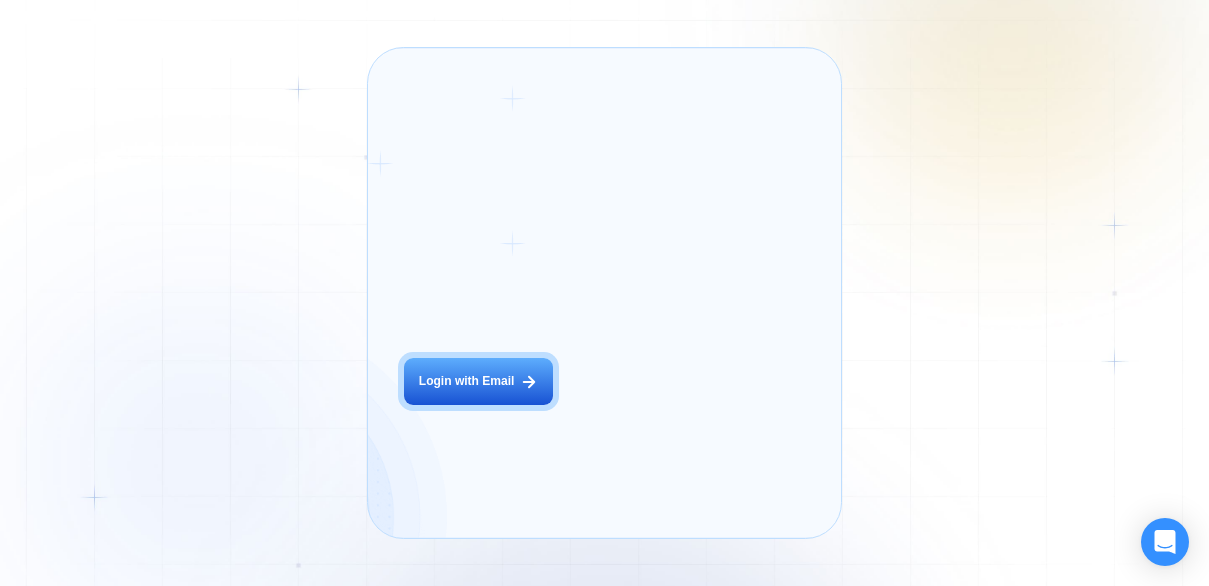 scroll, scrollTop: 0, scrollLeft: 0, axis: both 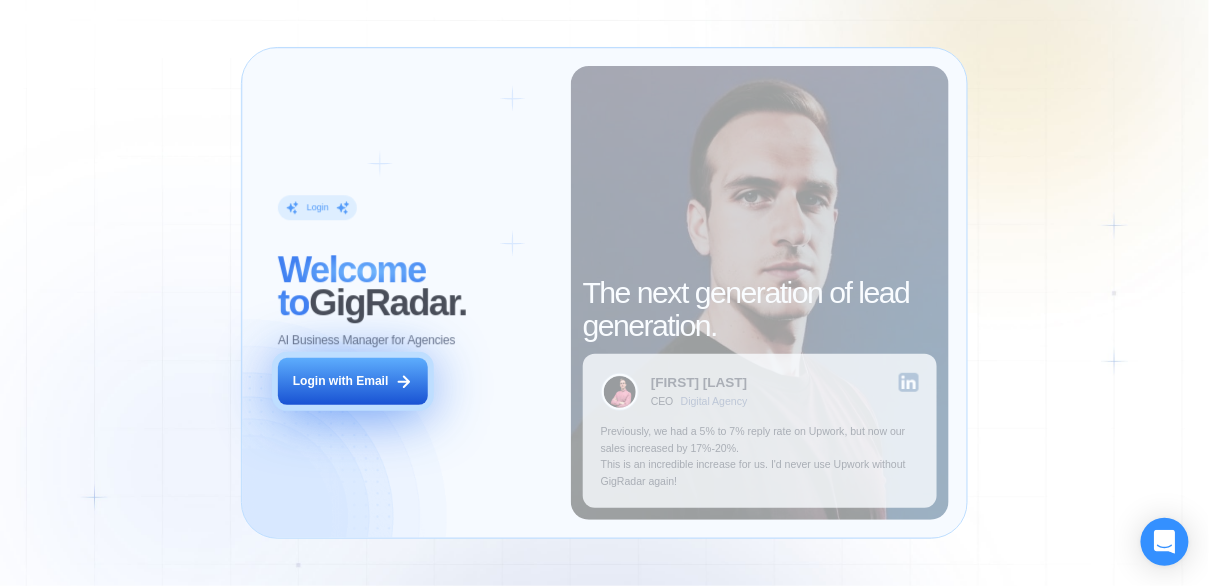 click on "Login with Email" at bounding box center [353, 381] 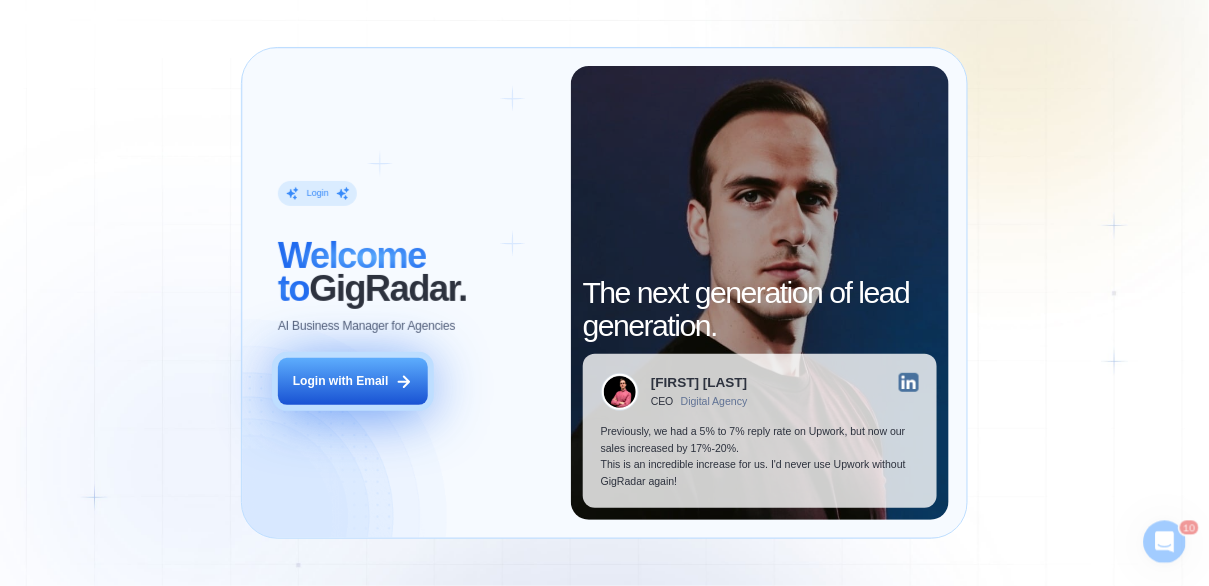 scroll, scrollTop: 0, scrollLeft: 0, axis: both 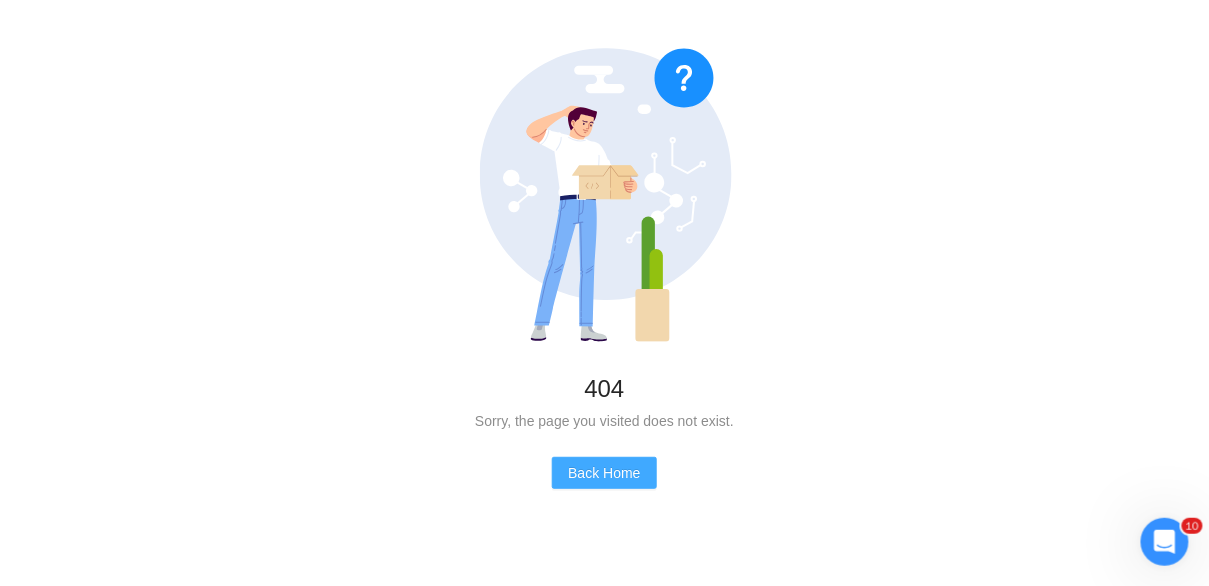 click on "Back Home" at bounding box center (604, 473) 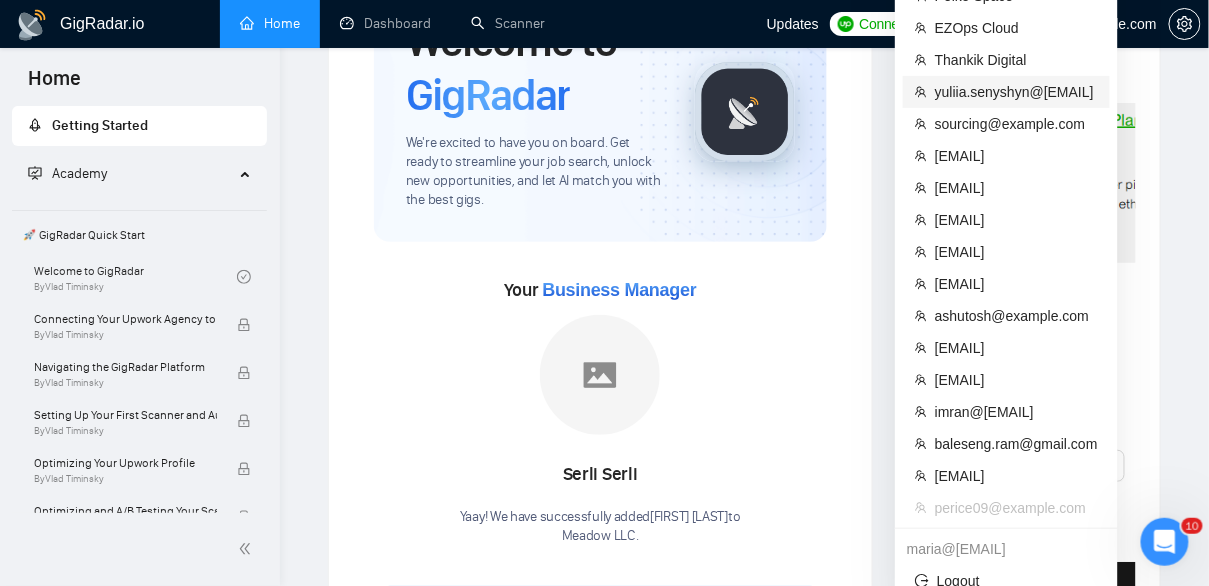scroll, scrollTop: 144, scrollLeft: 0, axis: vertical 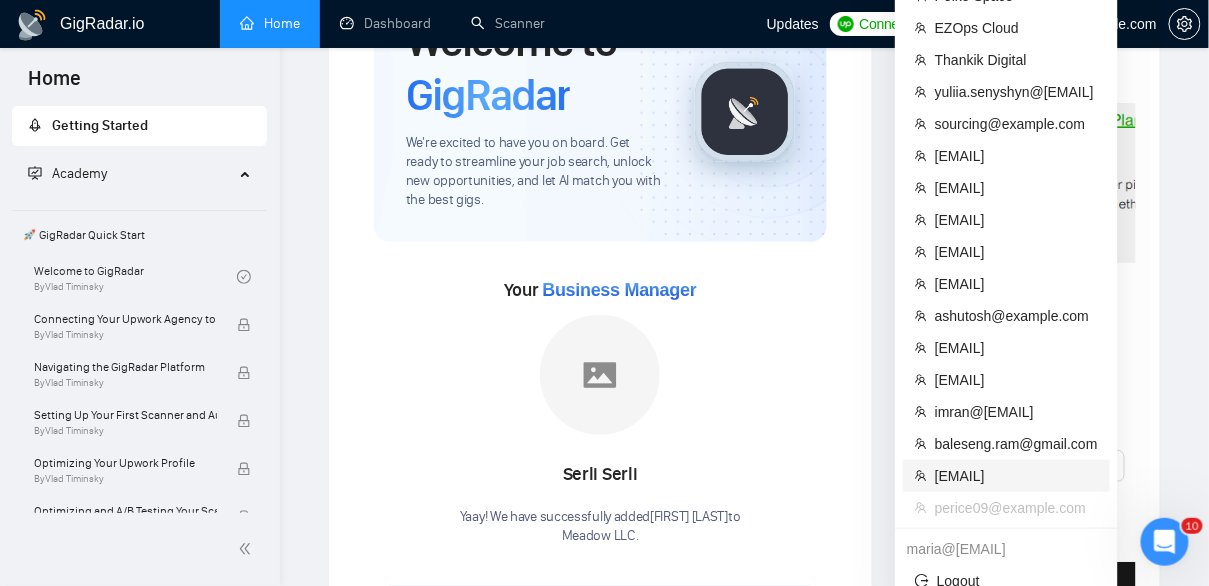 click on "[EMAIL]" at bounding box center [1016, 476] 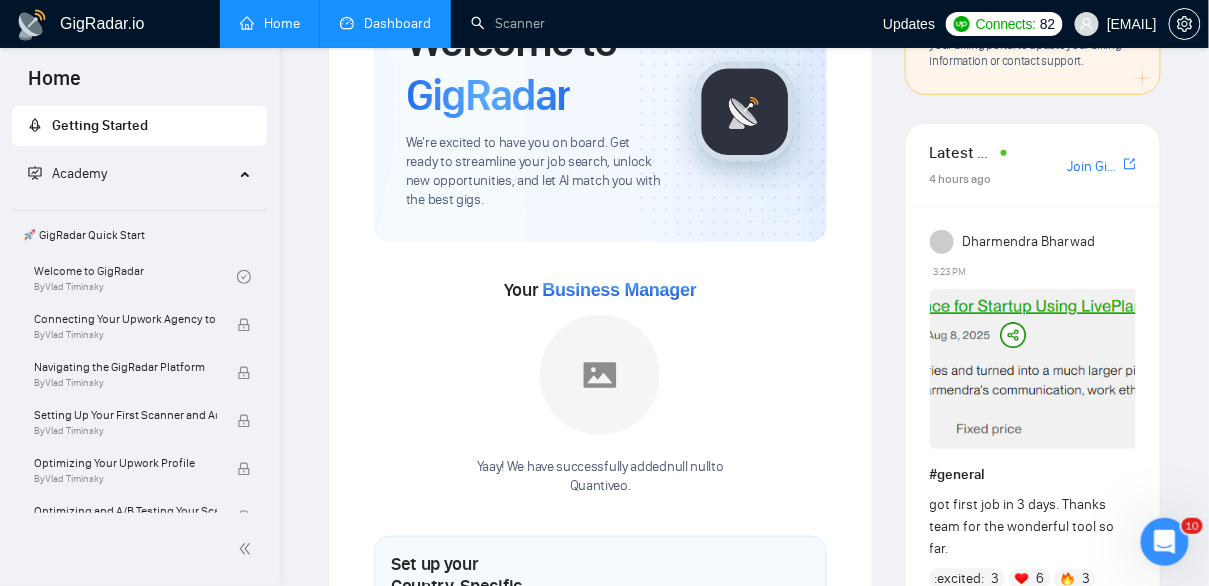 click on "Dashboard" at bounding box center (385, 23) 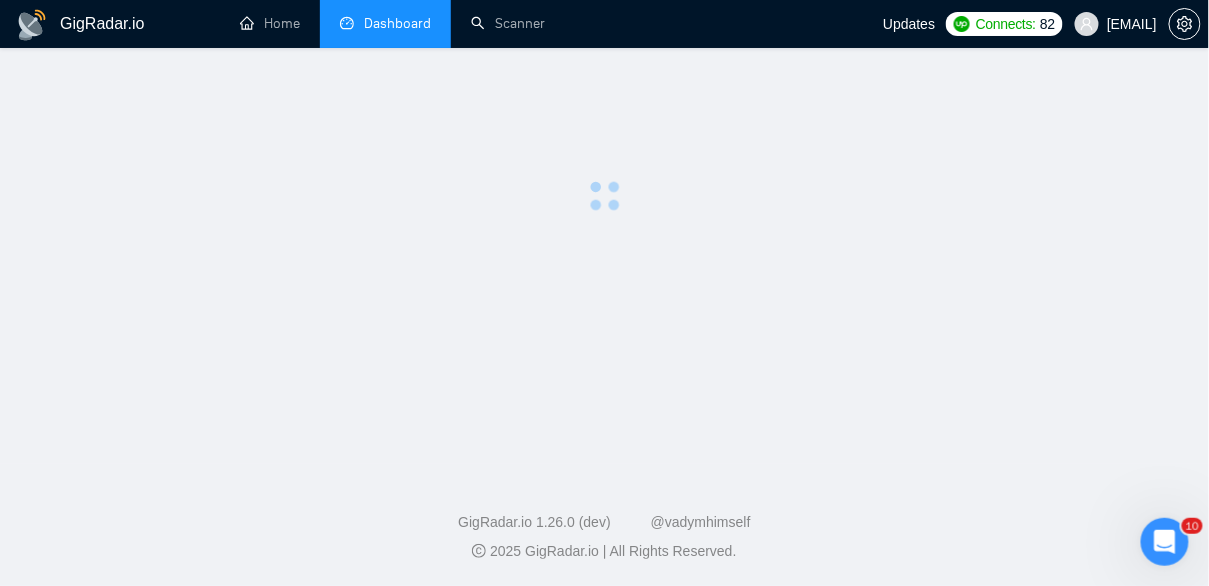 scroll, scrollTop: 0, scrollLeft: 0, axis: both 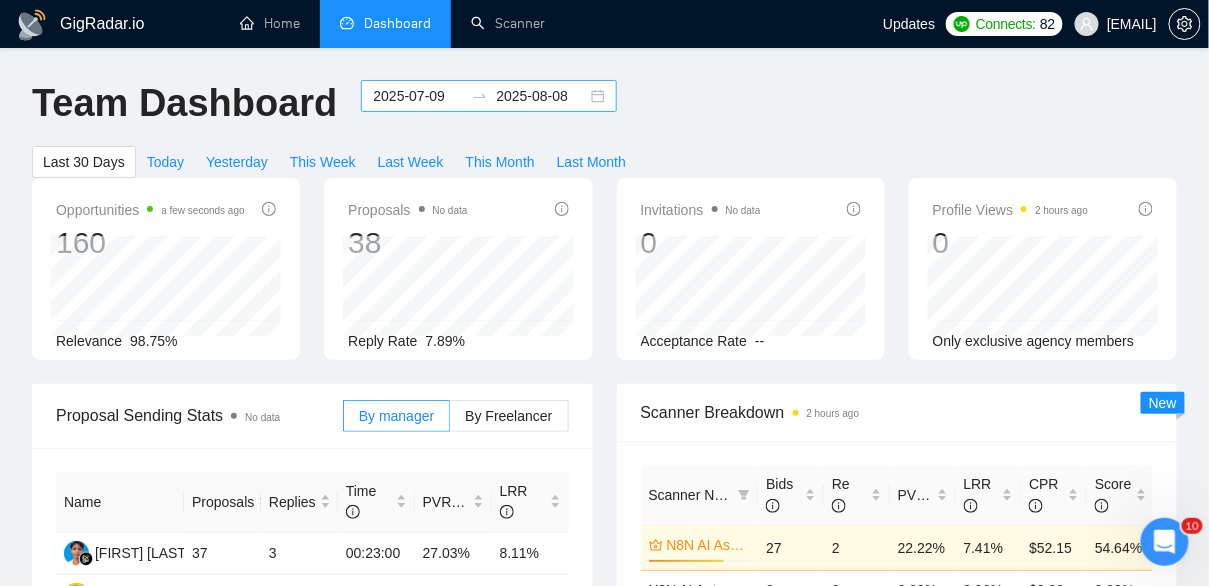 click on "2025-07-09 2025-08-08" at bounding box center (489, 96) 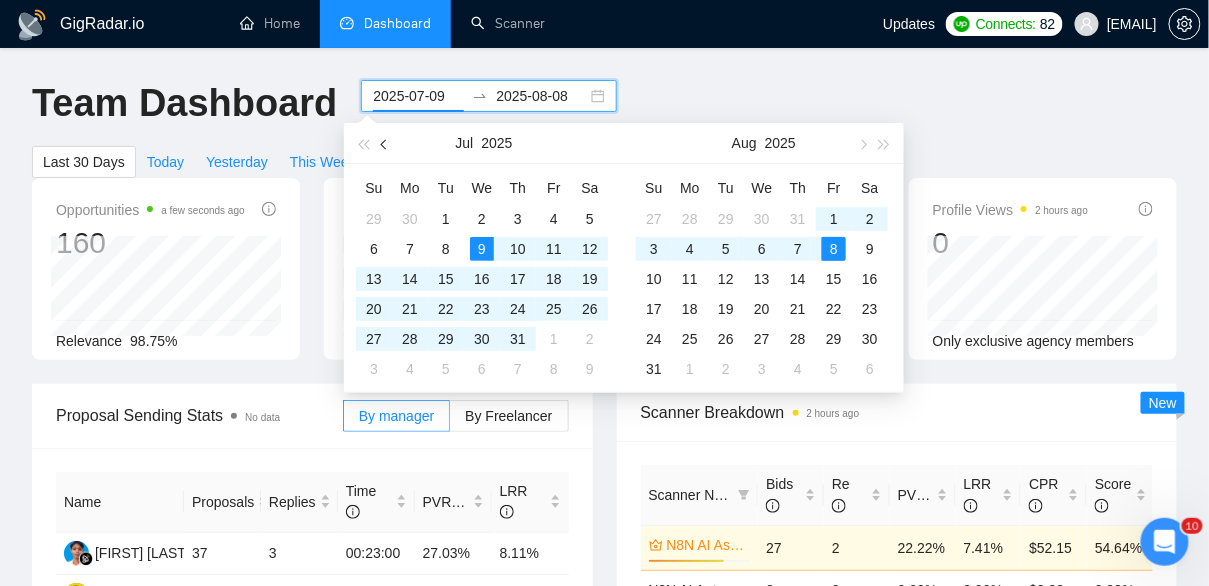 click at bounding box center (385, 143) 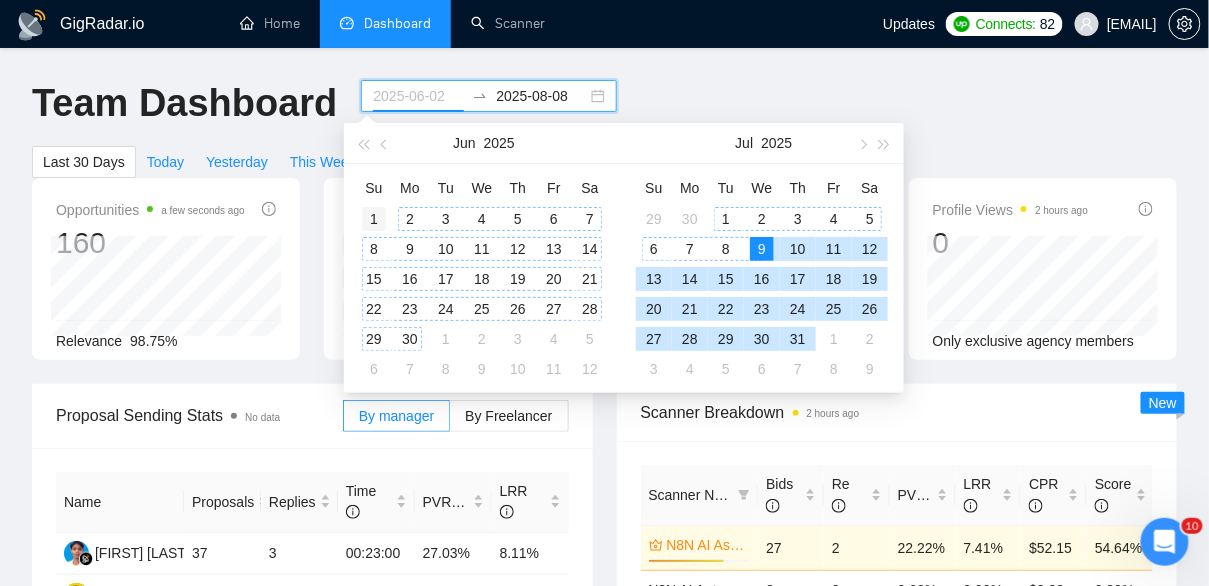 type on "2025-06-01" 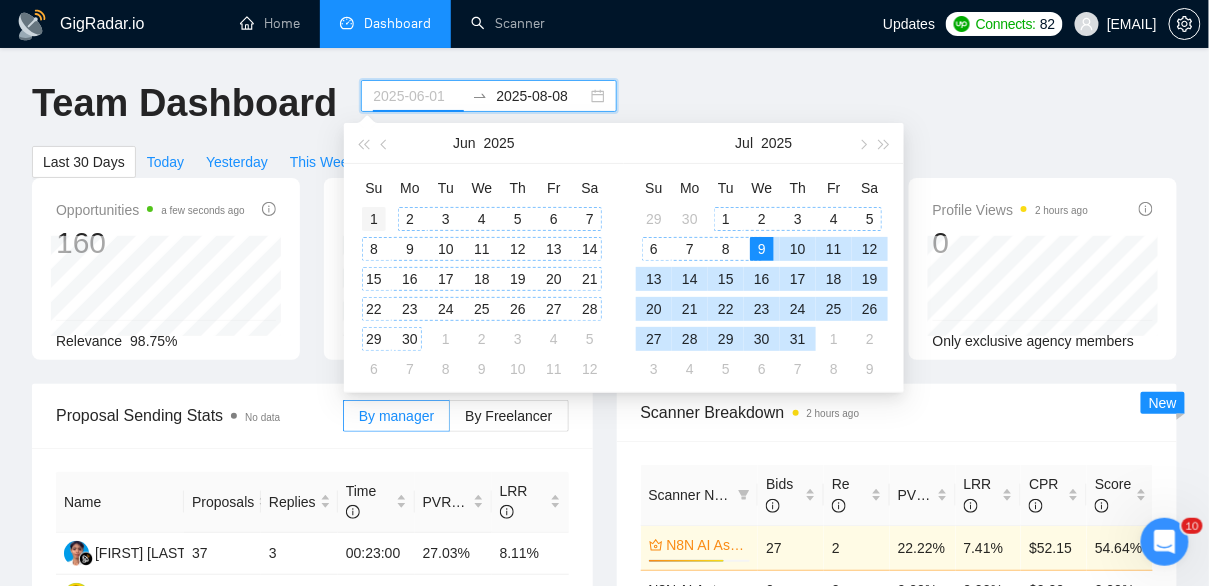 click on "1" at bounding box center (374, 219) 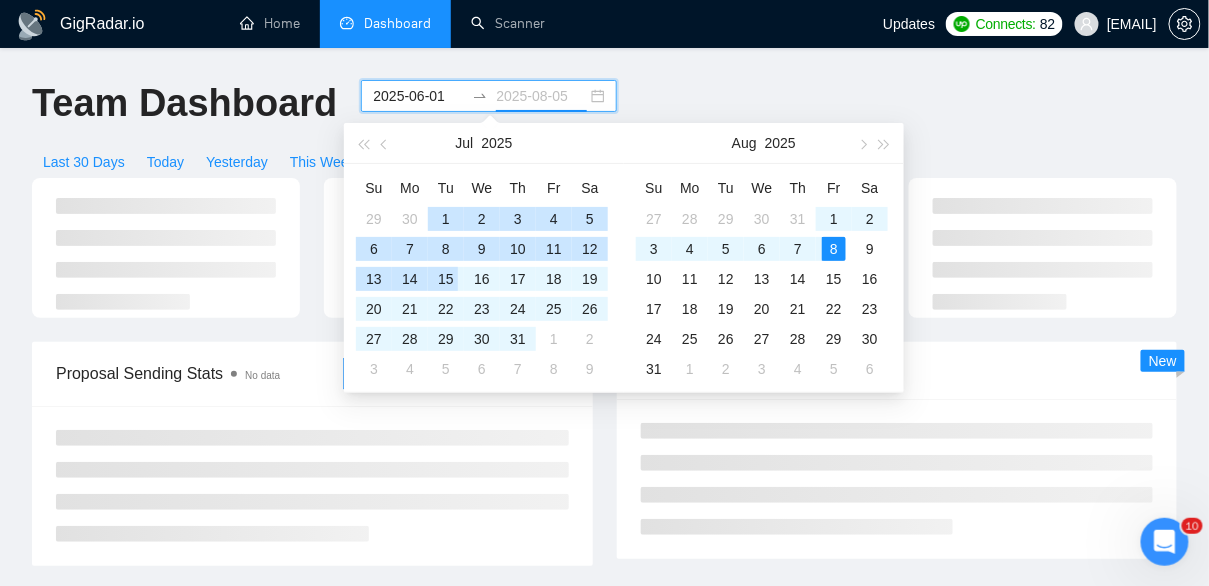type on "2025-08-08" 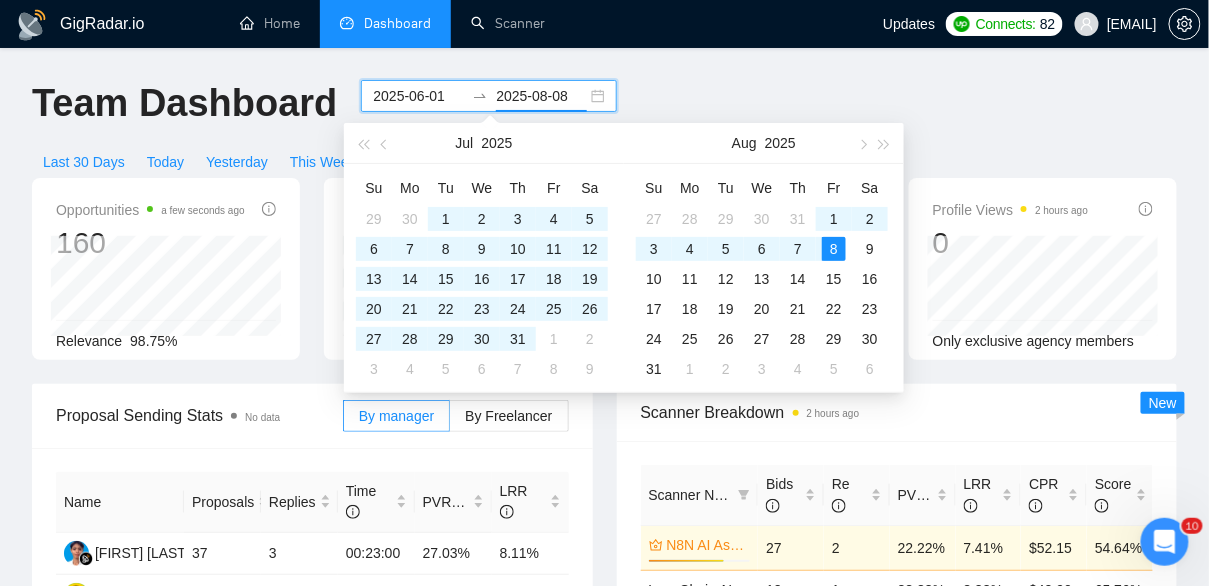click on "Team Dashboard 2025-06-01 2025-08-08 Last 30 Days Today Yesterday This Week Last Week This Month Last Month" at bounding box center (604, 129) 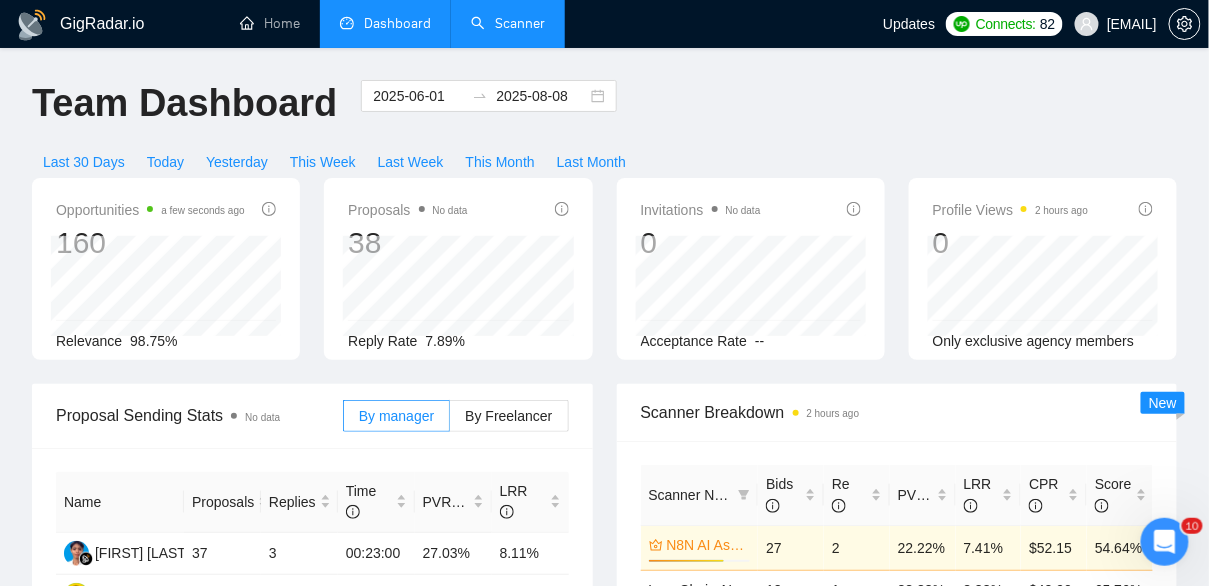 click on "Scanner" at bounding box center [508, 23] 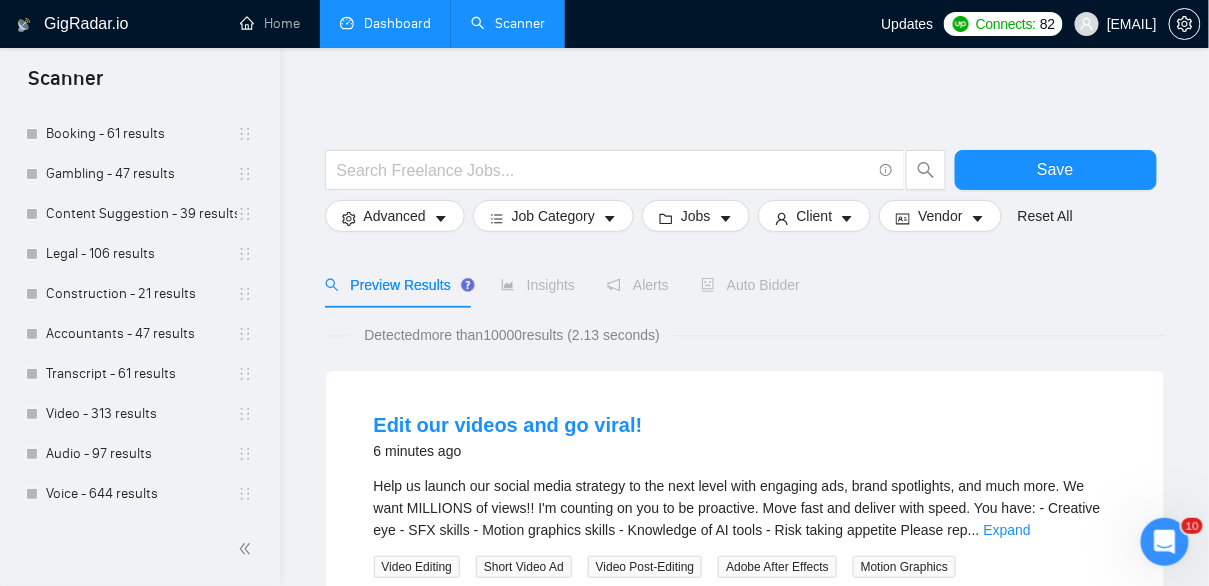 scroll, scrollTop: 0, scrollLeft: 0, axis: both 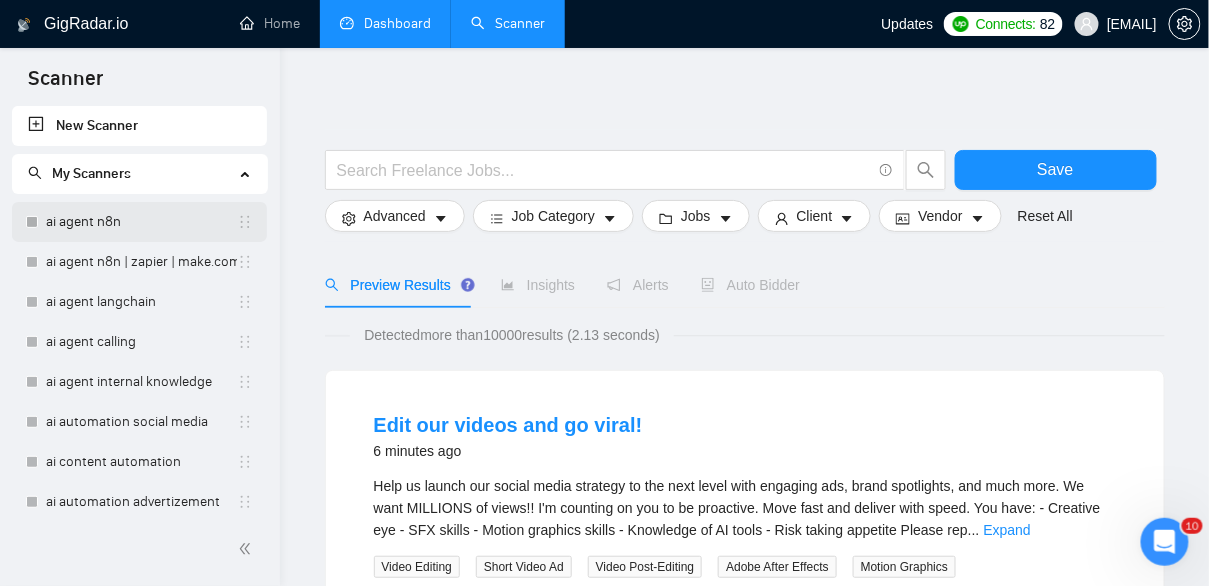 click on "ai agent n8n" at bounding box center (141, 222) 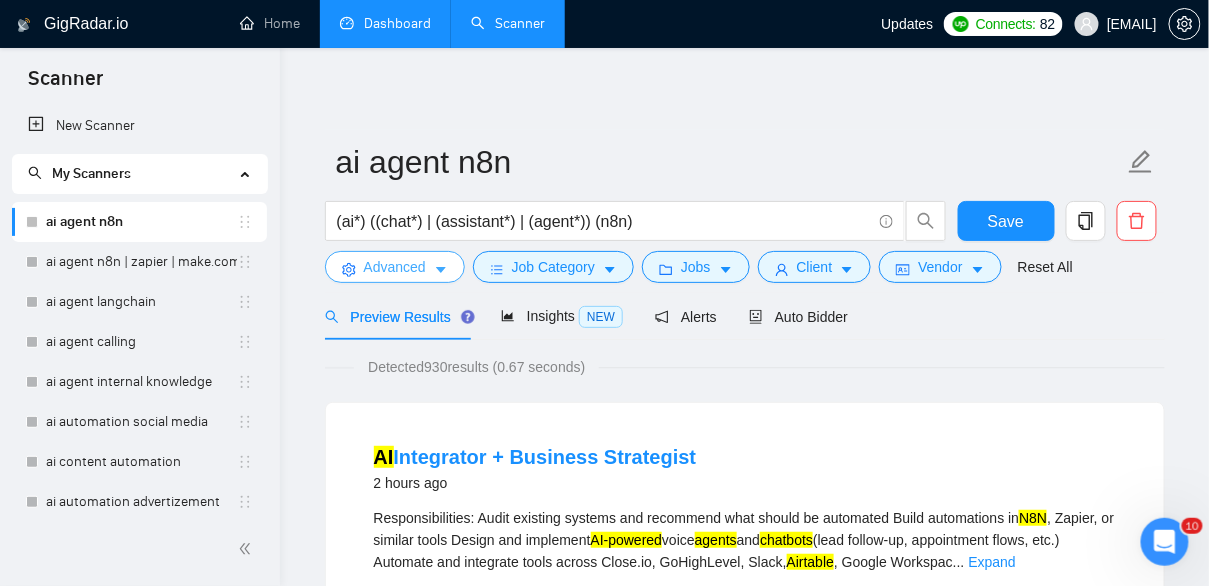 click on "Advanced" at bounding box center [395, 267] 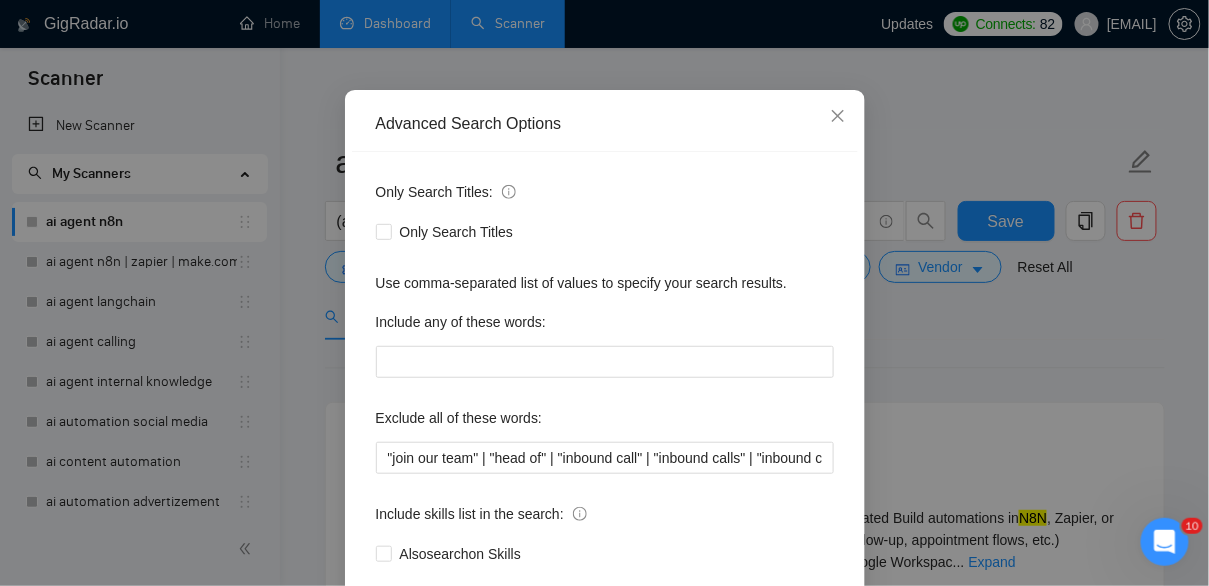 scroll, scrollTop: 136, scrollLeft: 0, axis: vertical 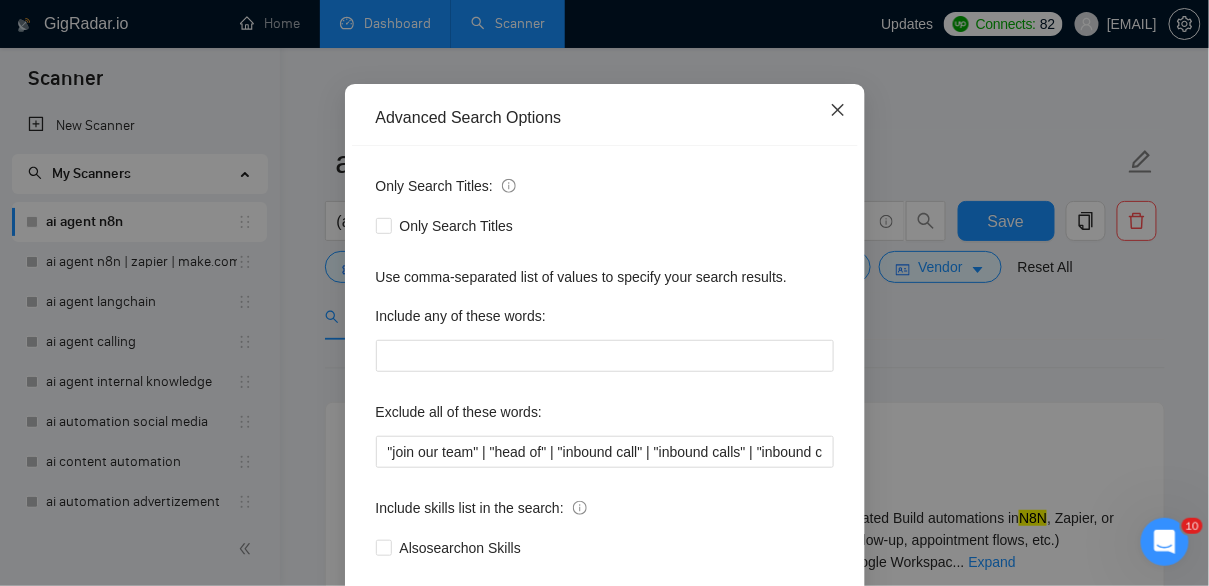 click 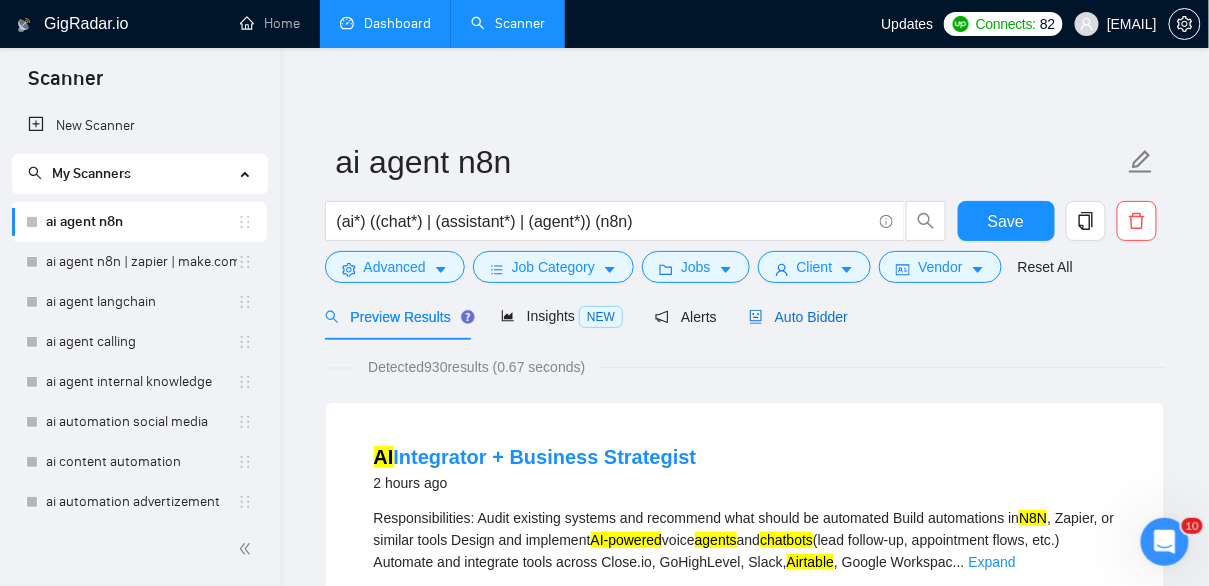 click on "Auto Bidder" at bounding box center [798, 317] 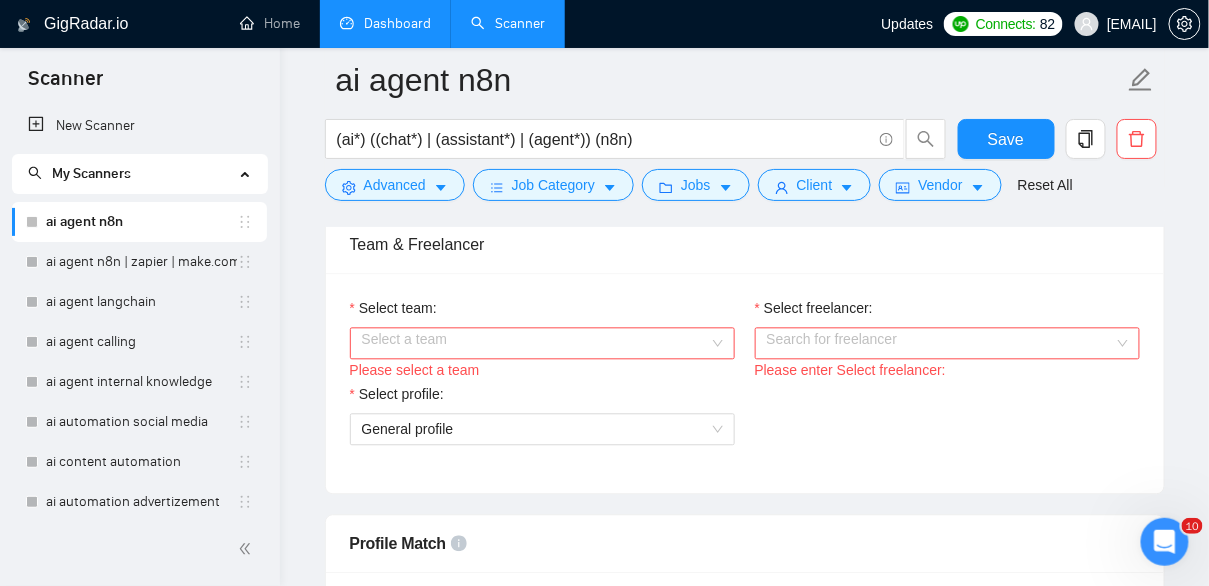 scroll, scrollTop: 1013, scrollLeft: 0, axis: vertical 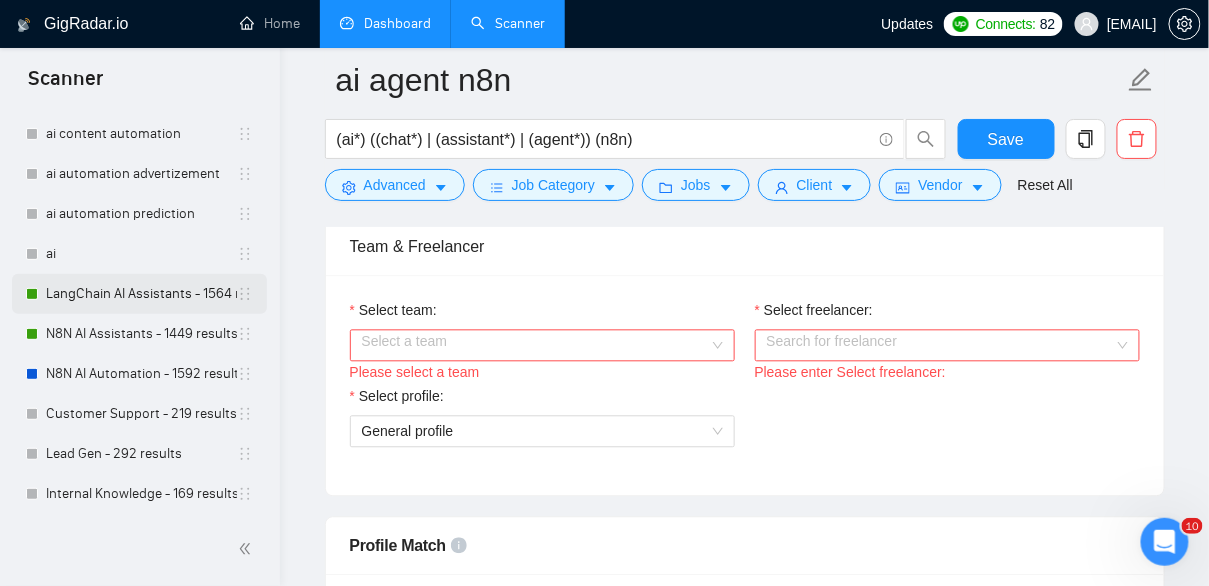 click on "LangChain AI Assistants - 1564 results" at bounding box center (141, 294) 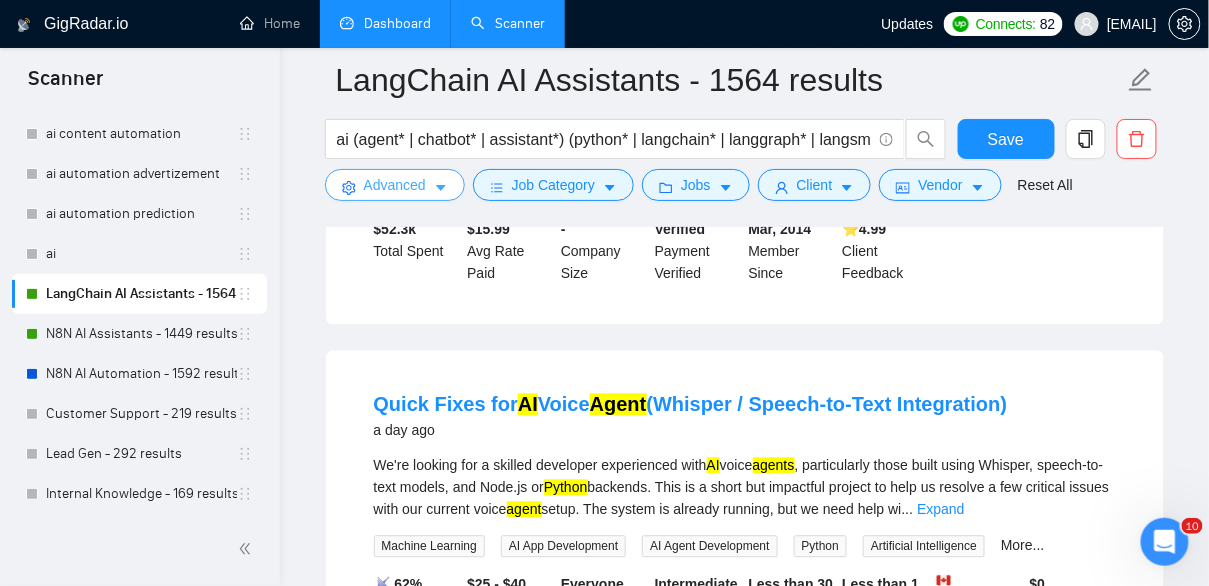 click on "Advanced" at bounding box center (395, 185) 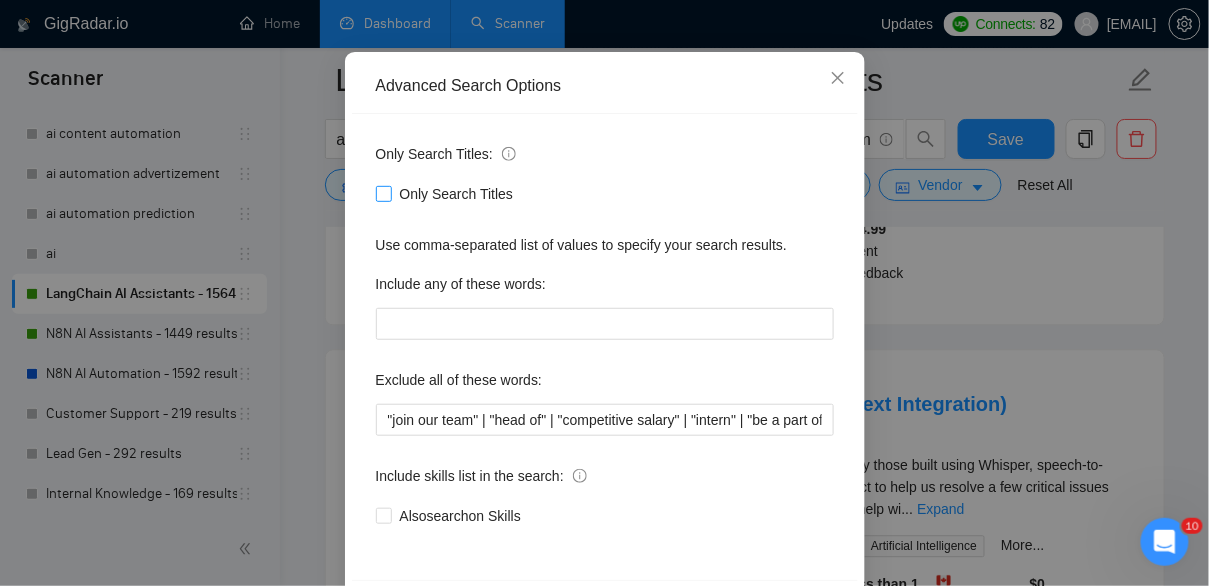scroll, scrollTop: 170, scrollLeft: 0, axis: vertical 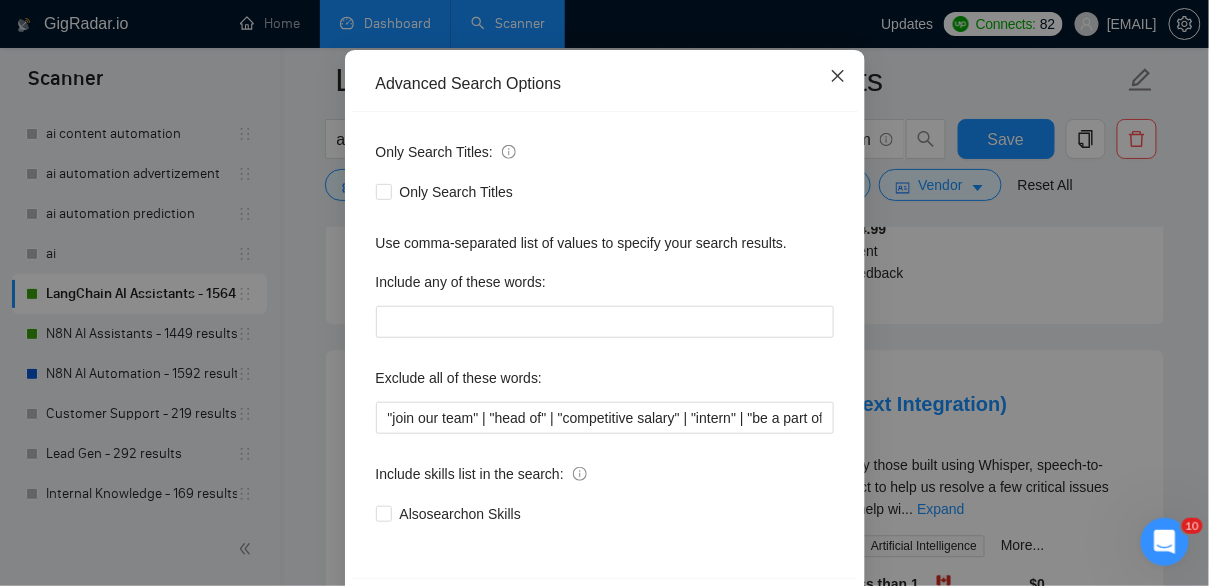 click at bounding box center (838, 77) 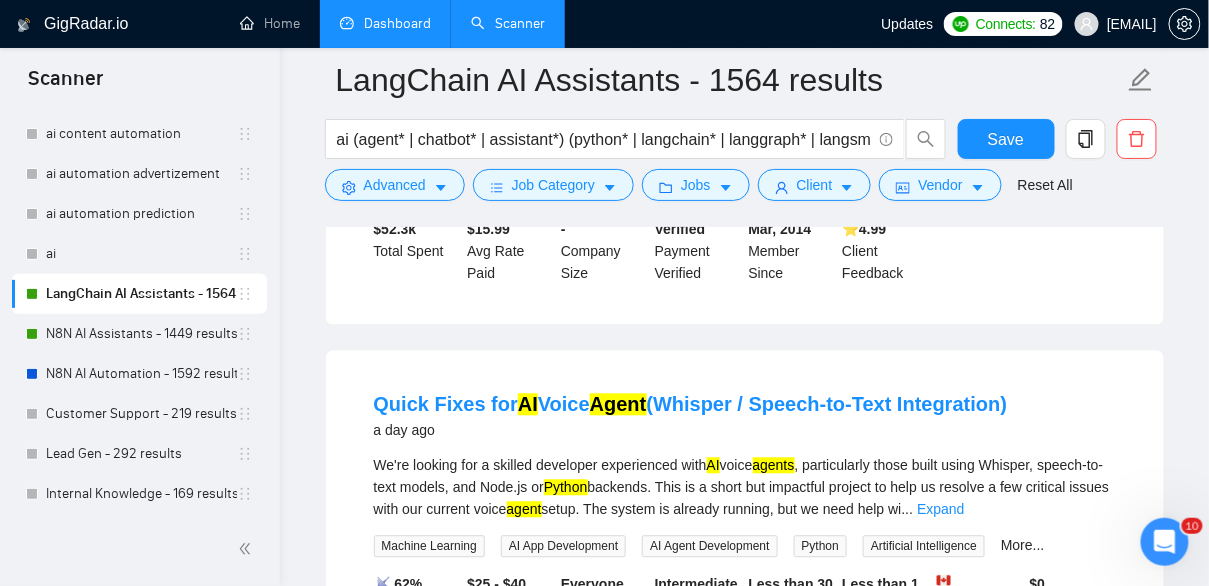 scroll, scrollTop: 145, scrollLeft: 0, axis: vertical 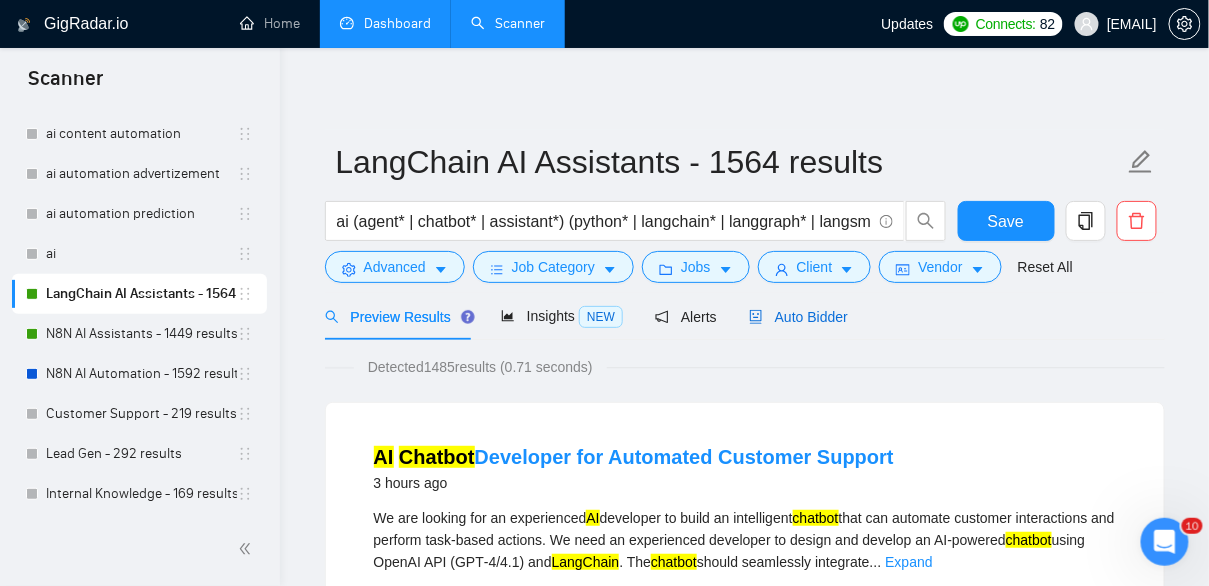 click on "Auto Bidder" at bounding box center (798, 317) 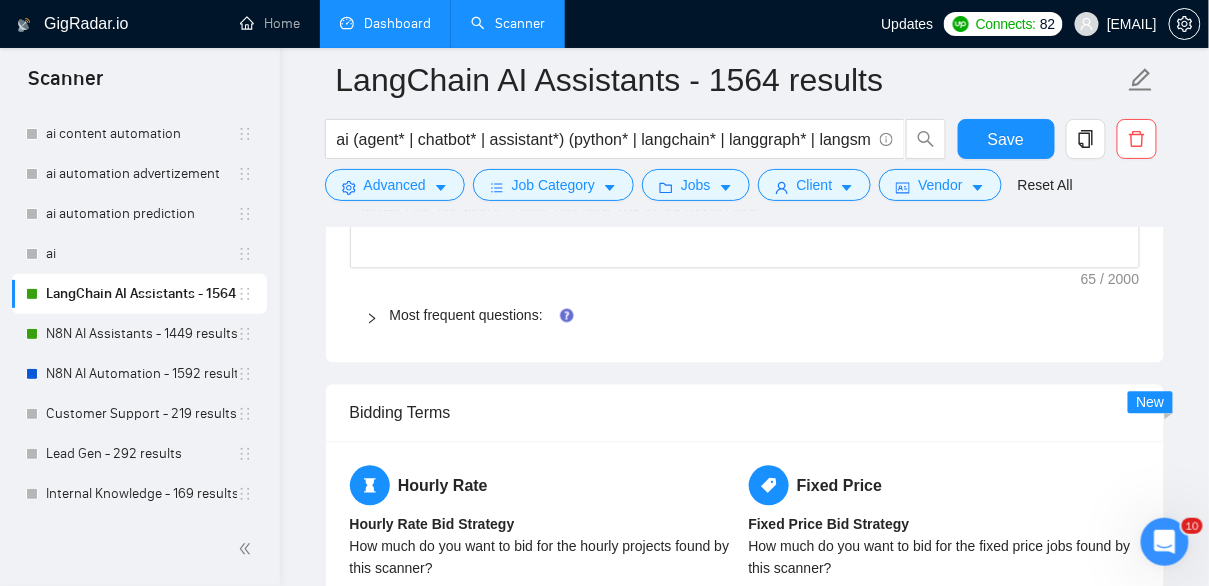 scroll, scrollTop: 2968, scrollLeft: 0, axis: vertical 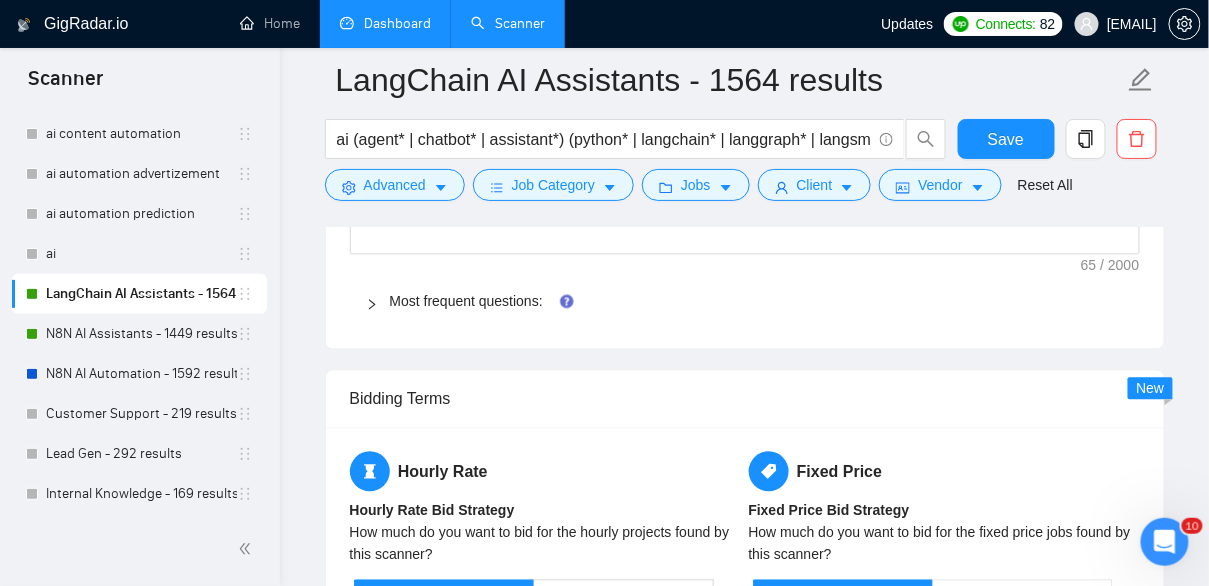 click on "Most frequent questions:" at bounding box center (757, 302) 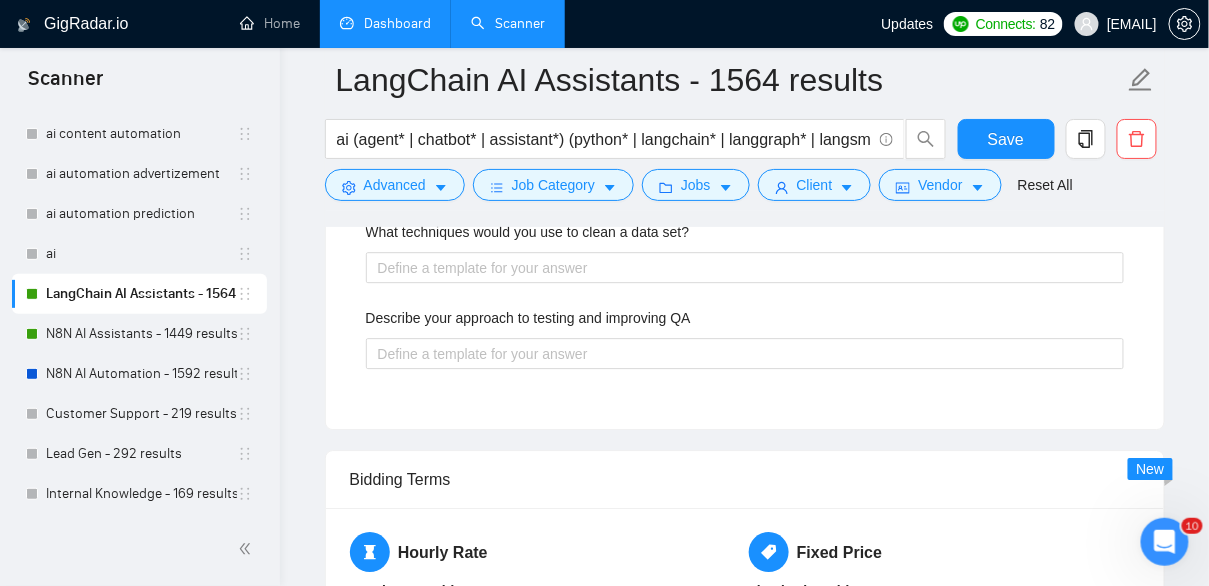 scroll, scrollTop: 3437, scrollLeft: 0, axis: vertical 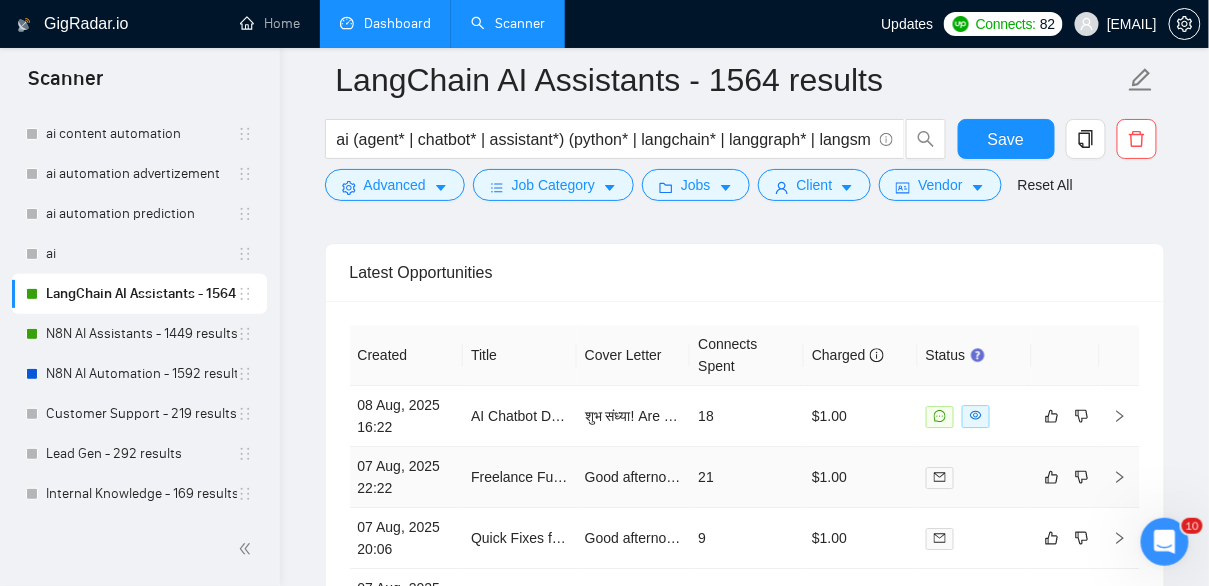 click on "Good afternoon,
Are you ready to transform news consumption with cutting-edge AI? As a specialist in AI agents and LLM technology, I can help you build a sophisticated news app. My work on an AI Chatbot with RAG-powered search demonstrates my capability in LLM integration and vector DBs. Do you have a clear MVP timeline in mind?undefined" at bounding box center [634, 477] 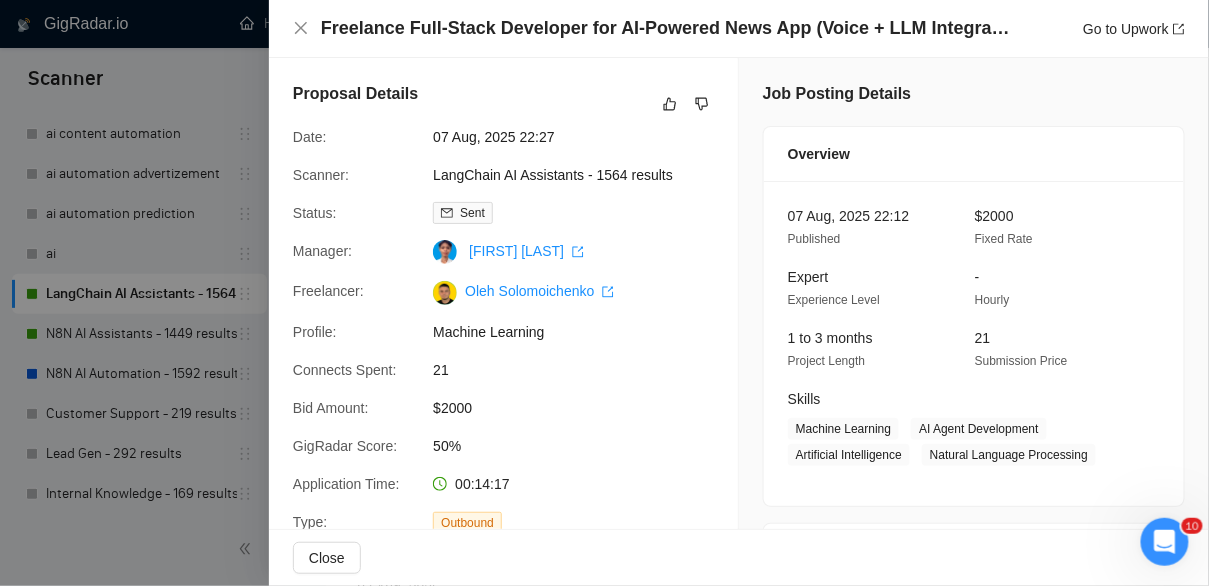 click on "50%" at bounding box center [583, 446] 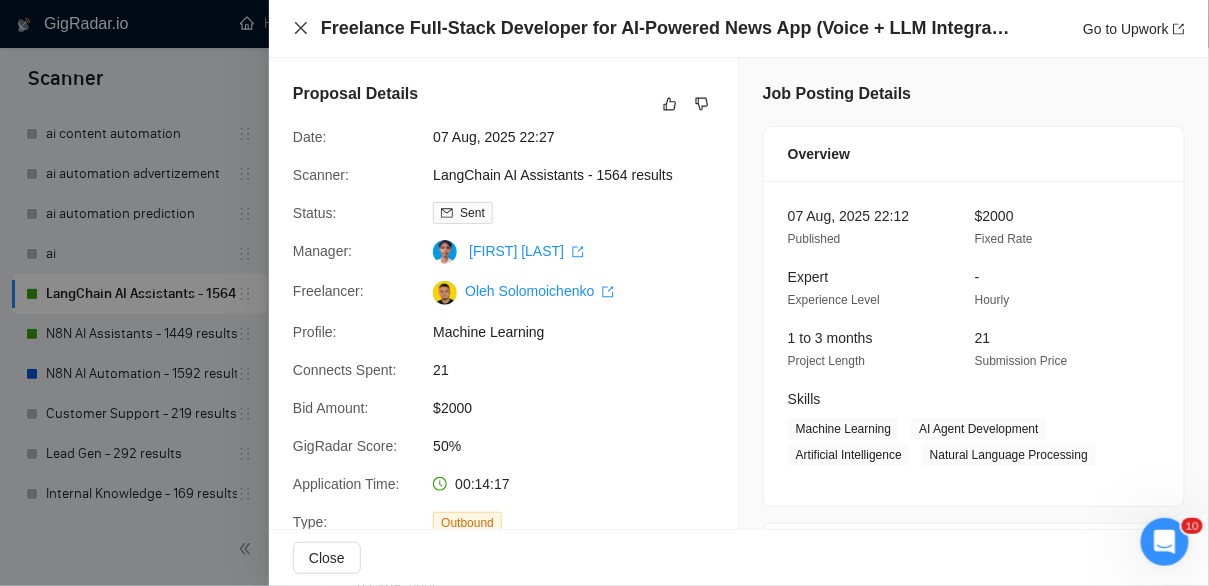 click 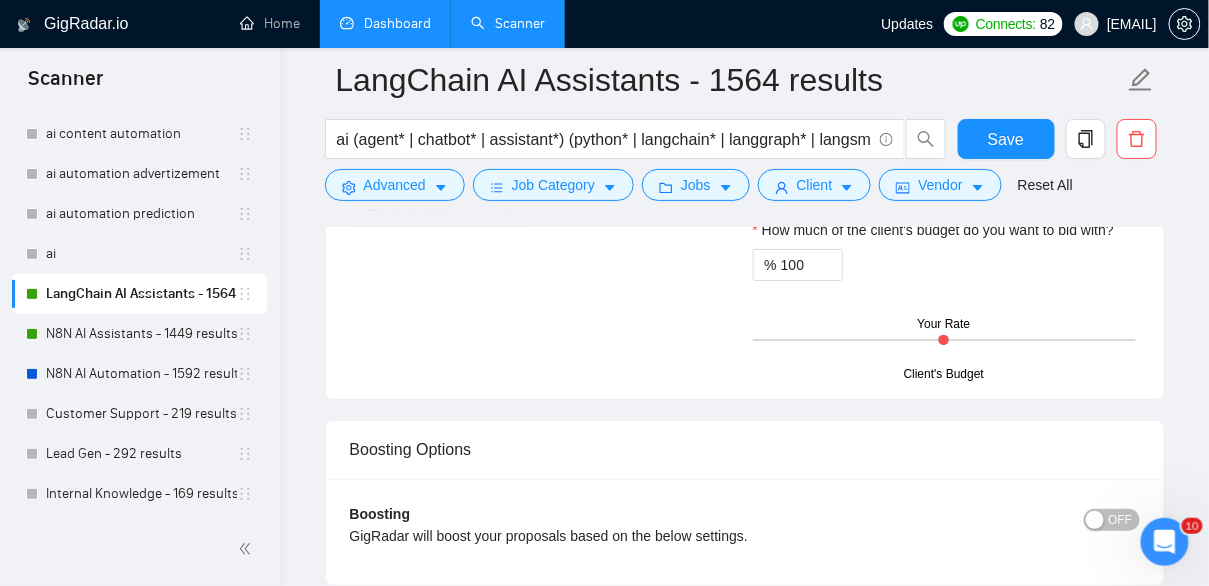 scroll, scrollTop: 3845, scrollLeft: 0, axis: vertical 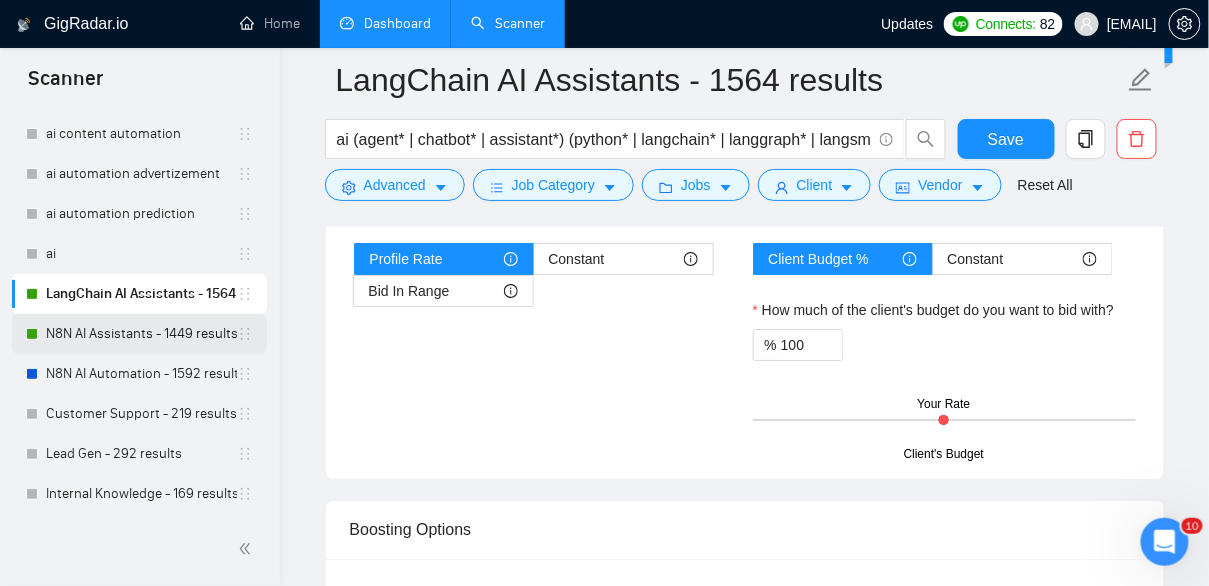 click on "N8N AI Assistants - 1449 results" at bounding box center [141, 334] 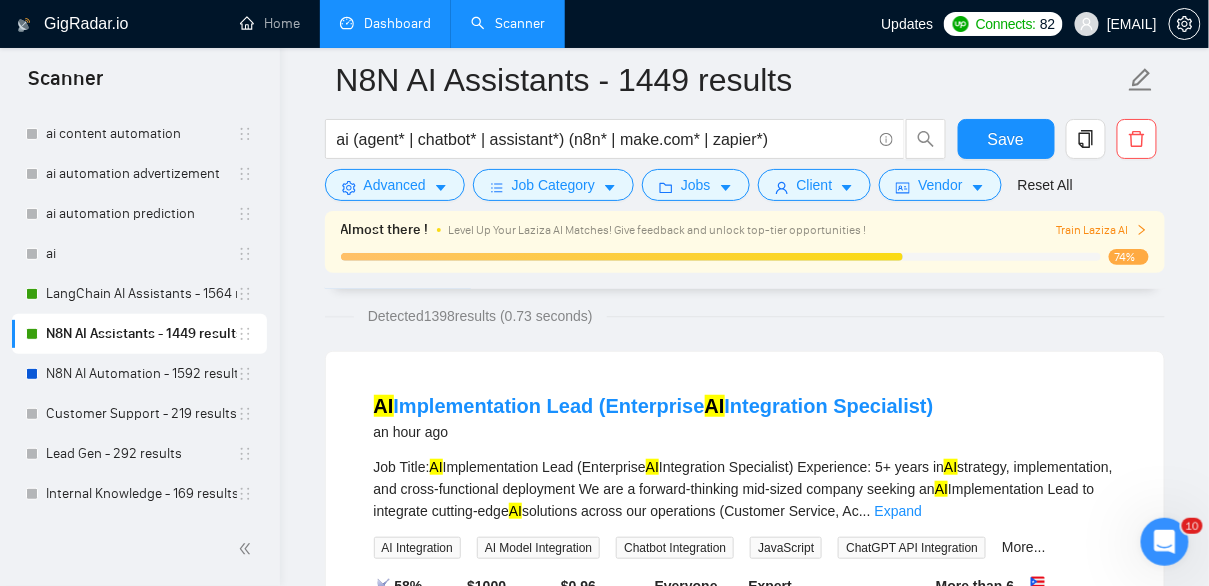 scroll, scrollTop: 0, scrollLeft: 0, axis: both 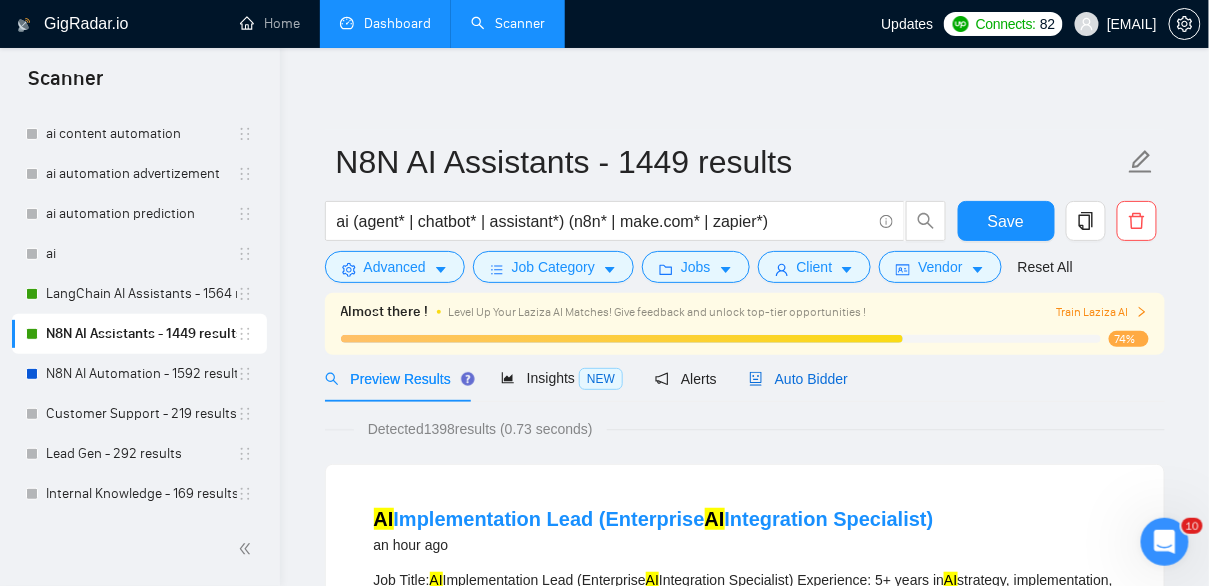 click on "Auto Bidder" at bounding box center (798, 379) 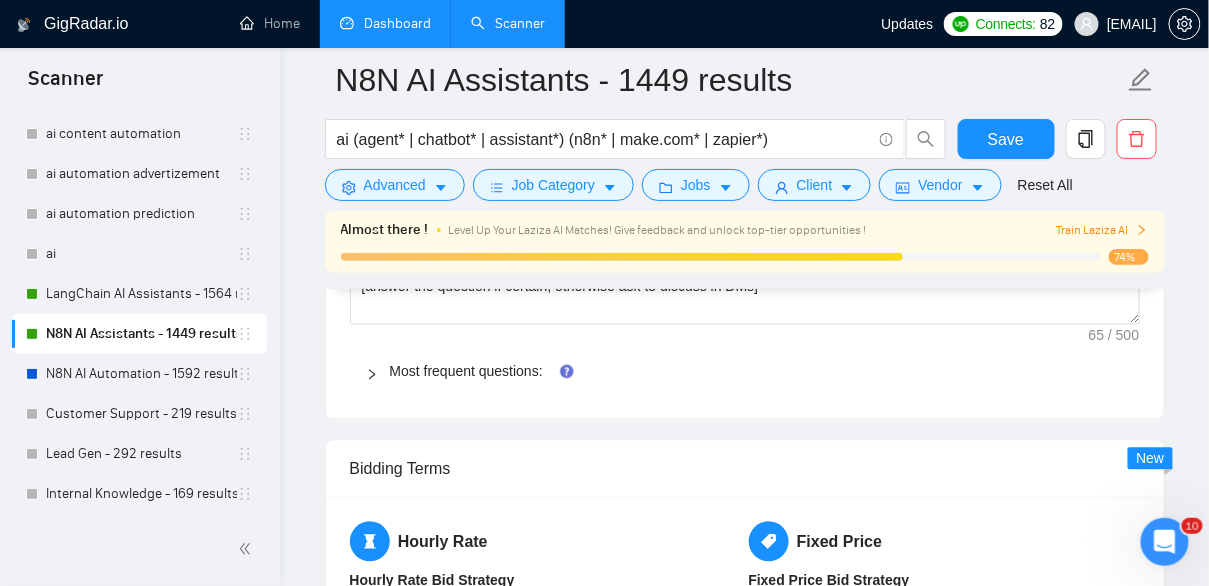 scroll, scrollTop: 2897, scrollLeft: 0, axis: vertical 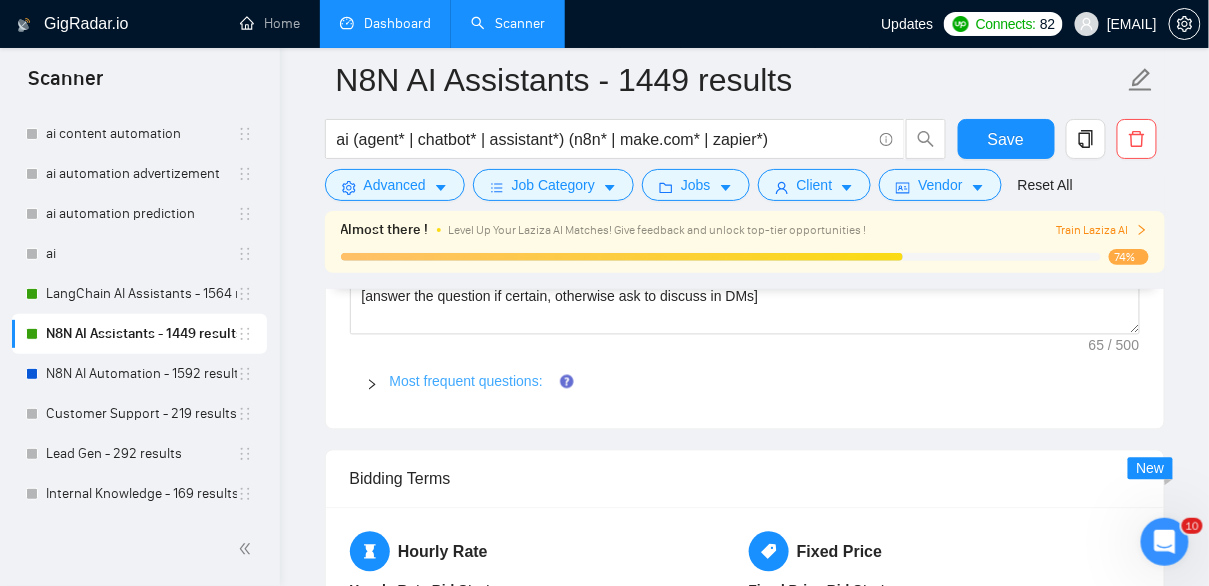 click on "Most frequent questions:" at bounding box center [466, 382] 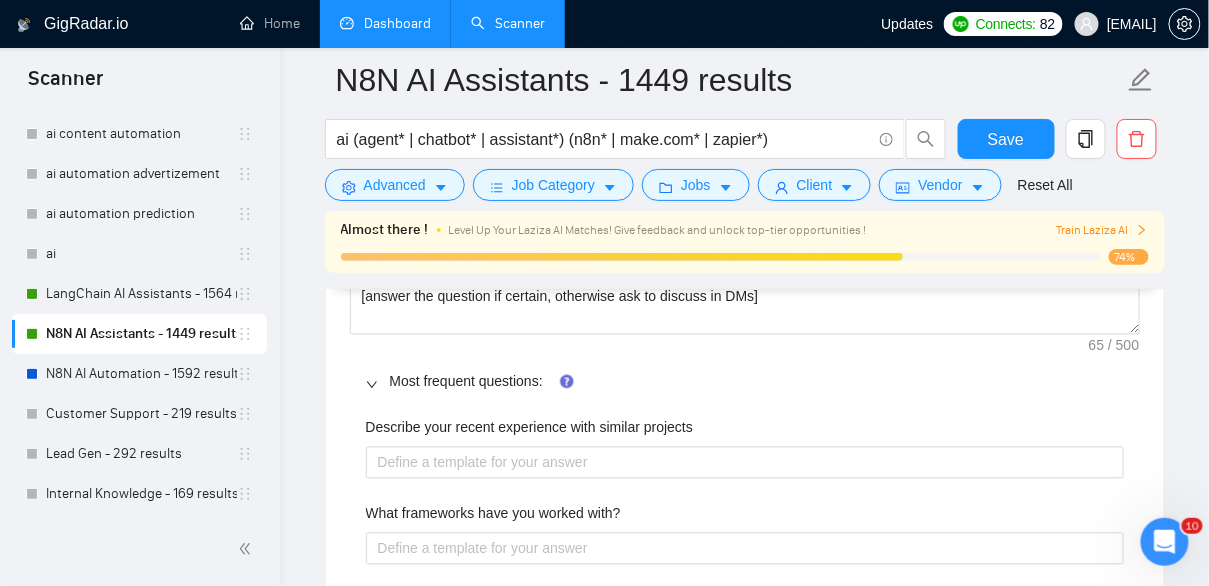 click on "Dashboard" at bounding box center [385, 23] 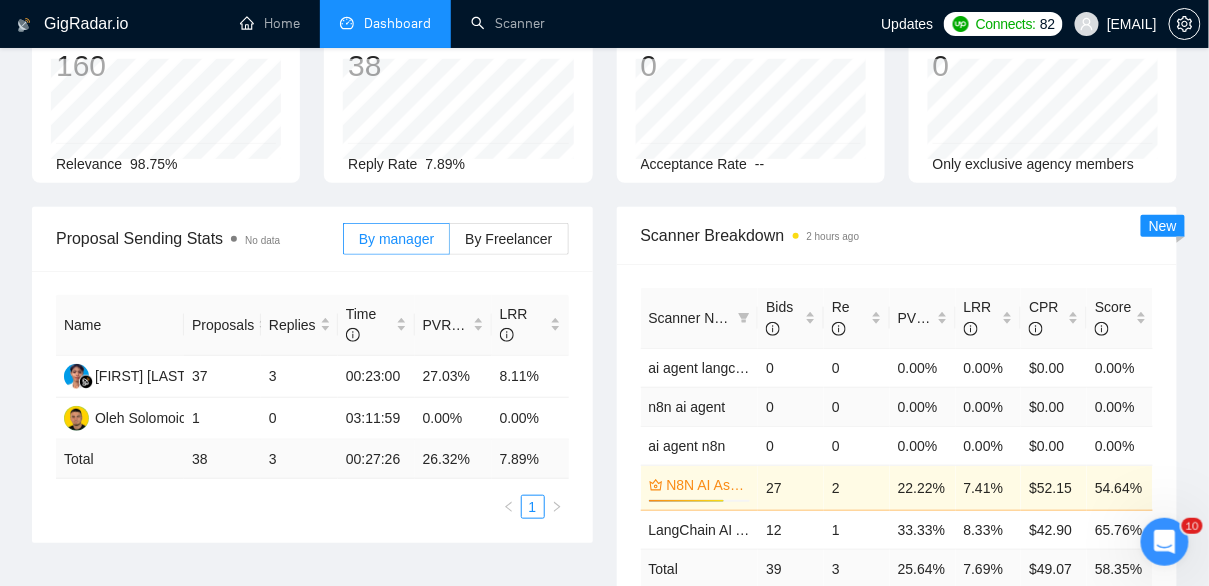 scroll, scrollTop: 204, scrollLeft: 0, axis: vertical 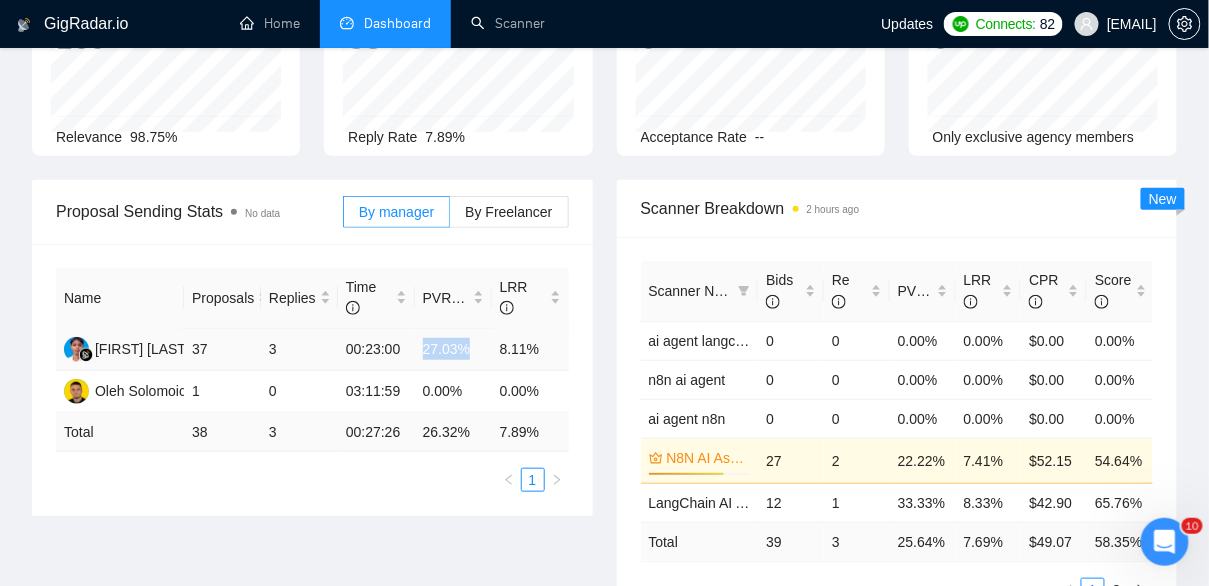 drag, startPoint x: 478, startPoint y: 352, endPoint x: 426, endPoint y: 345, distance: 52.46904 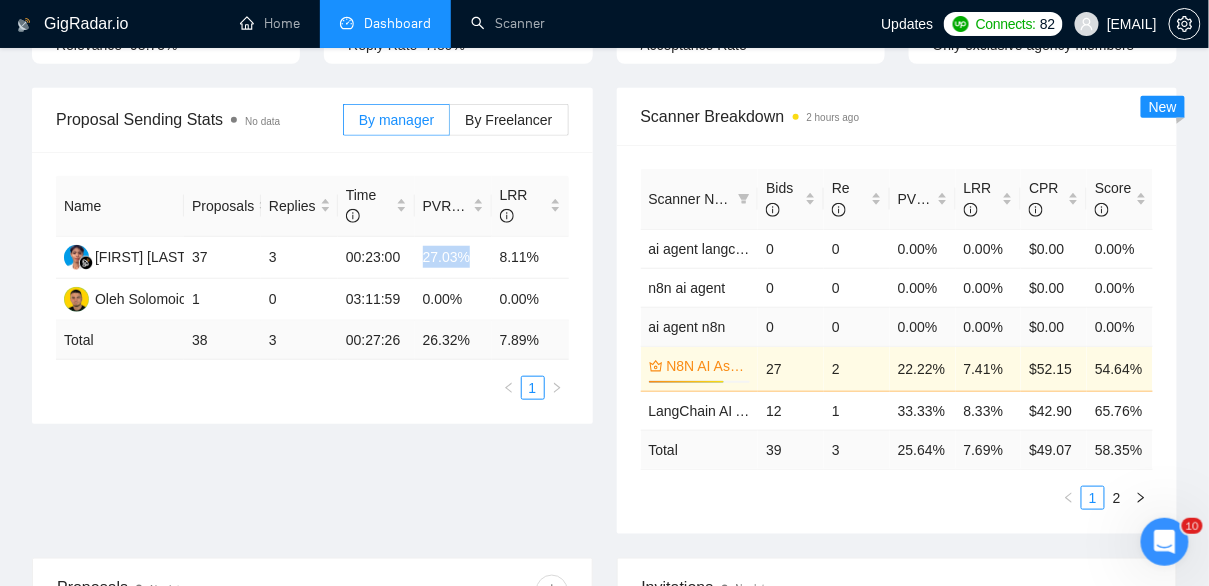 scroll, scrollTop: 311, scrollLeft: 0, axis: vertical 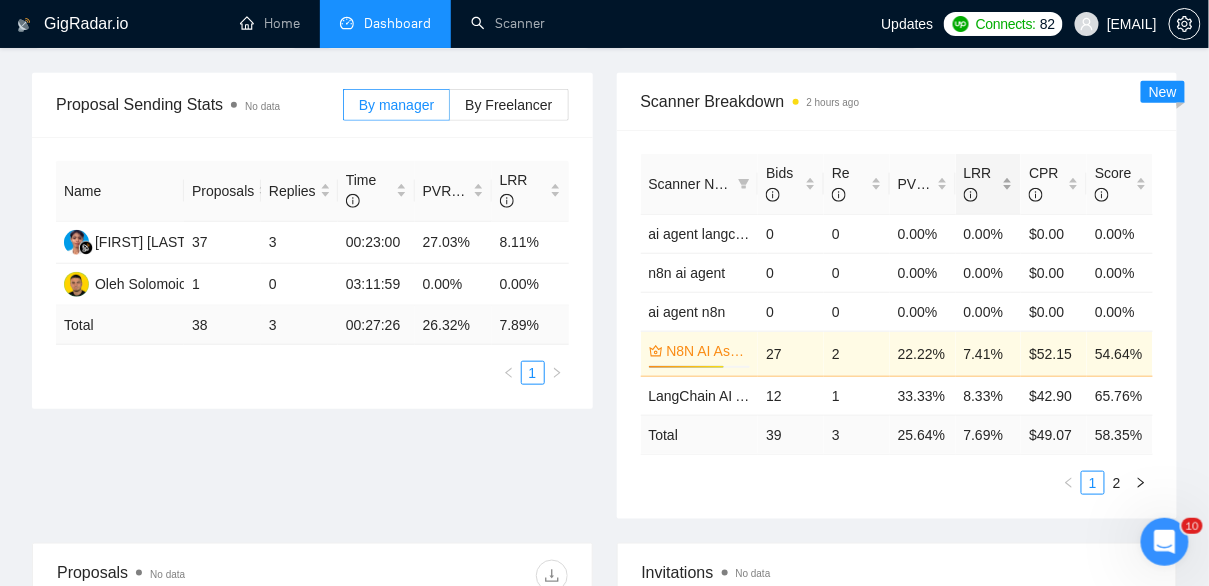 click on "LRR" at bounding box center (989, 184) 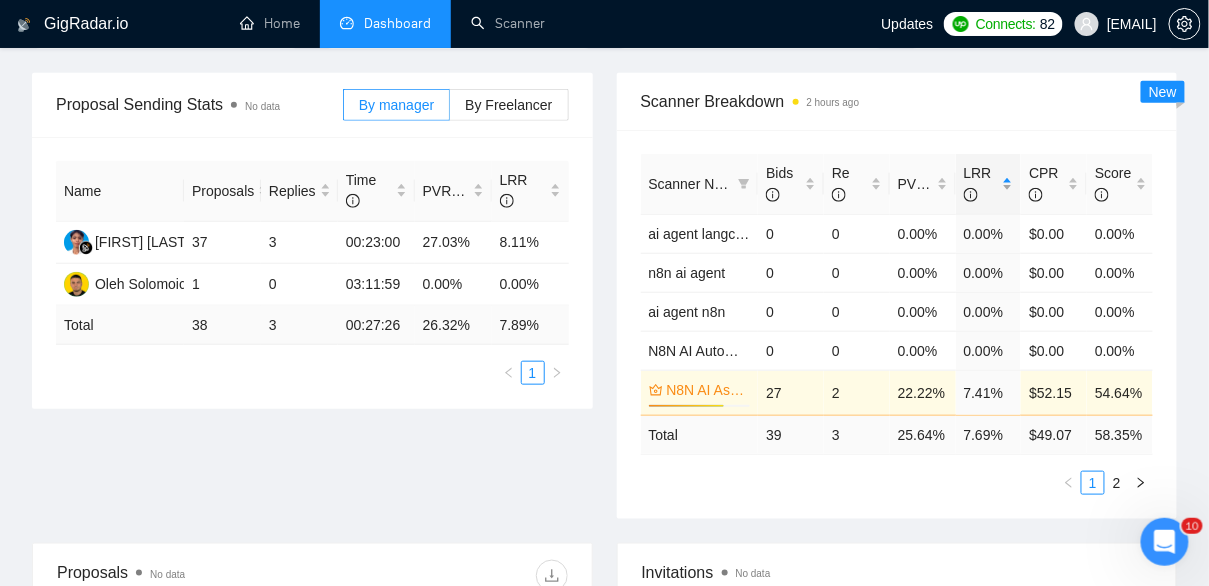 click on "LRR" at bounding box center (989, 184) 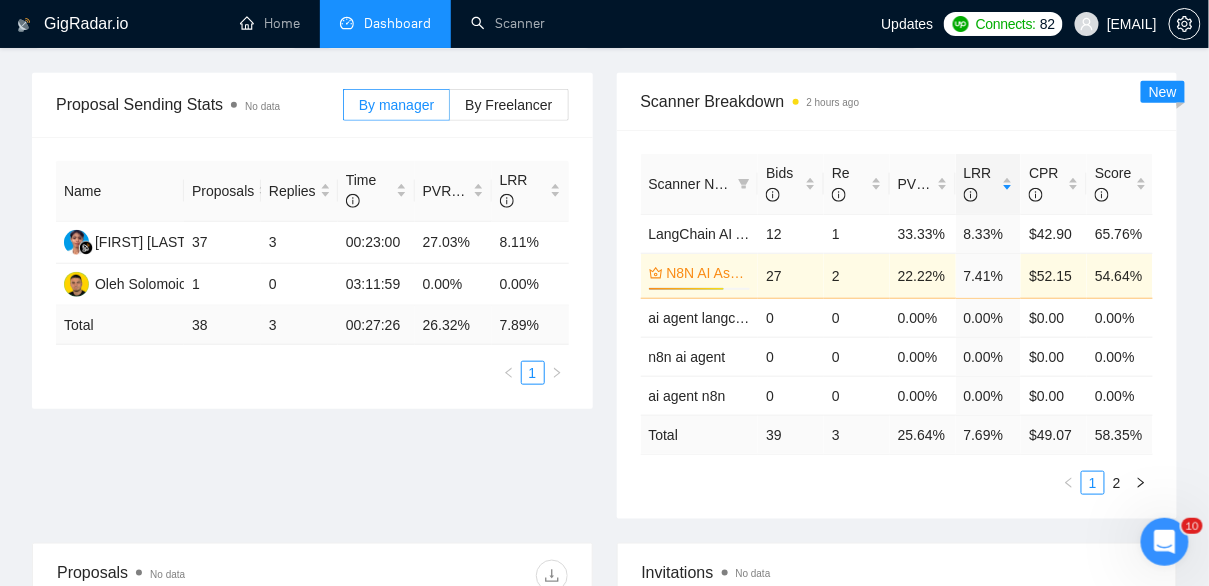 scroll, scrollTop: 0, scrollLeft: 0, axis: both 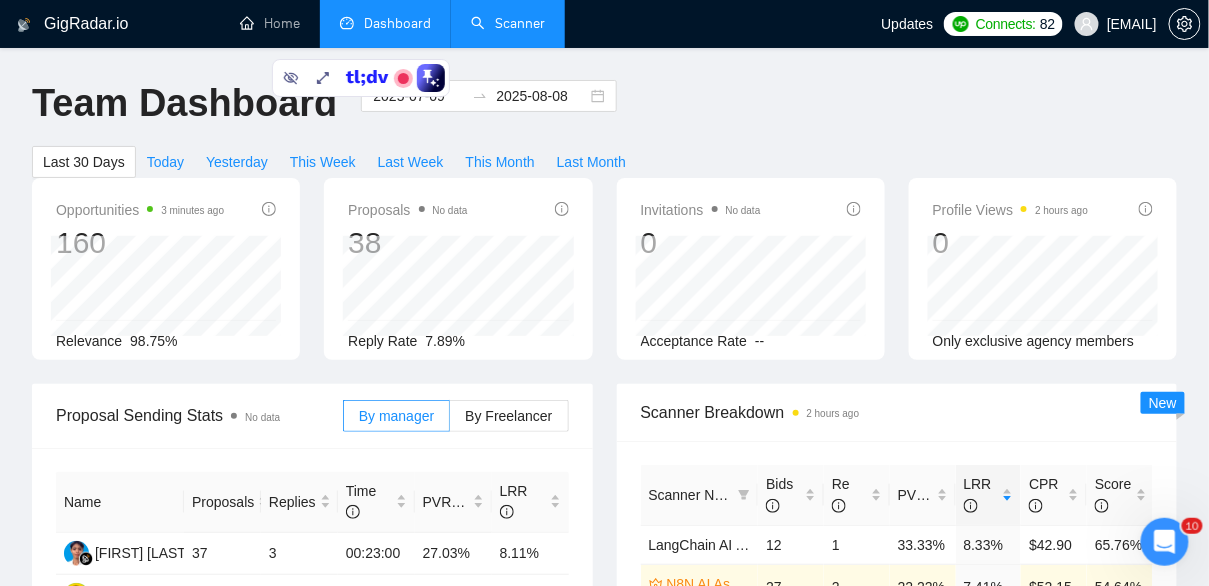 click on "Scanner" at bounding box center (508, 23) 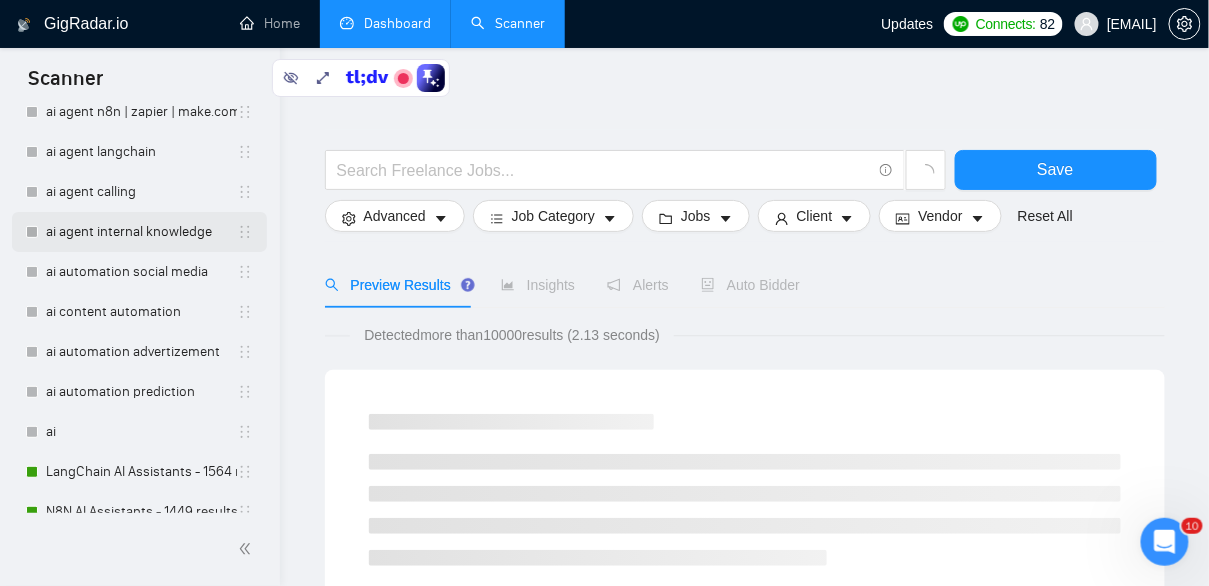 scroll, scrollTop: 172, scrollLeft: 0, axis: vertical 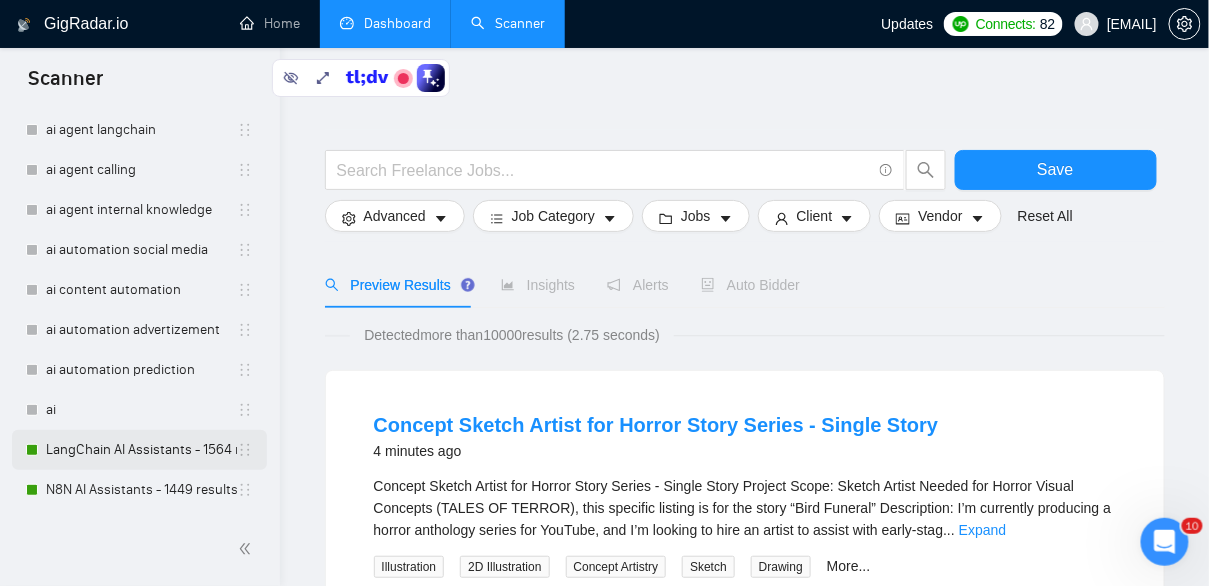 click on "LangChain AI Assistants - 1564 results" at bounding box center (141, 450) 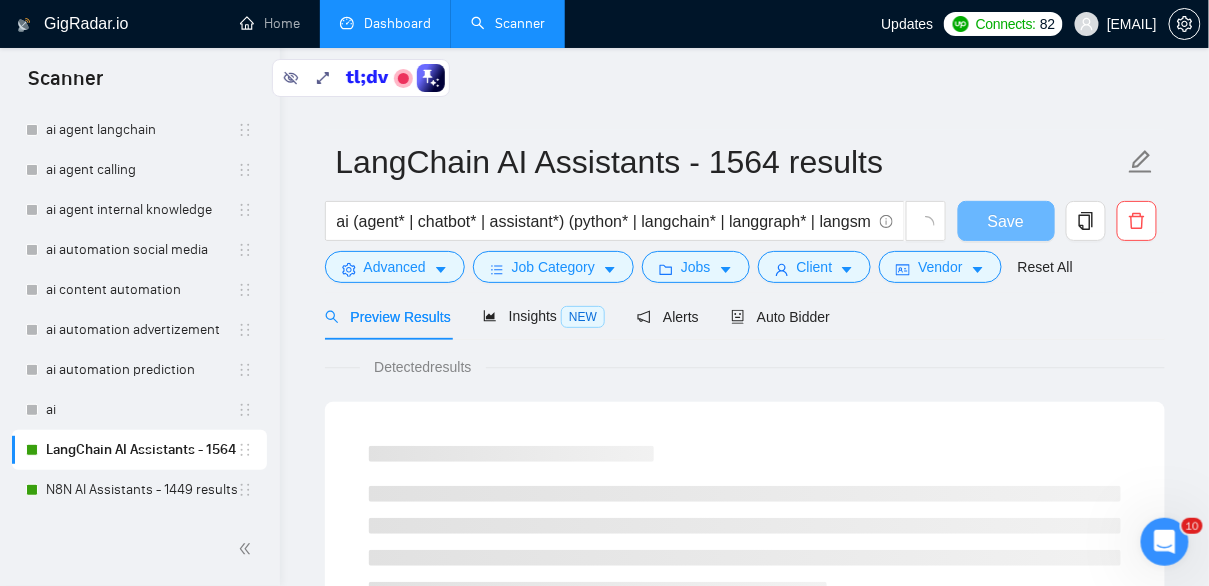 scroll, scrollTop: 326, scrollLeft: 0, axis: vertical 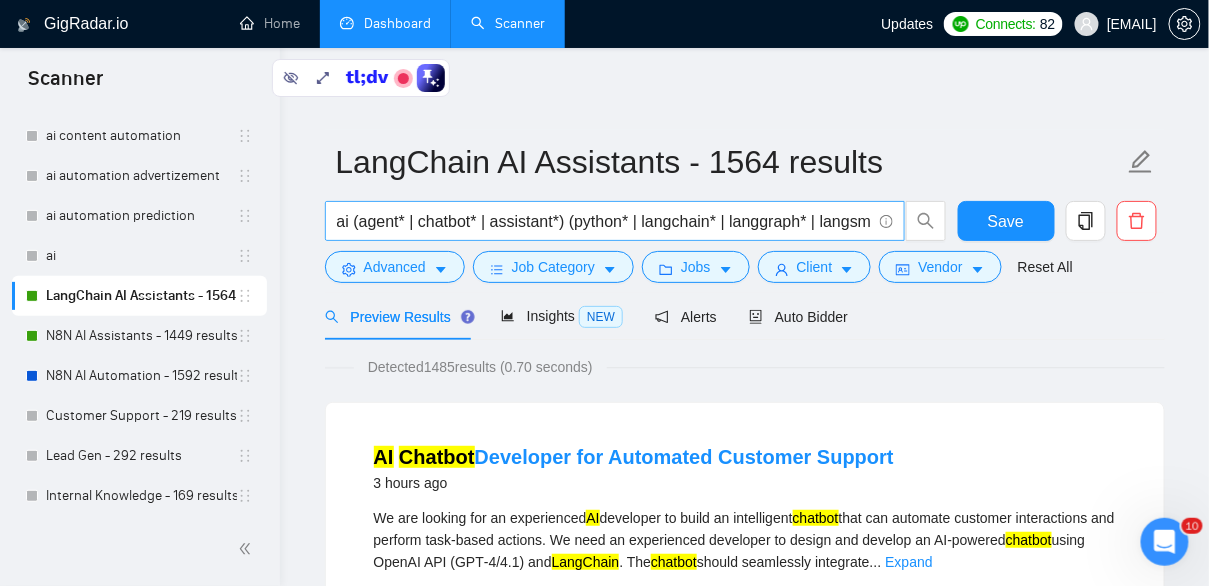 click on "ai (agent* | chatbot* | assistant*) (python* | langchain* | langgraph* | langsmith*)" at bounding box center [604, 221] 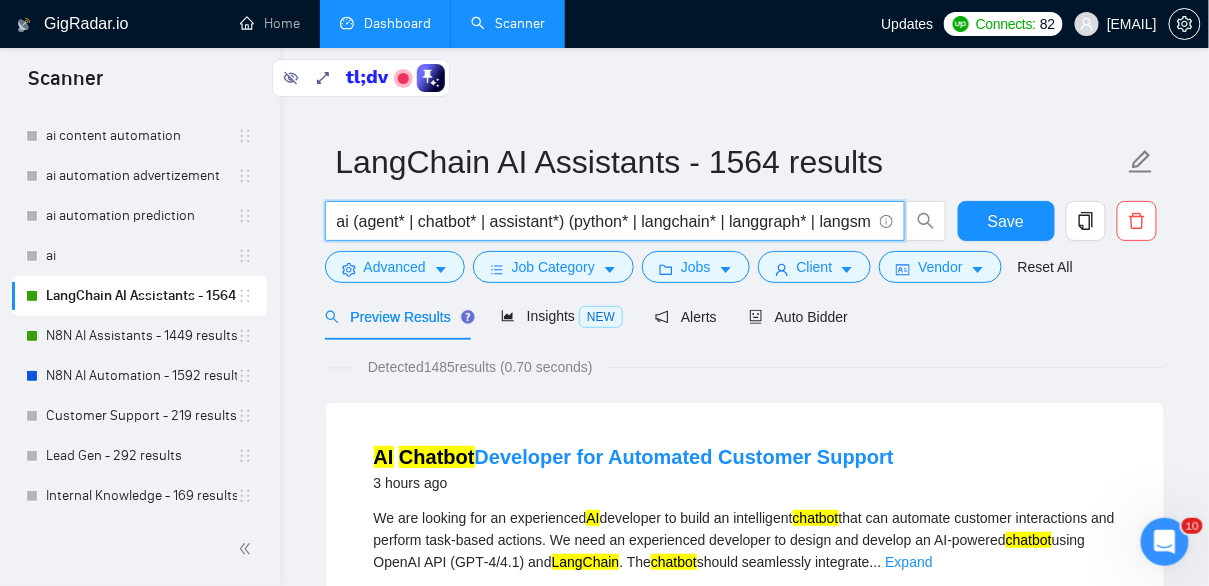 click on "ai (agent* | chatbot* | assistant*) (python* | langchain* | langgraph* | langsmith*)" at bounding box center [604, 221] 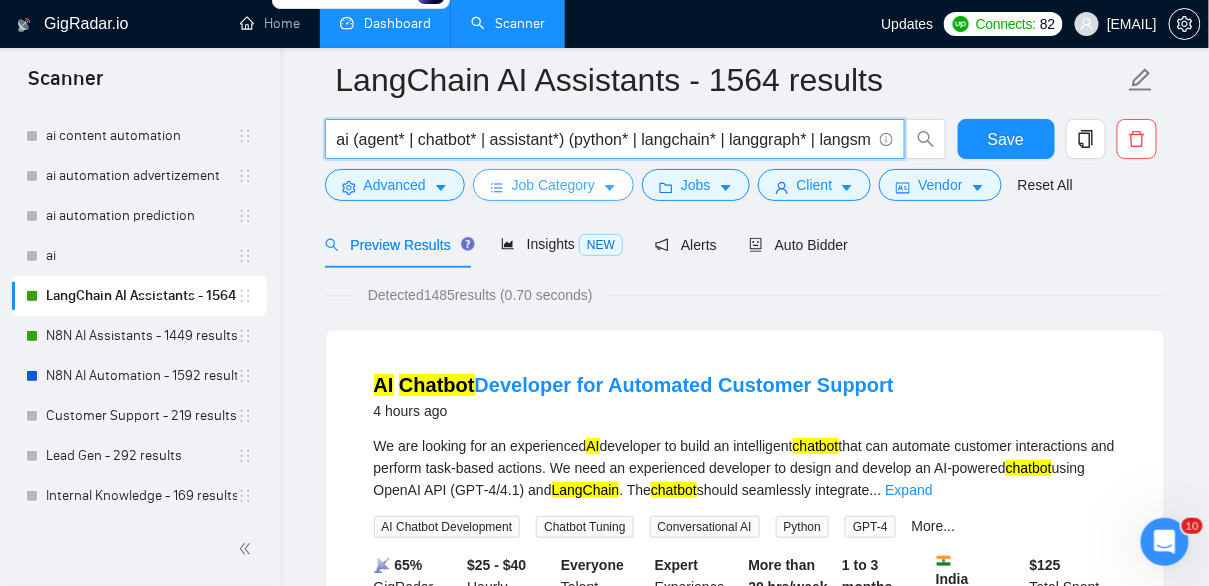 scroll, scrollTop: 87, scrollLeft: 0, axis: vertical 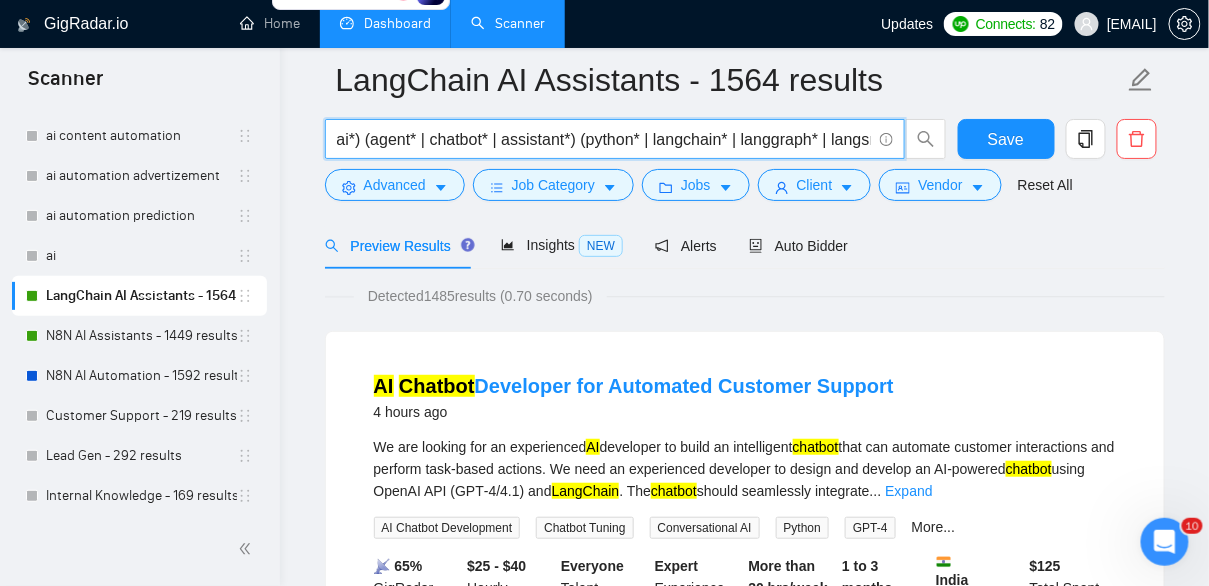 click on "ai*) (agent* | chatbot* | assistant*) (python* | langchain* | langgraph* | langsmith*)" at bounding box center [604, 139] 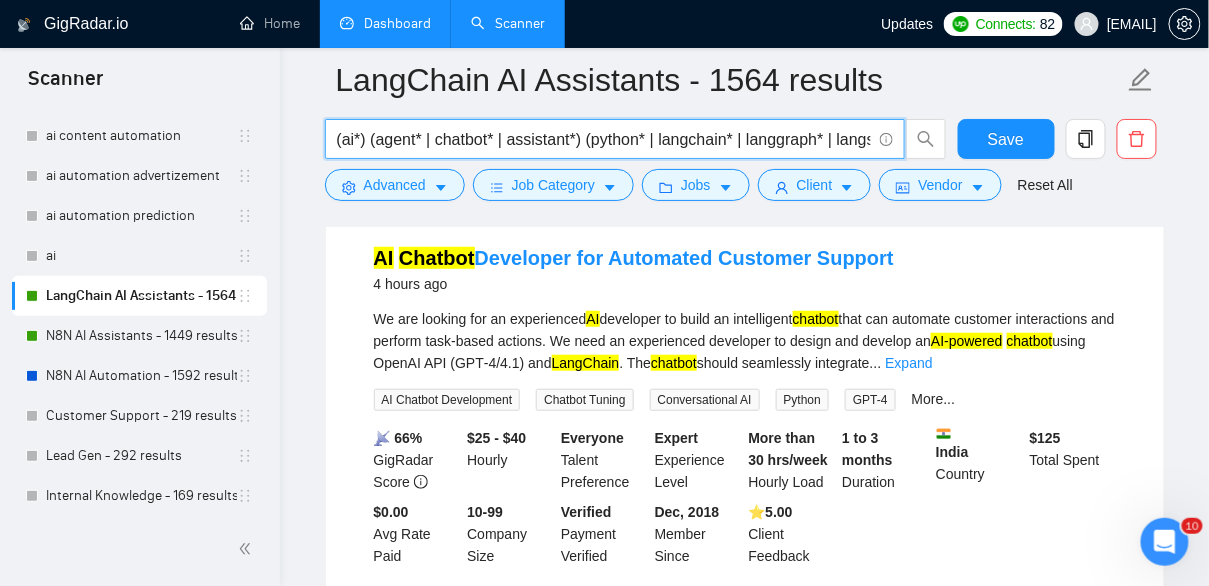 scroll, scrollTop: 221, scrollLeft: 0, axis: vertical 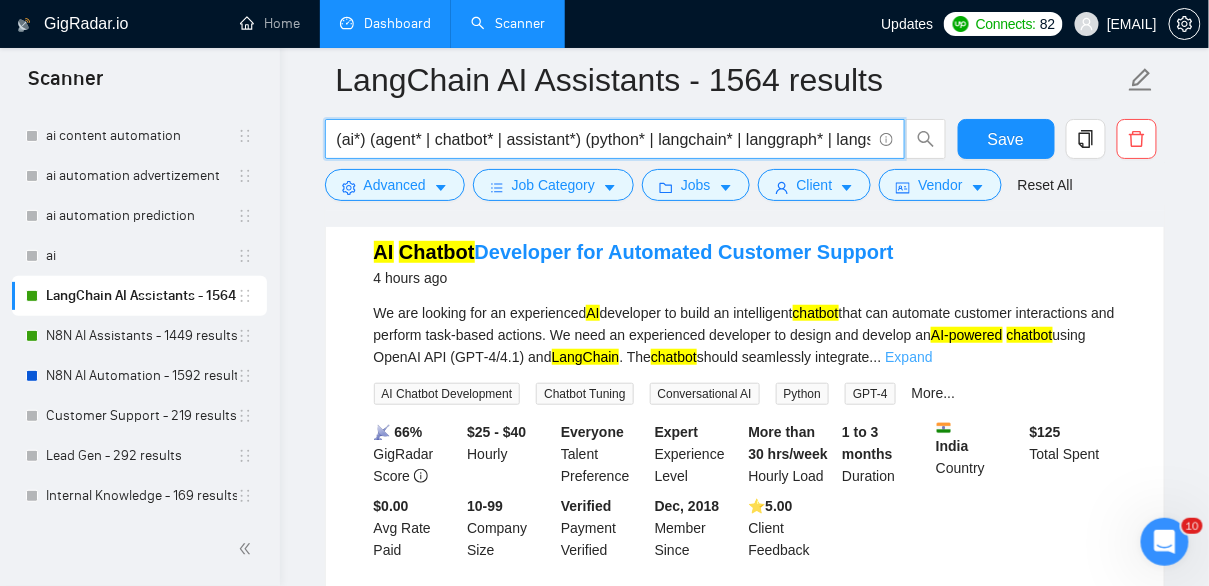 click on "Expand" at bounding box center [908, 357] 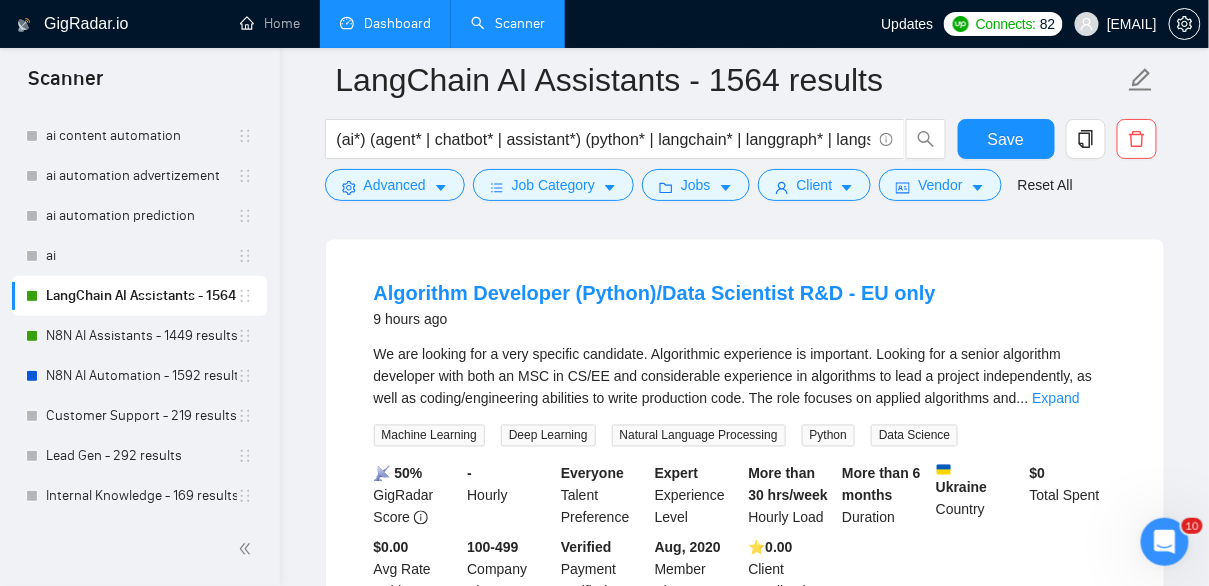 scroll, scrollTop: 747, scrollLeft: 0, axis: vertical 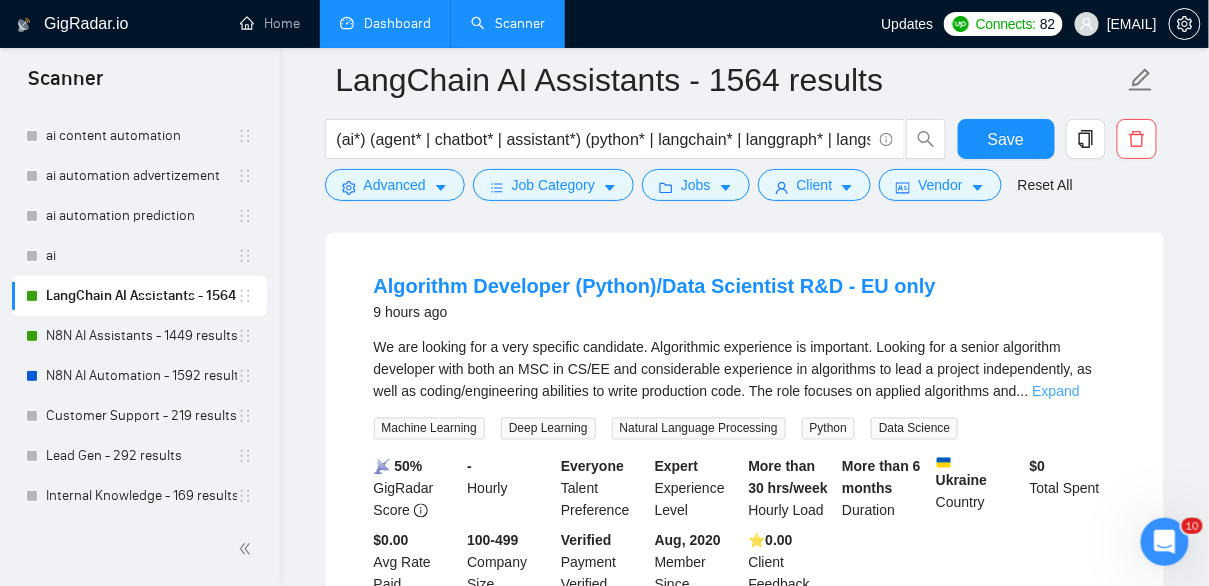 click on "Expand" at bounding box center (1056, 392) 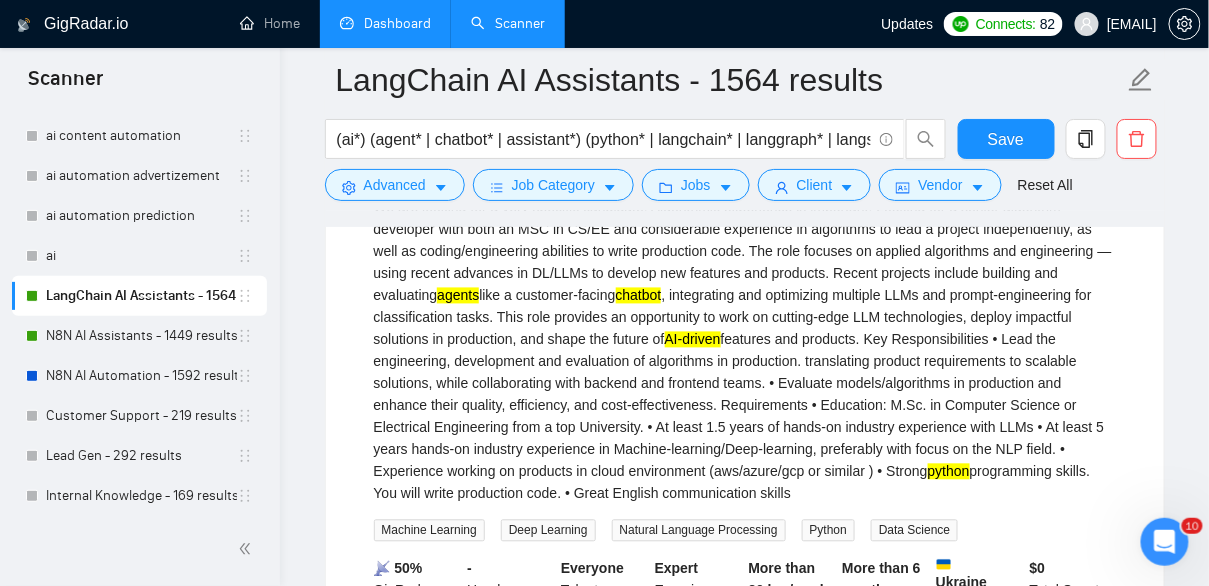 scroll, scrollTop: 912, scrollLeft: 0, axis: vertical 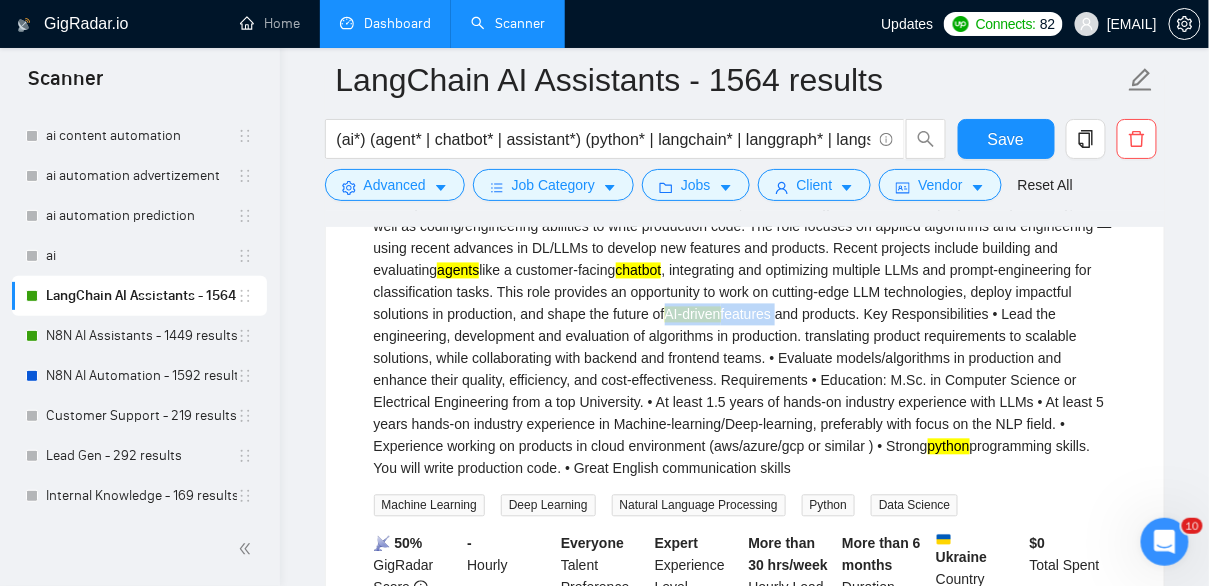 drag, startPoint x: 885, startPoint y: 334, endPoint x: 1001, endPoint y: 335, distance: 116.00431 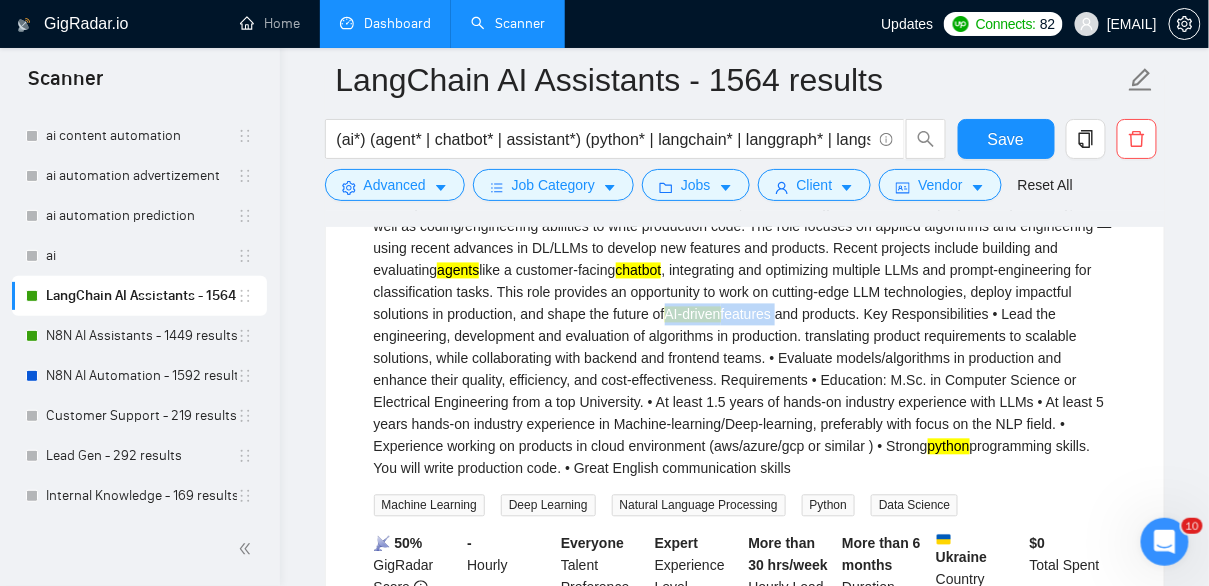 click on "We are looking for a very specific candidate.
Algorithmic experience is important.
Looking for a senior algorithm developer with both an MSC in CS/EE and considerable experience in algorithms to lead a project independently, as well as coding/engineering abilities to write production code.
The role focuses on applied algorithms and engineering — using recent advances in DL/LLMs to develop new features and products. Recent projects include building and evaluating agents like a customer-facing chatbot, integrating and optimizing multiple LLMs and prompt-engineering for classification tasks.
This role provides an opportunity to work on cutting-edge LLM technologies, deploy impactful solutions in production, and shape the future of AI-driven python programming skills. You will write production code.
• Great English communication skills" at bounding box center (745, 326) 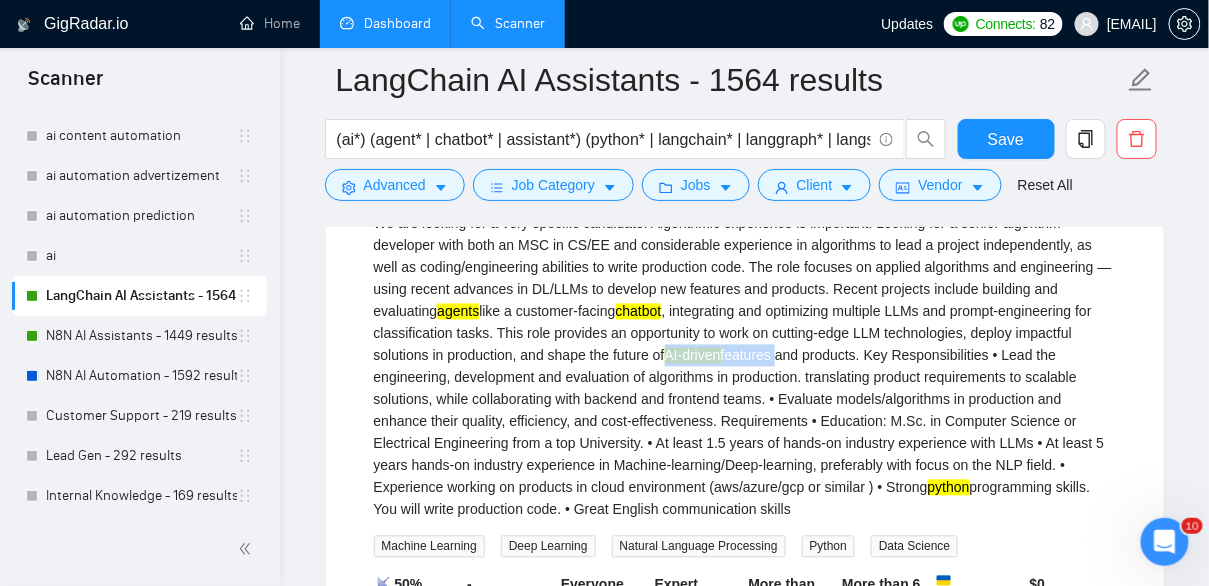 scroll, scrollTop: 876, scrollLeft: 0, axis: vertical 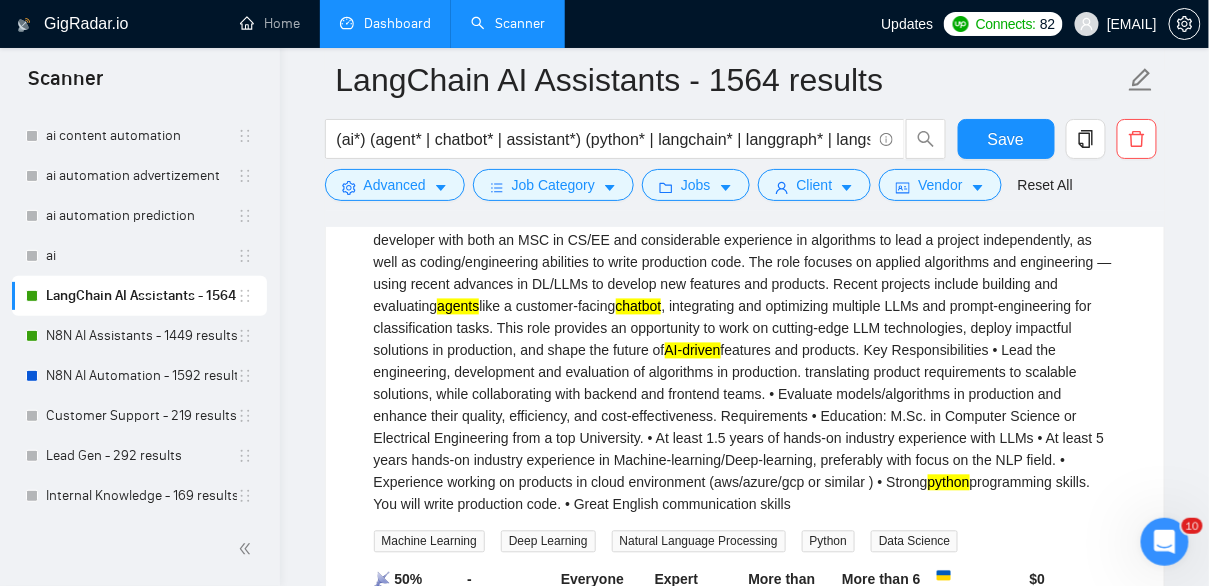 click on "We are looking for a very specific candidate.
Algorithmic experience is important.
Looking for a senior algorithm developer with both an MSC in CS/EE and considerable experience in algorithms to lead a project independently, as well as coding/engineering abilities to write production code.
The role focuses on applied algorithms and engineering — using recent advances in DL/LLMs to develop new features and products. Recent projects include building and evaluating agents like a customer-facing chatbot, integrating and optimizing multiple LLMs and prompt-engineering for classification tasks.
This role provides an opportunity to work on cutting-edge LLM technologies, deploy impactful solutions in production, and shape the future of AI-driven python programming skills. You will write production code.
• Great English communication skills" at bounding box center (745, 362) 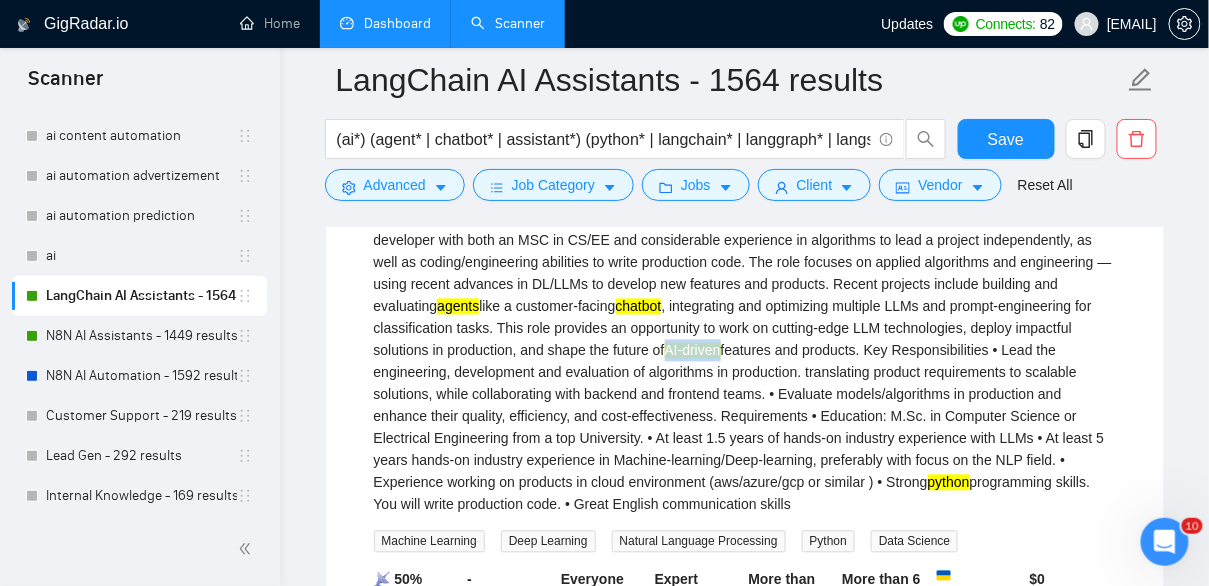 drag, startPoint x: 943, startPoint y: 370, endPoint x: 885, endPoint y: 371, distance: 58.00862 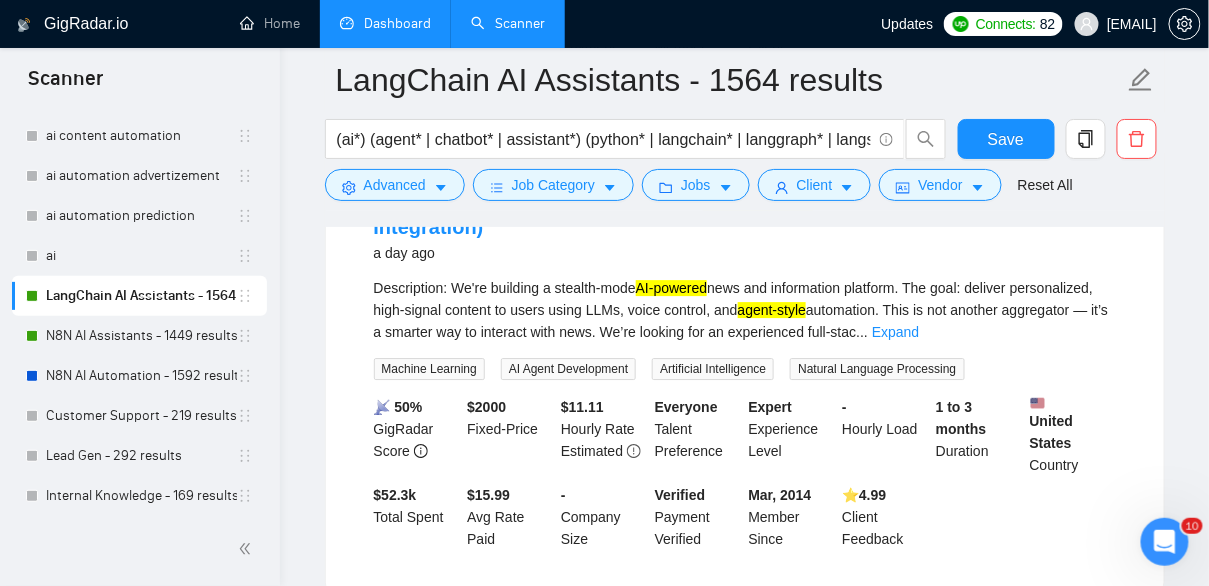 scroll, scrollTop: 1510, scrollLeft: 0, axis: vertical 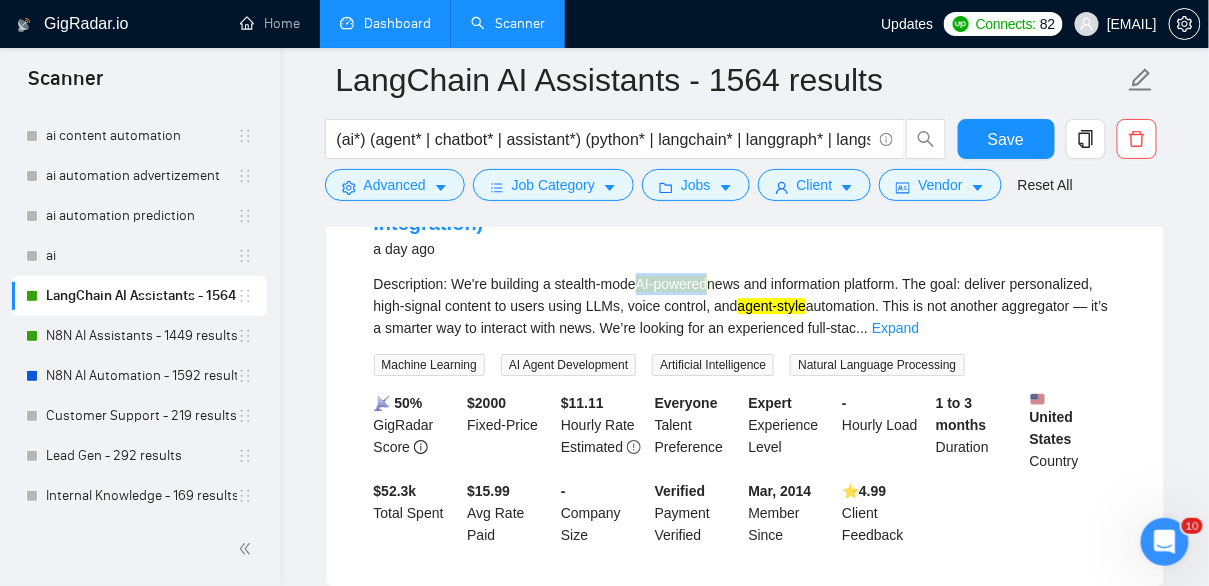 drag, startPoint x: 729, startPoint y: 321, endPoint x: 651, endPoint y: 323, distance: 78.025635 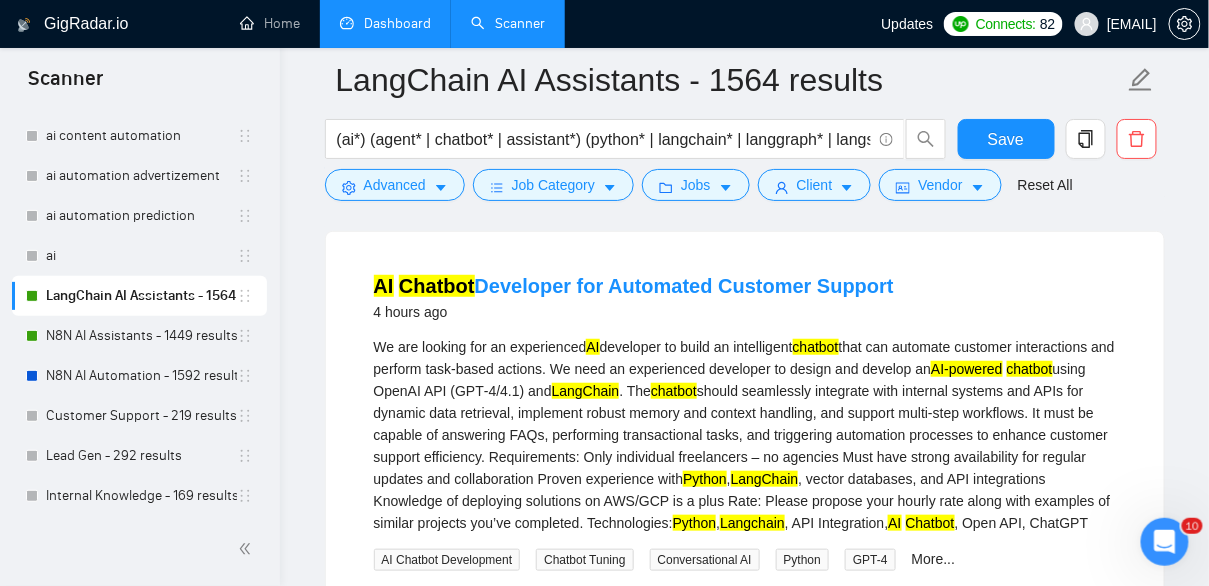 scroll, scrollTop: 198, scrollLeft: 0, axis: vertical 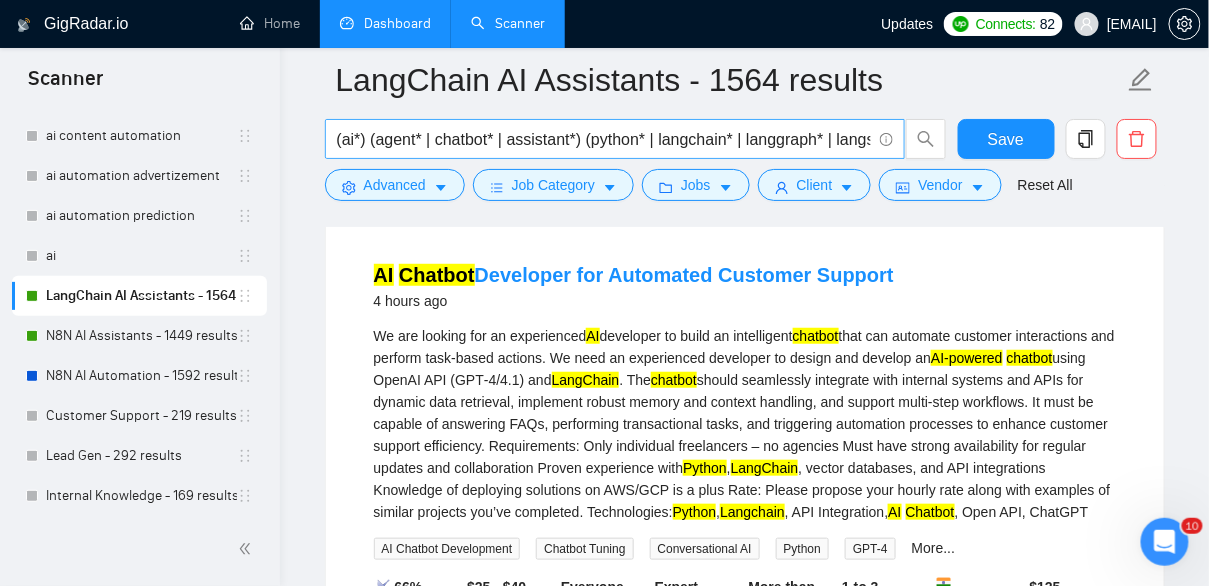 click on "(ai*) (agent* | chatbot* | assistant*) (python* | langchain* | langgraph* | langsmith*)" at bounding box center (604, 139) 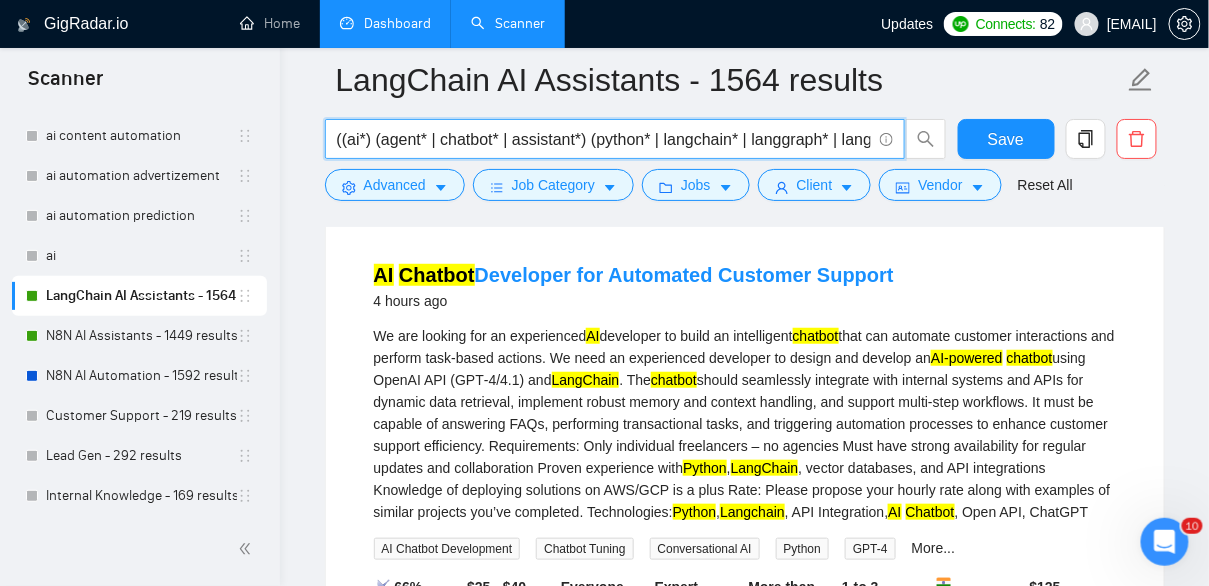 click on "((ai*) (agent* | chatbot* | assistant*) (python* | langchain* | langgraph* | langsmith*)" at bounding box center (604, 139) 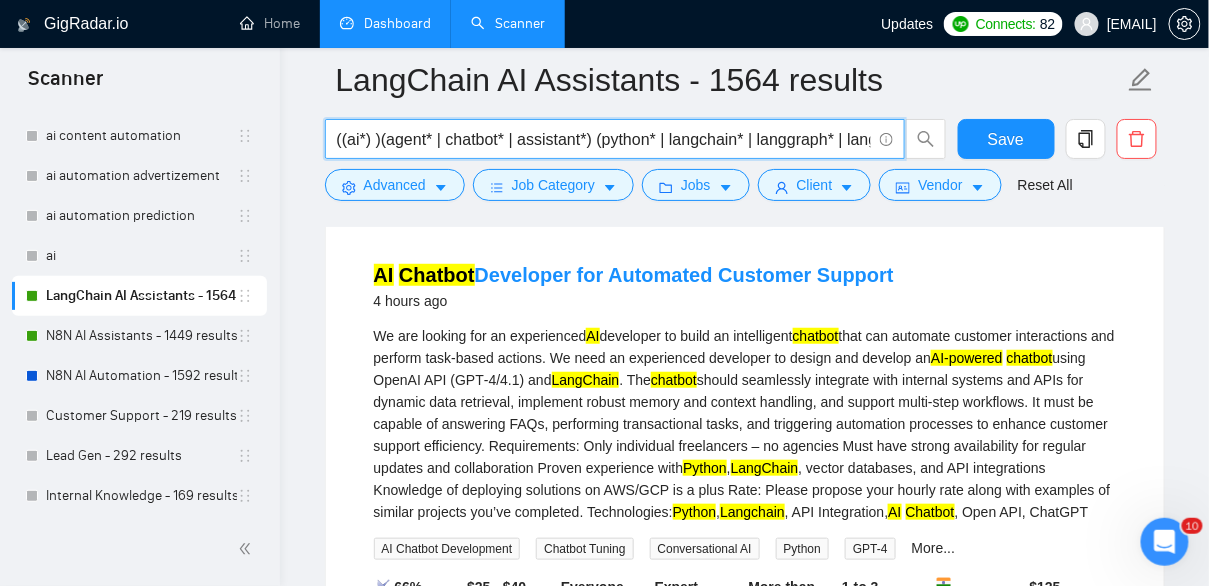click on "((ai*) )(agent* | chatbot* | assistant*) (python* | langchain* | langgraph* | langsmith*)" at bounding box center [604, 139] 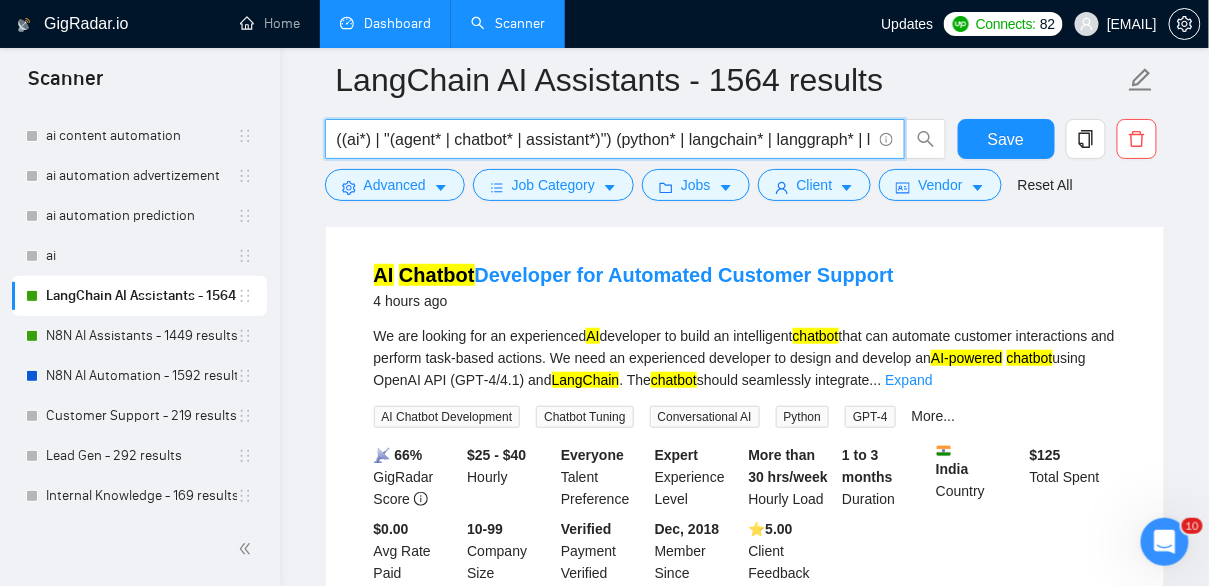 paste on "Artificial intelligence" 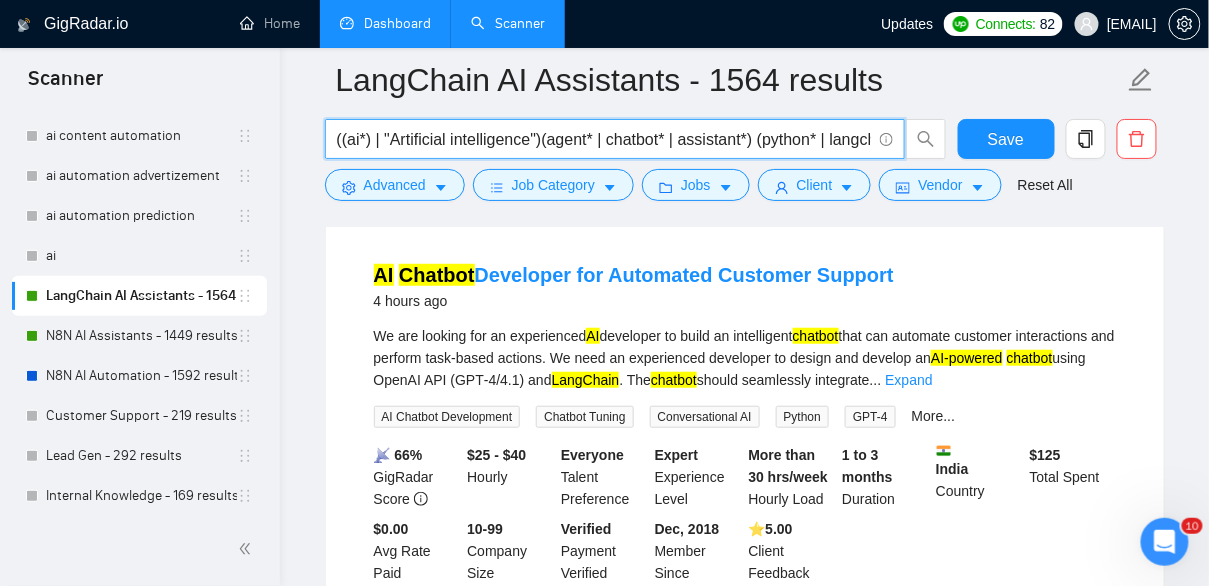 click on "((ai*) | "Artificial intelligence")(agent* | chatbot* | assistant*) (python* | langchain* | langgraph* | langsmith*)" at bounding box center [604, 139] 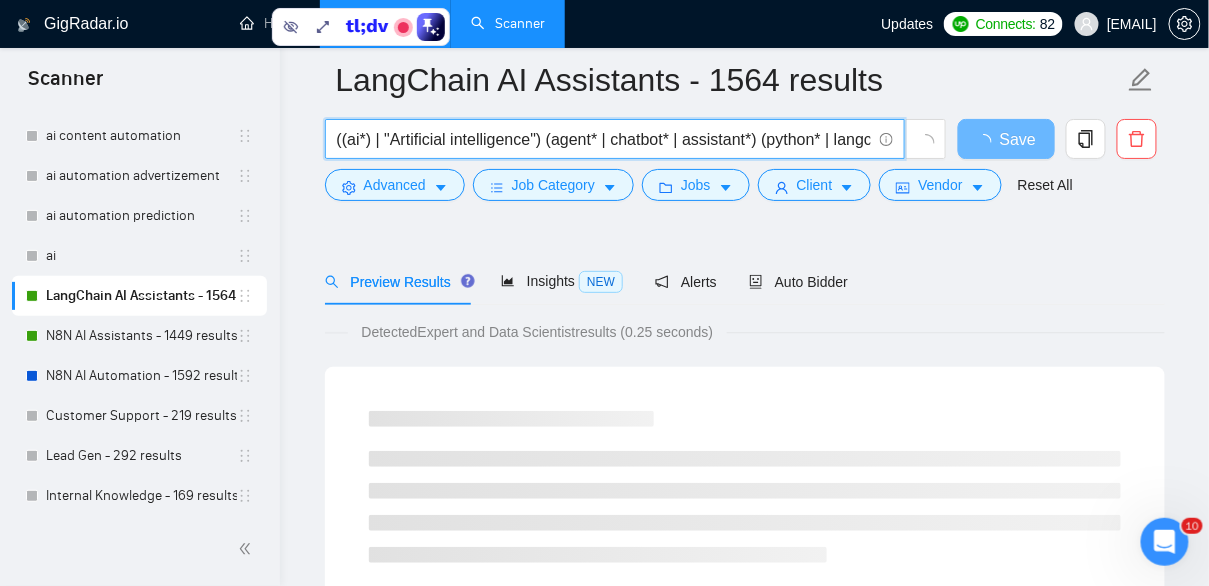 scroll, scrollTop: 0, scrollLeft: 0, axis: both 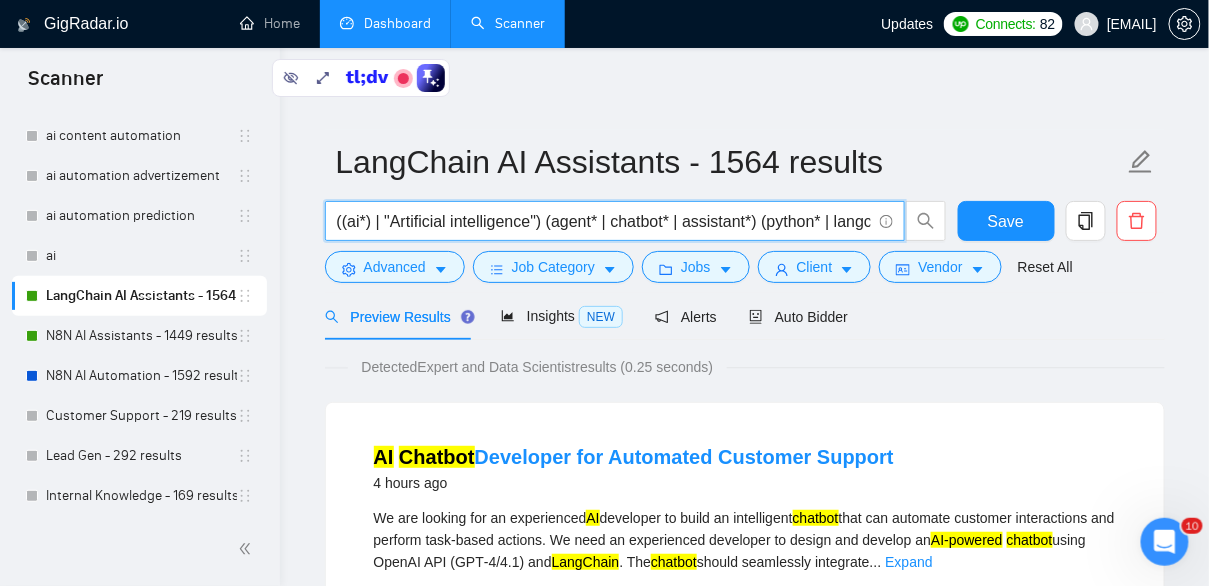 drag, startPoint x: 830, startPoint y: 220, endPoint x: 769, endPoint y: 230, distance: 61.81424 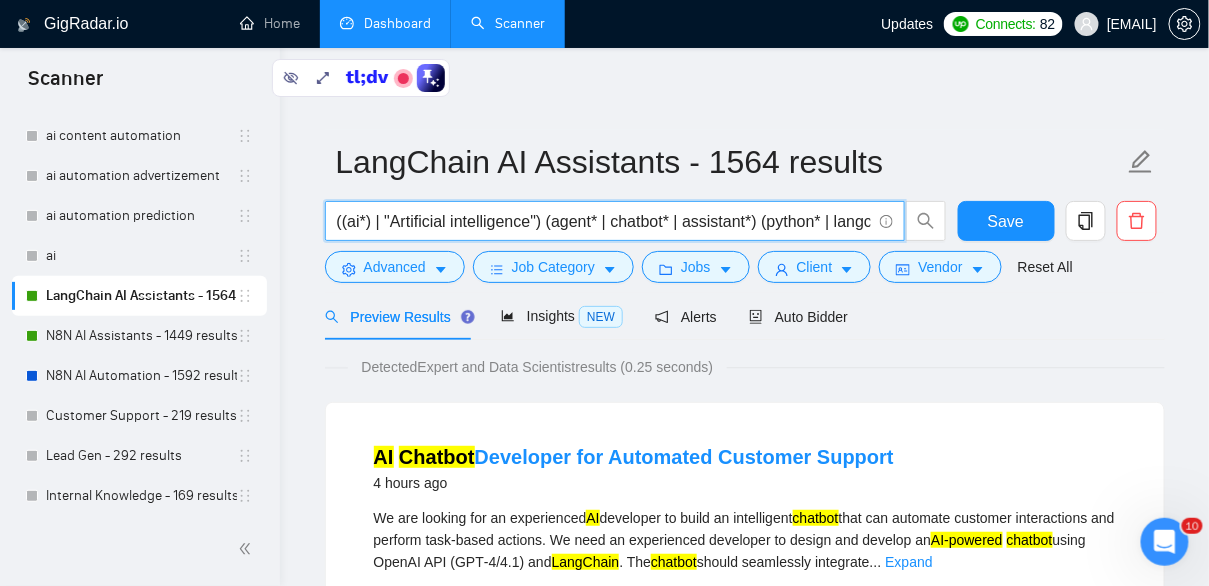 click on "((ai*) | "Artificial intelligence") (agent* | chatbot* | assistant*) (python* | langchain* | langgraph* | langsmith*)" at bounding box center (604, 221) 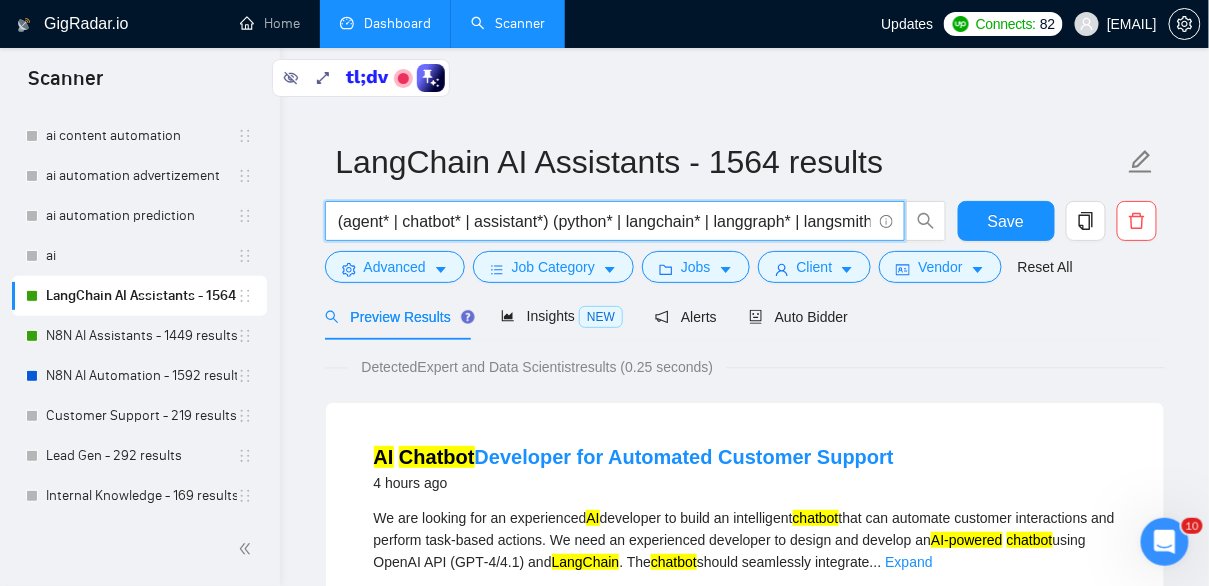 scroll, scrollTop: 0, scrollLeft: 248, axis: horizontal 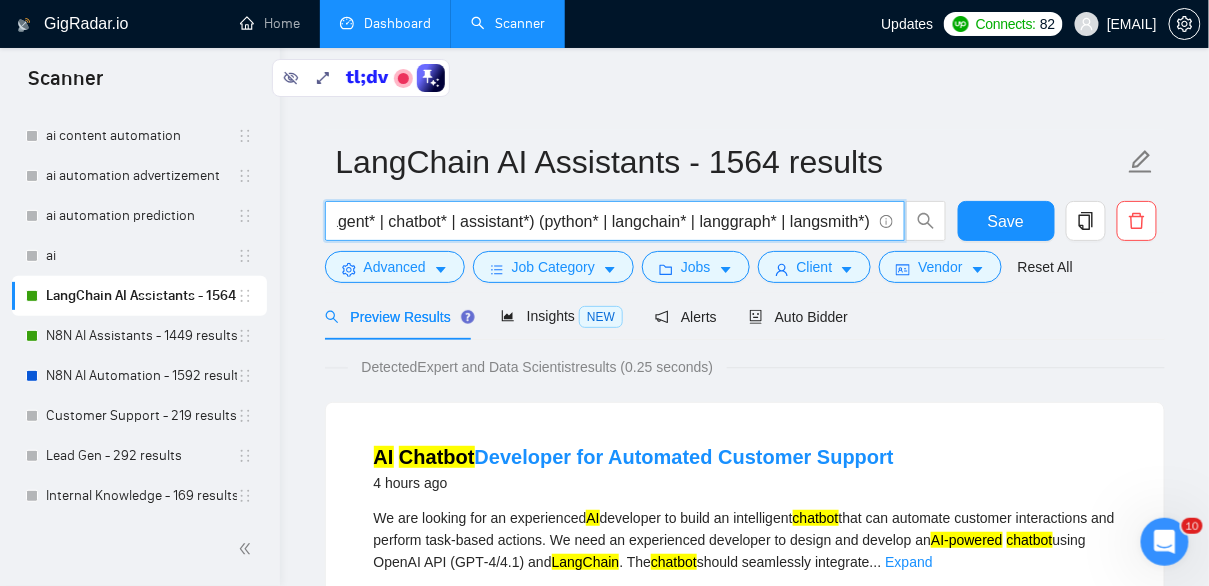 drag, startPoint x: 804, startPoint y: 226, endPoint x: 884, endPoint y: 228, distance: 80.024994 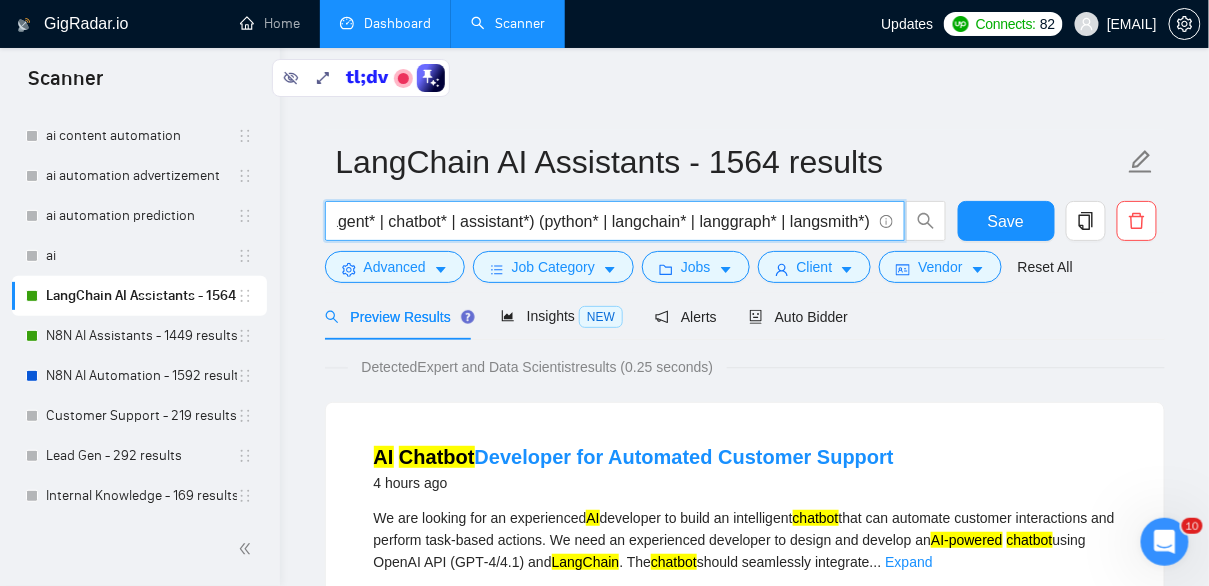 click on "((ai*) | "Artificial intelligence") (agent* | chatbot* | assistant*) (python* | langchain* | langgraph* | langsmith*)" at bounding box center [615, 221] 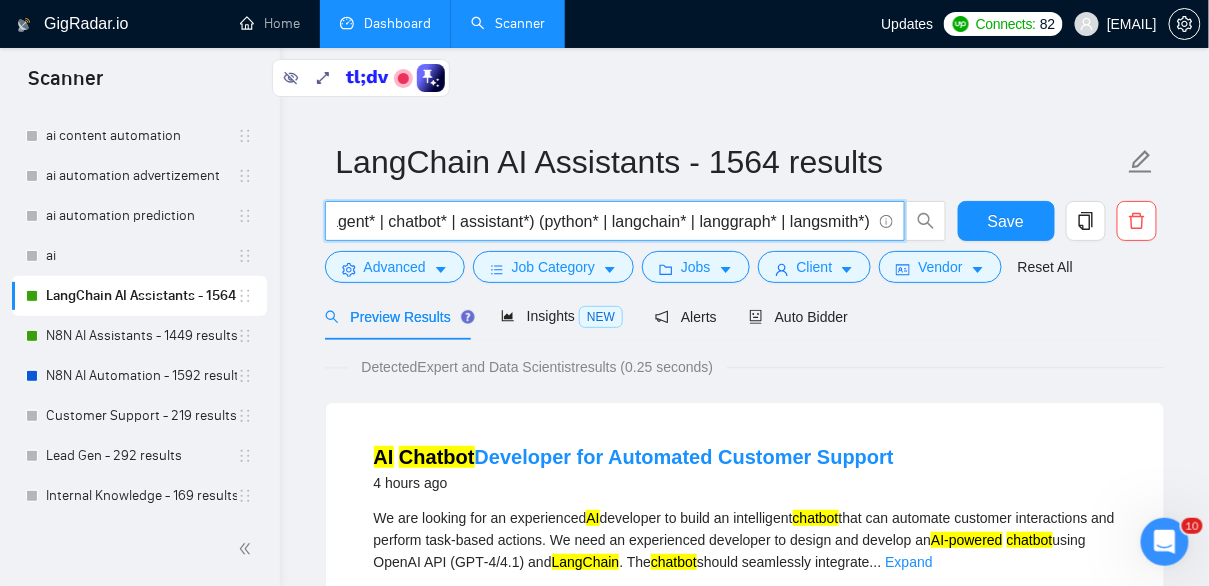 click on "((ai*) | "Artificial intelligence") (agent* | chatbot* | assistant*) (python* | langchain* | langgraph* | langsmith*)" at bounding box center (604, 221) 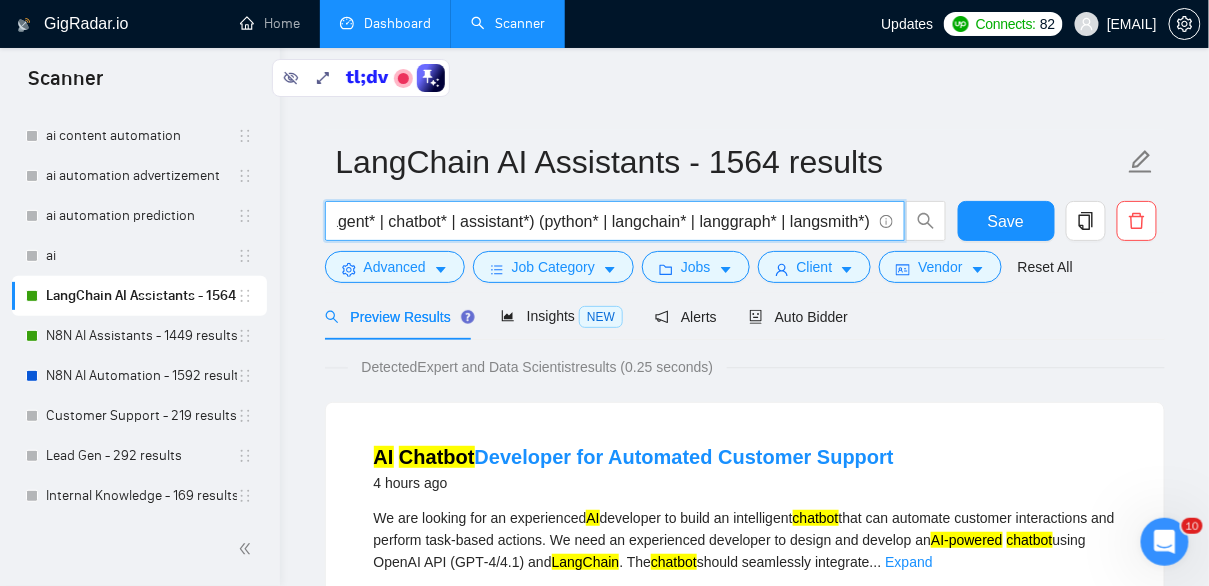 scroll, scrollTop: 0, scrollLeft: 0, axis: both 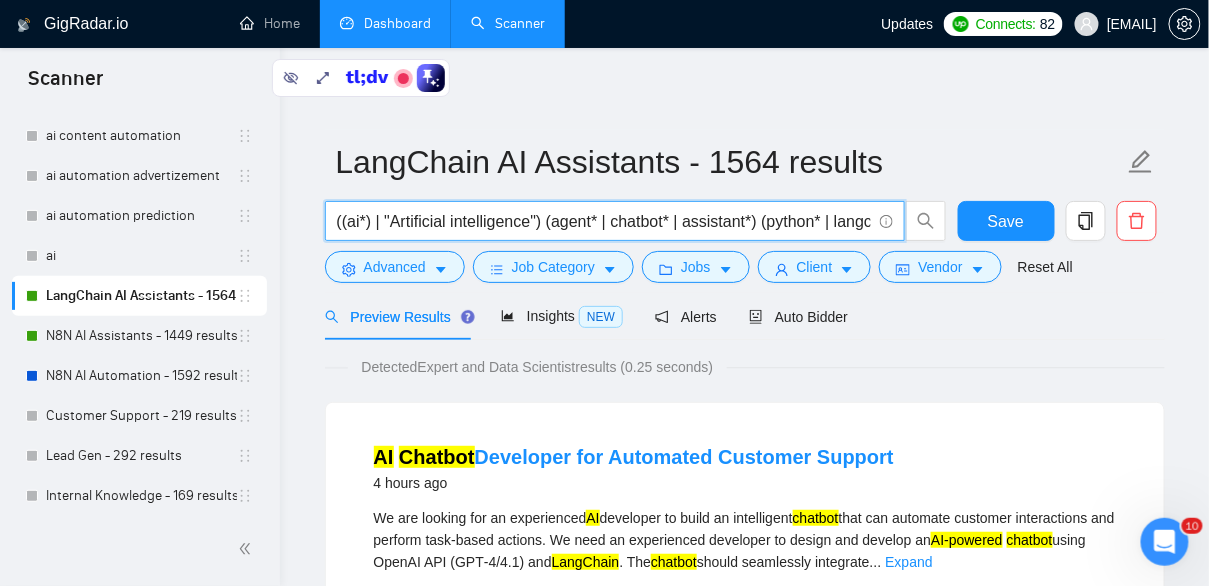 drag, startPoint x: 372, startPoint y: 221, endPoint x: 303, endPoint y: 218, distance: 69.065186 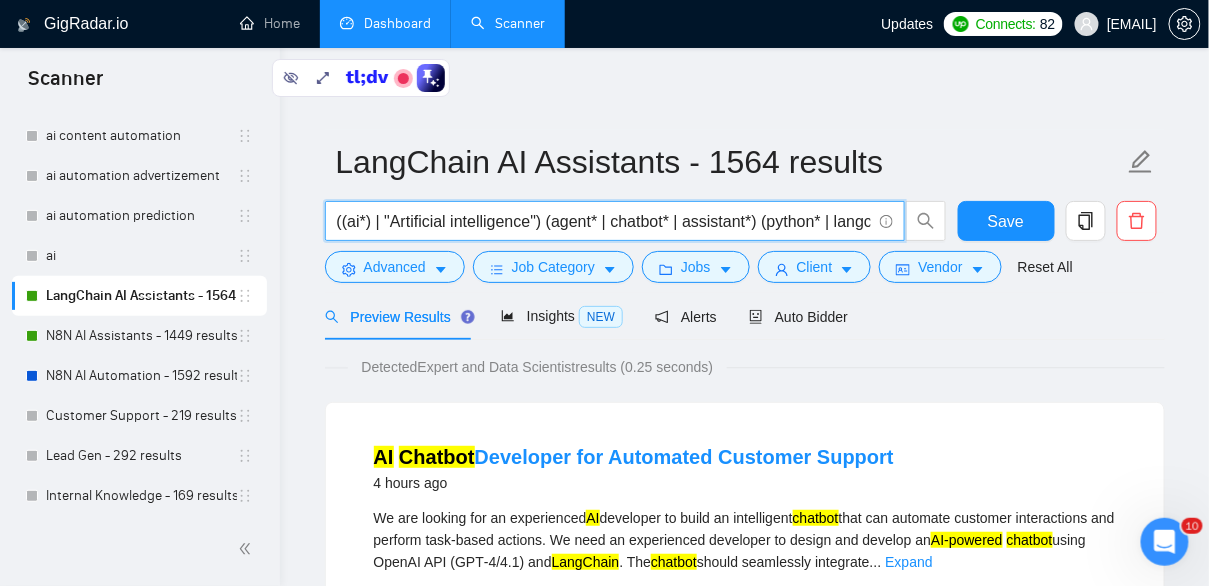 click on "GigRadar.io Home Dashboard Scanner Updates Connects: 82 [EMAIL] LangChain AI Assistants - 1564 results ((ai*) | "Artificial intelligence") (agent* | chatbot* | assistant*) (python* | langchain* | langgraph* | langsmith*) Save Advanced Job Category Jobs Client Vendor Reset All Preview Results Insights NEW Alerts Auto Bidder Detected 1538 results (0.25 seconds) AI Chatbot Developer for Automated Customer Support 4 hours ago We are looking for an experienced AI developer to build an intelligent chatbot that can automate customer interactions and perform task-based actions.
We need an experienced developer to design and develop an AI-powered chatbot using OpenAI API (GPT‑4/4.1) and LangChain. The chatbot should seamlessly integrate ... Expand AI Chatbot Development Chatbot Tuning Conversational AI Python GPT-4 More... 66% GigRadar Score $25 - $40 Hourly Everyone Talent Preference Expert Experience Level More than 30 hrs/week Hourly Load 1 to 3 months" at bounding box center [744, 2484] 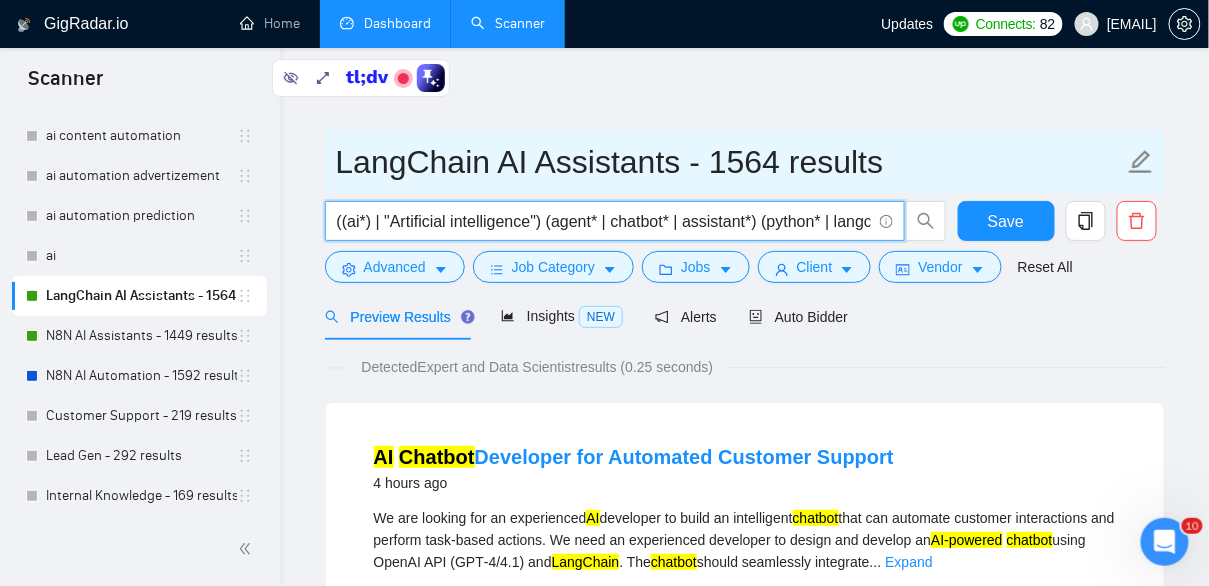 type on "((ai*) | "Artificial intelligence") (agent* | chatbot* | assistant*) (python* | langchain* | langgraph* | langsmith*)" 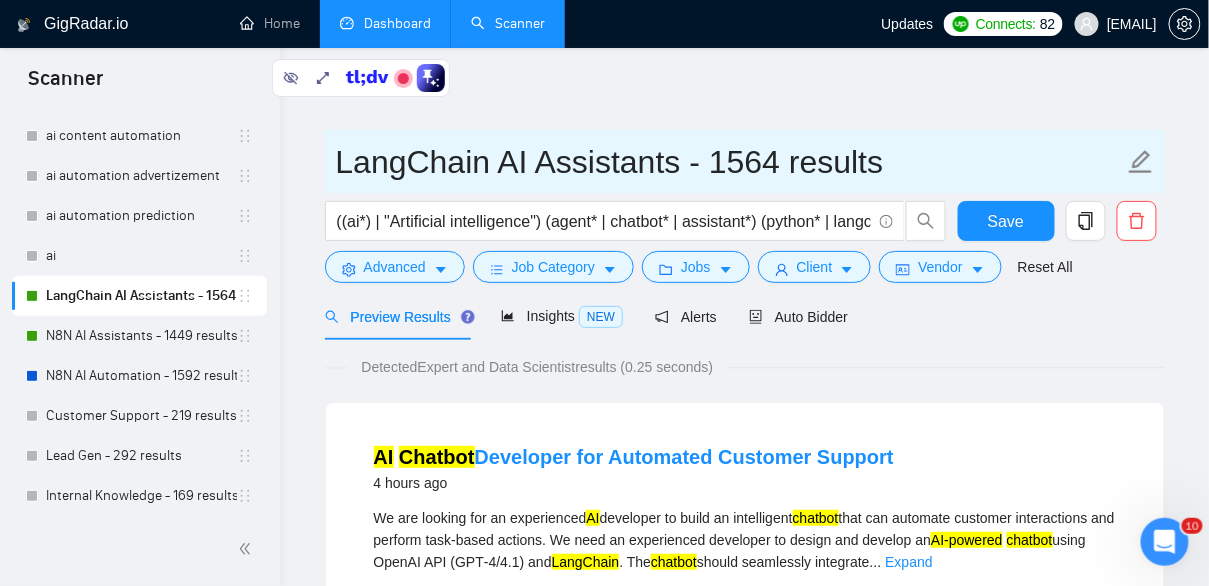 drag, startPoint x: 488, startPoint y: 152, endPoint x: 335, endPoint y: 143, distance: 153.26448 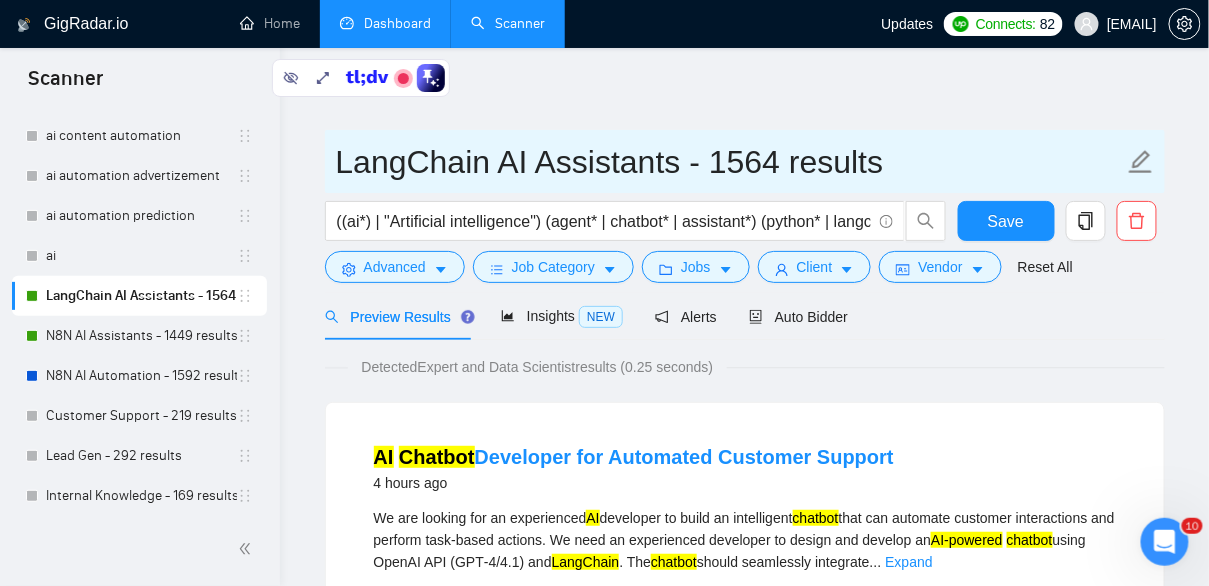 click on "LangChain AI Assistants - 1564 results" at bounding box center [745, 161] 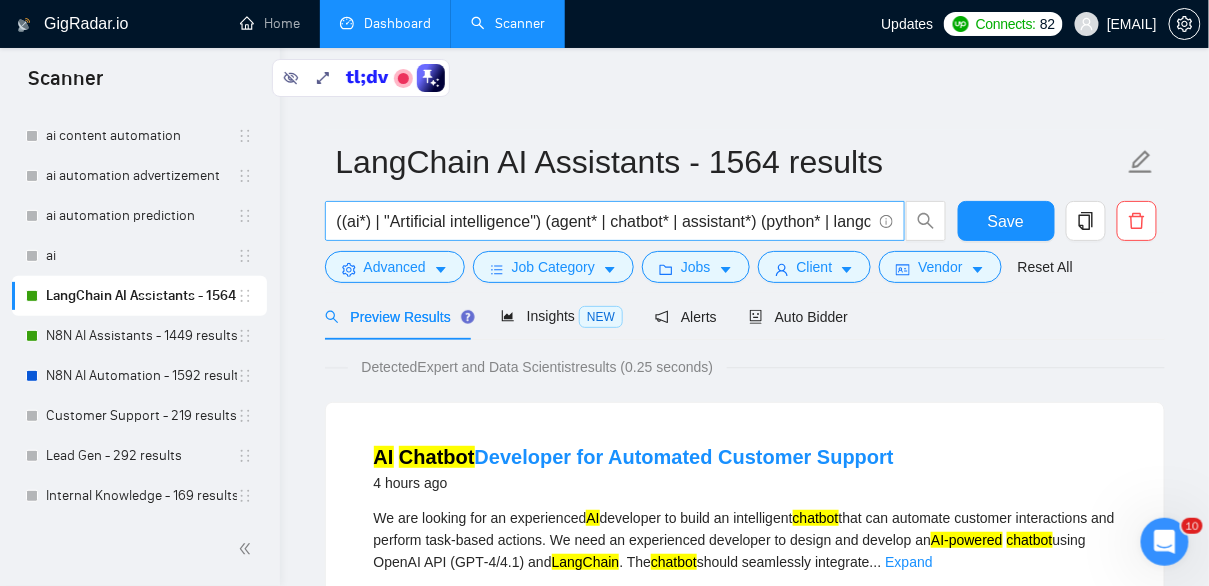 click on "((ai*) | "Artificial intelligence") (agent* | chatbot* | assistant*) (python* | langchain* | langgraph* | langsmith*)" at bounding box center (604, 221) 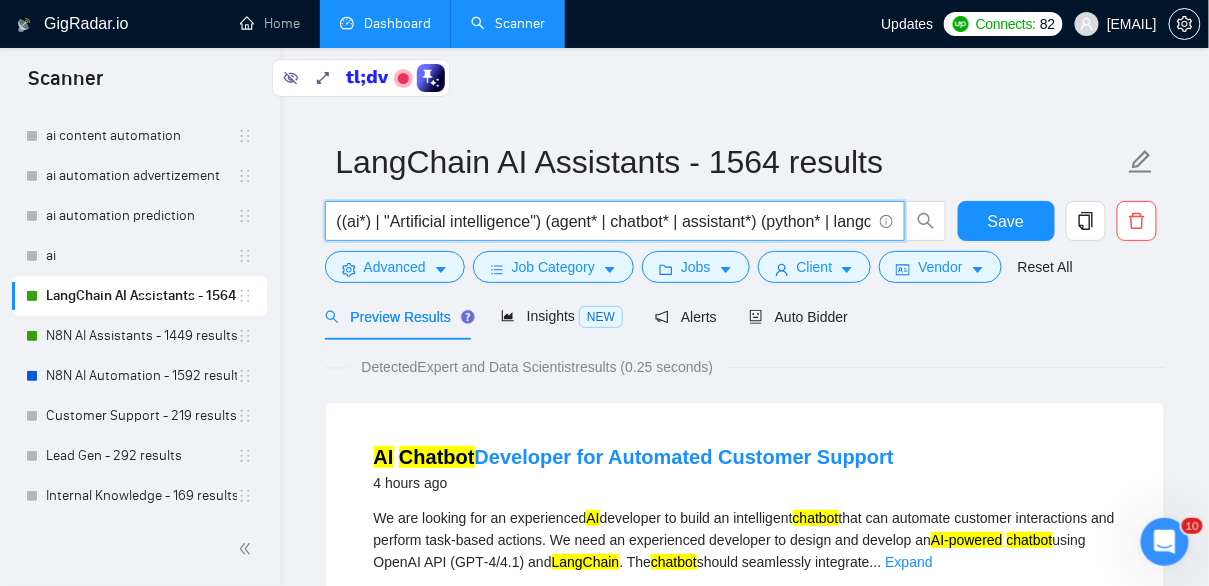 drag, startPoint x: 550, startPoint y: 225, endPoint x: 342, endPoint y: 215, distance: 208.24025 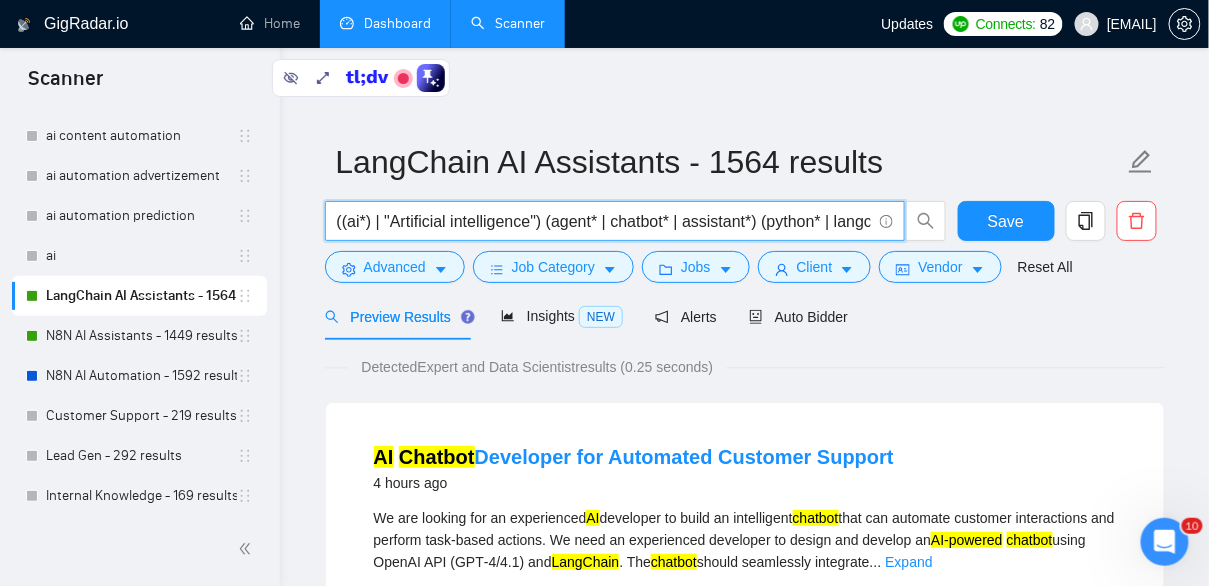 click on "((ai*) | "Artificial intelligence") (agent* | chatbot* | assistant*) (python* | langchain* | langgraph* | langsmith*)" at bounding box center (604, 221) 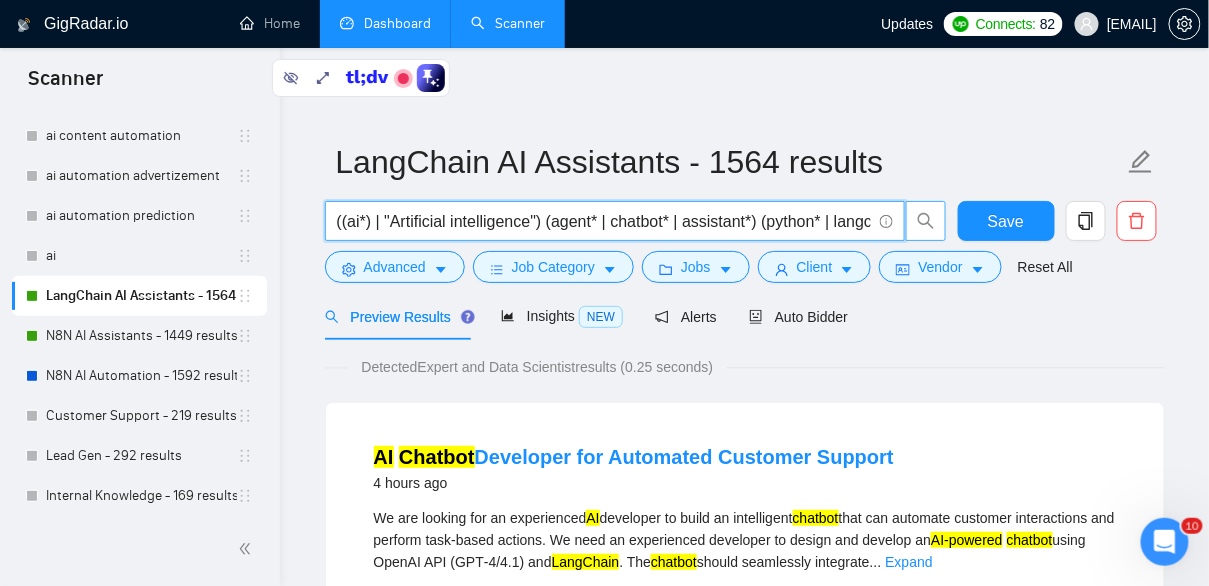 scroll, scrollTop: 0, scrollLeft: 248, axis: horizontal 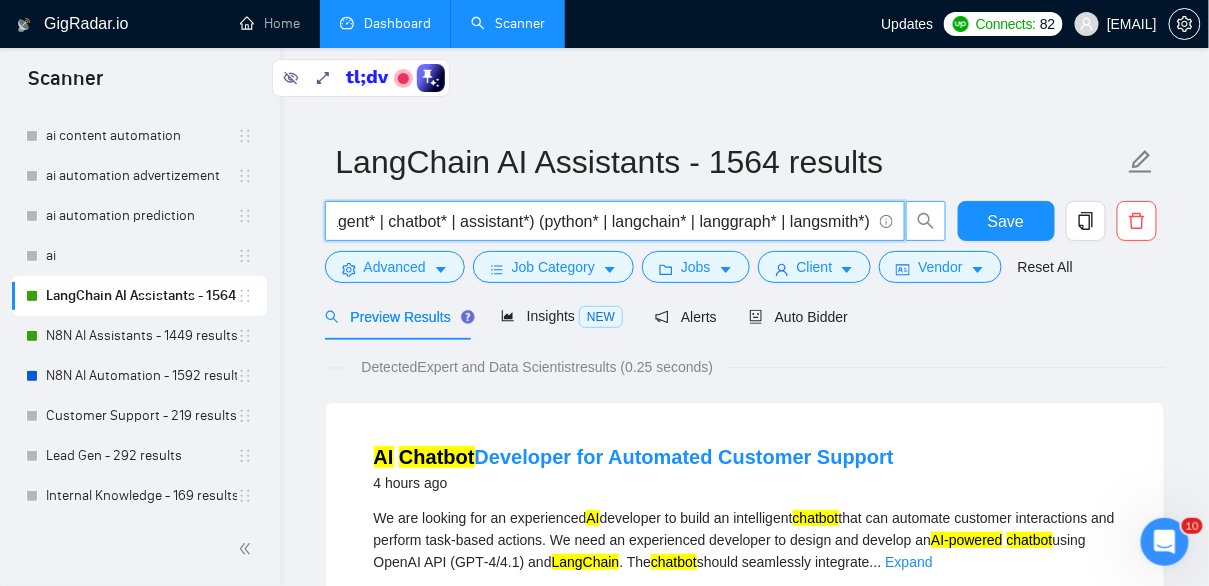 drag, startPoint x: 823, startPoint y: 227, endPoint x: 921, endPoint y: 226, distance: 98.005104 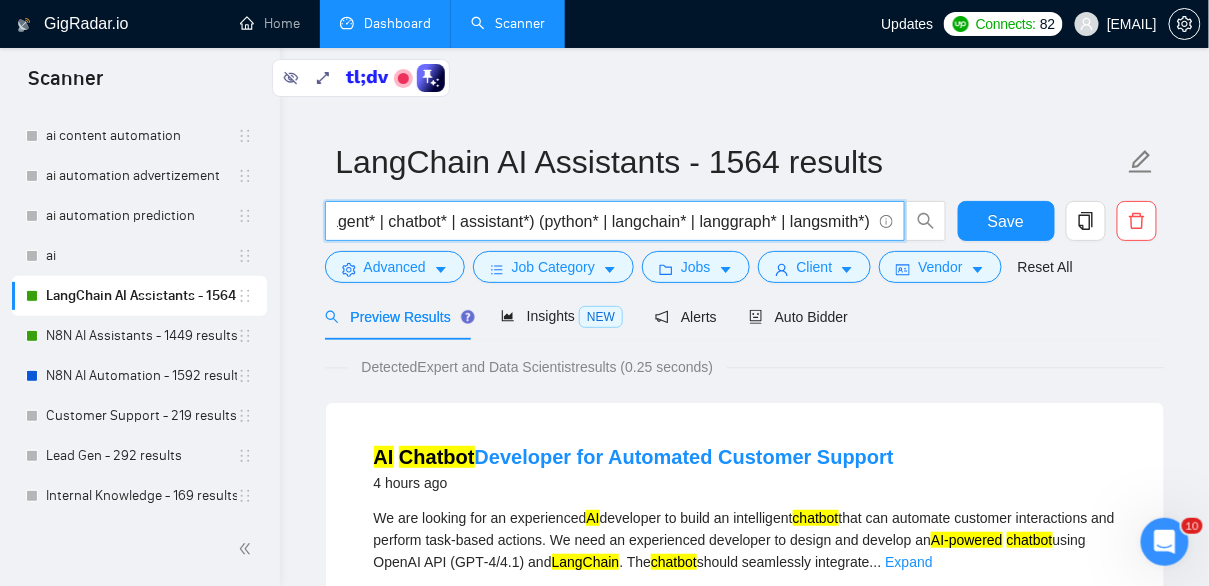click on "((ai*) | "Artificial intelligence") (agent* | chatbot* | assistant*) (python* | langchain* | langgraph* | langsmith*)" at bounding box center (604, 221) 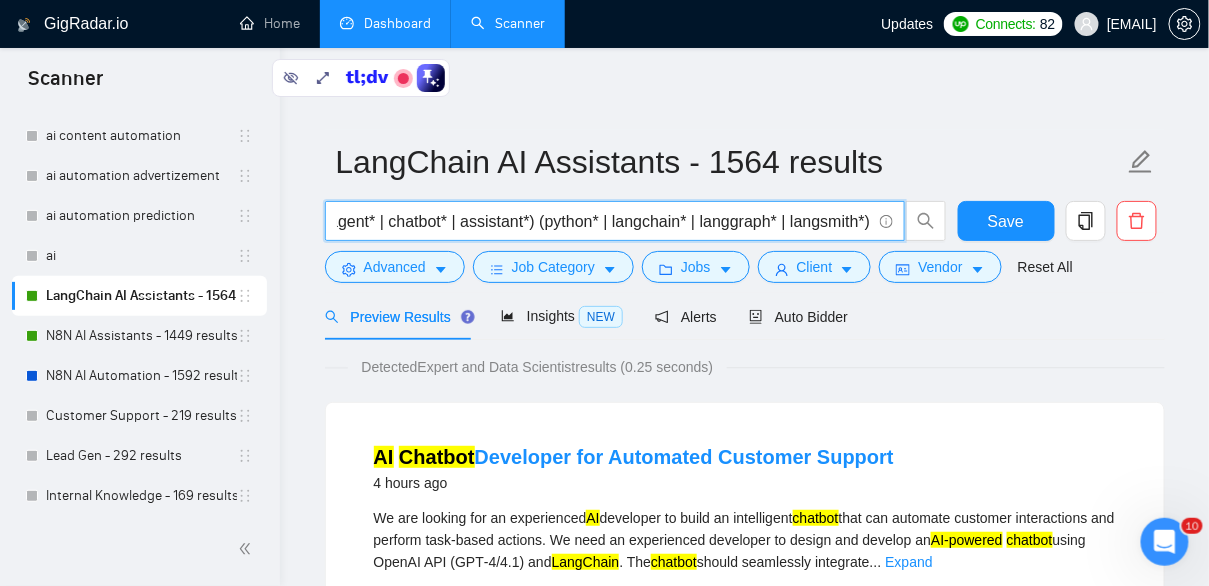 scroll, scrollTop: 0, scrollLeft: 0, axis: both 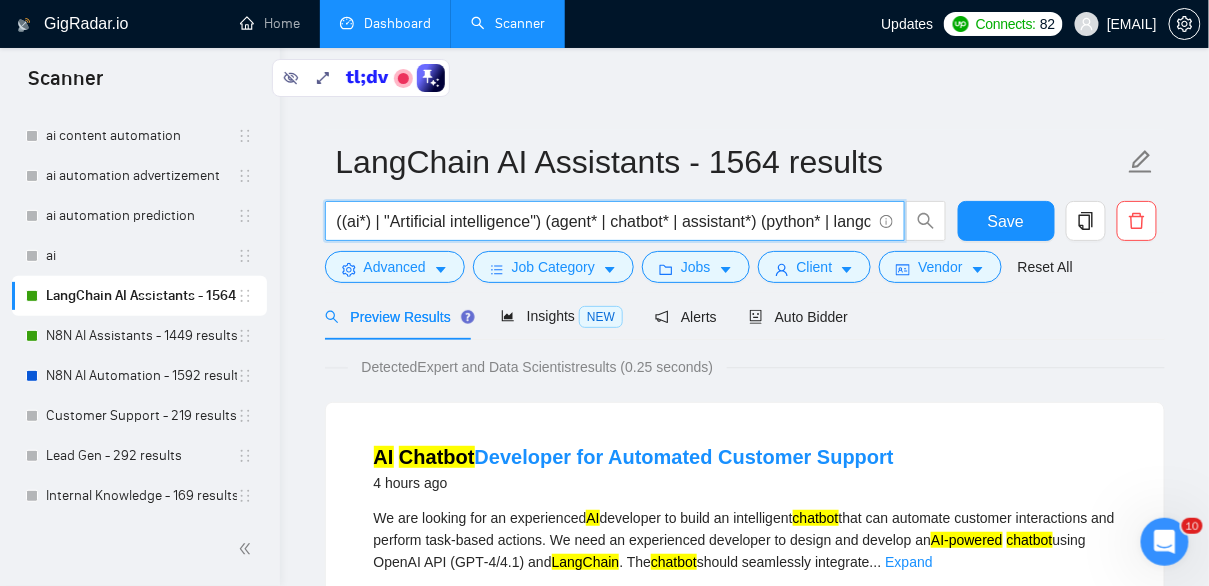 drag, startPoint x: 376, startPoint y: 216, endPoint x: 289, endPoint y: 214, distance: 87.02299 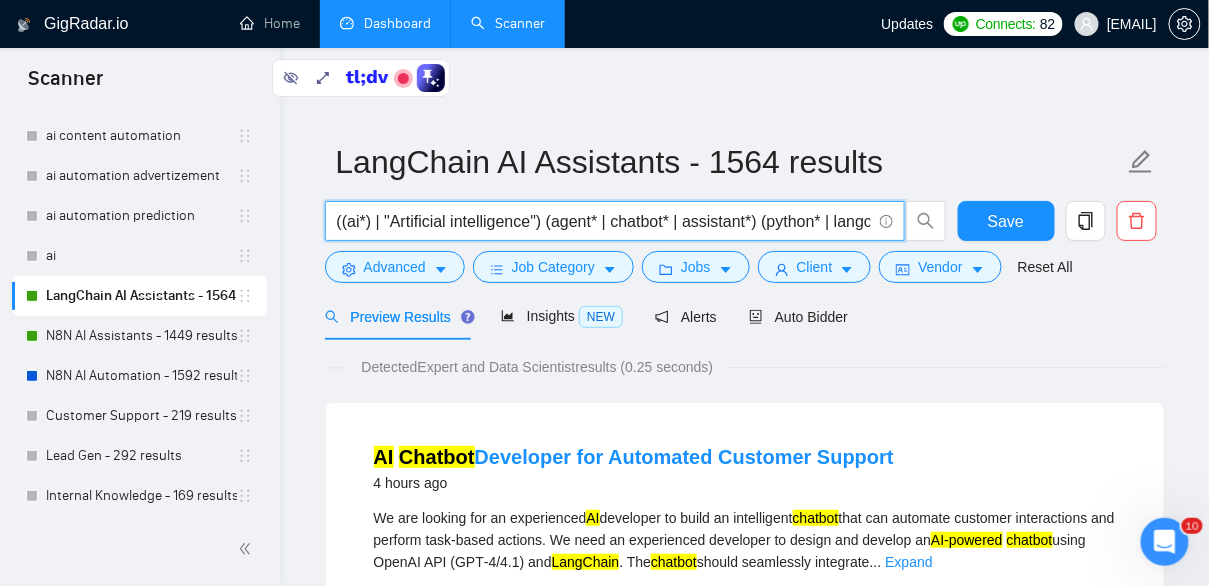 click on "((ai*) | "Artificial intelligence") (agent* | chatbot* | assistant*) (python* | langchain* | langgraph* | langsmith*)" at bounding box center [604, 221] 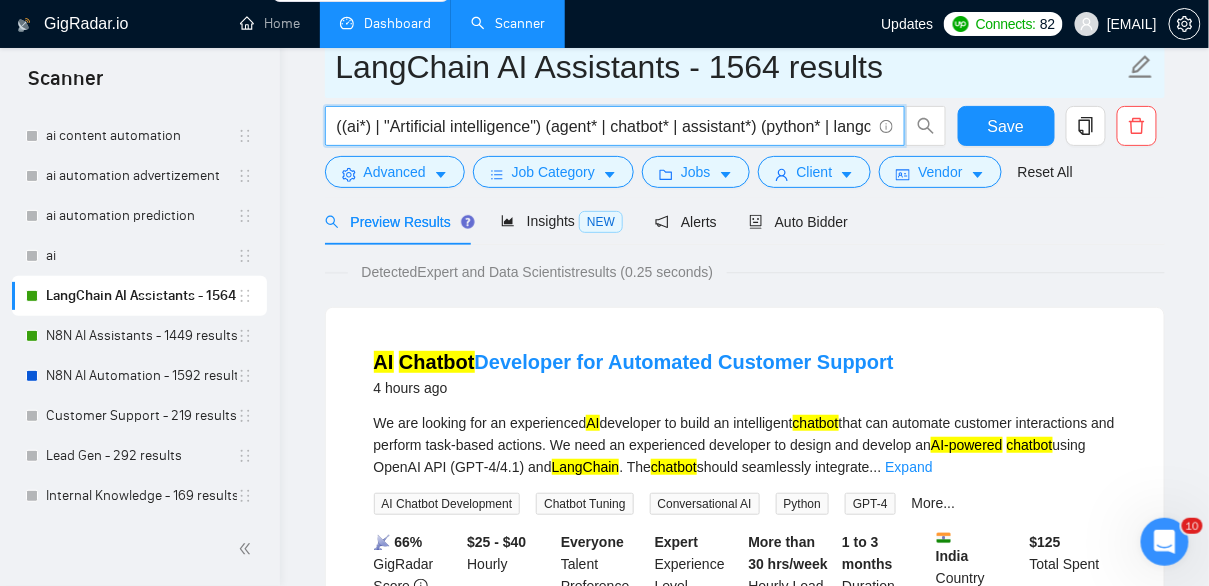 scroll, scrollTop: 0, scrollLeft: 0, axis: both 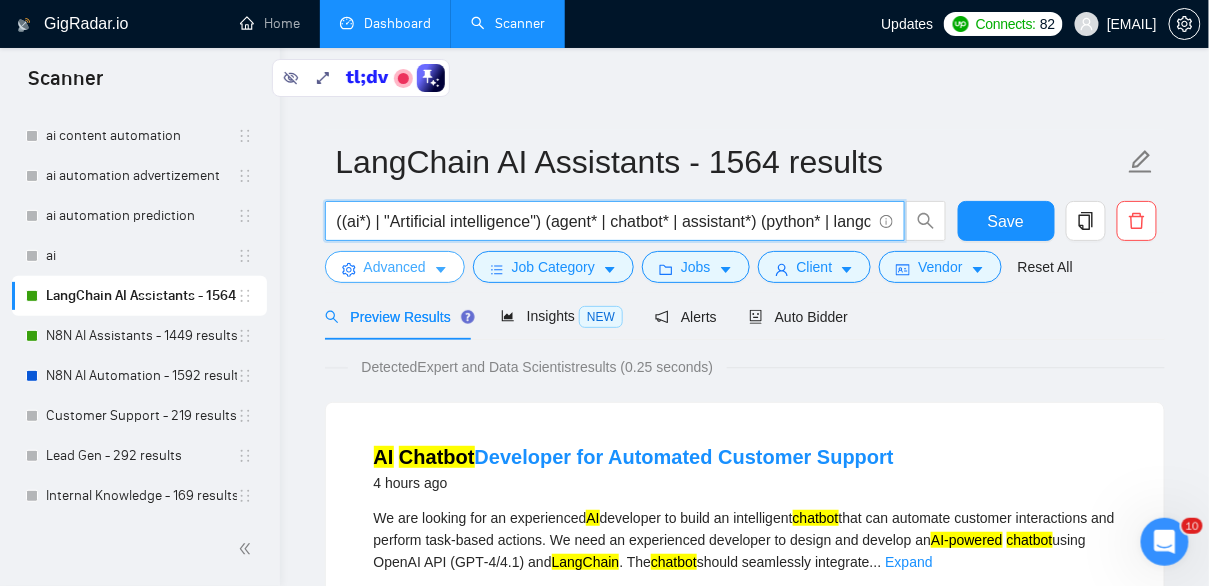 click on "Advanced" at bounding box center (395, 267) 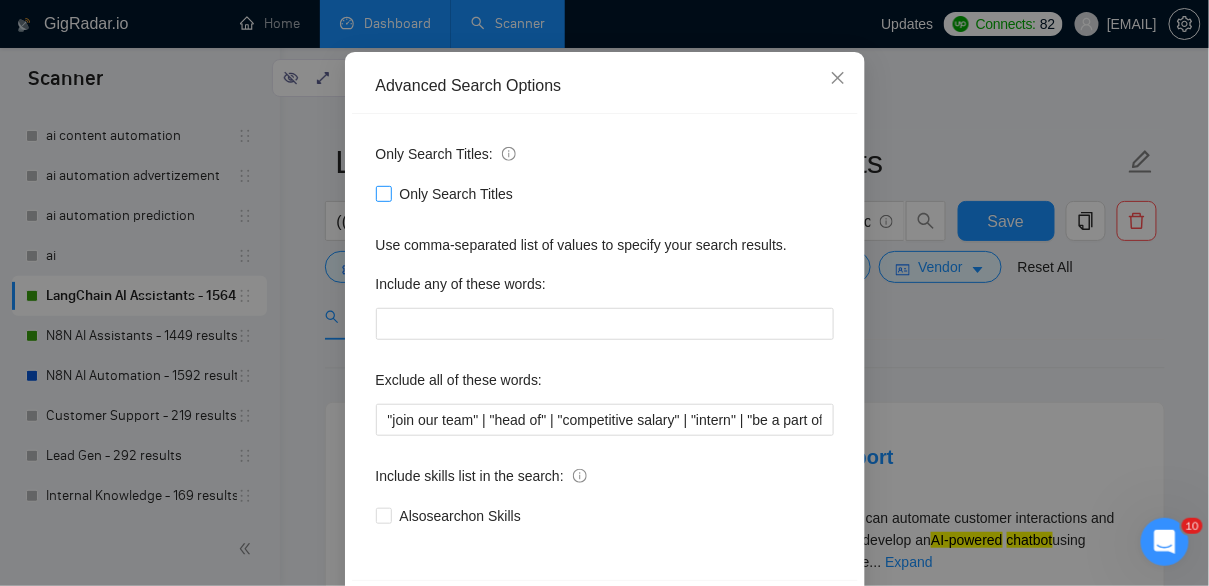 scroll, scrollTop: 169, scrollLeft: 0, axis: vertical 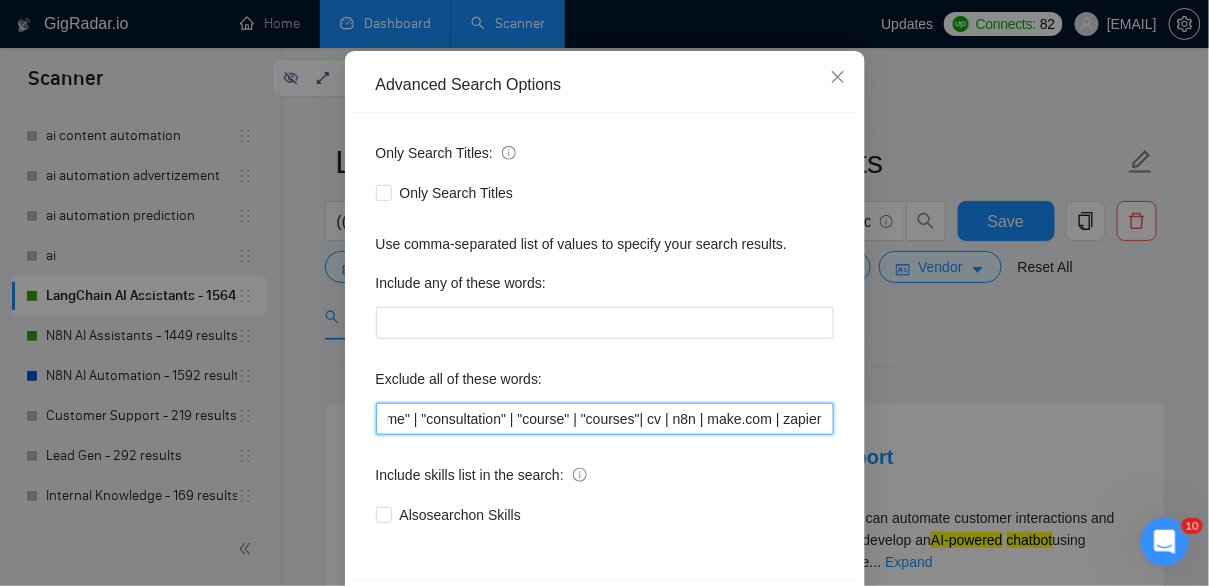 drag, startPoint x: 799, startPoint y: 413, endPoint x: 902, endPoint y: 425, distance: 103.69667 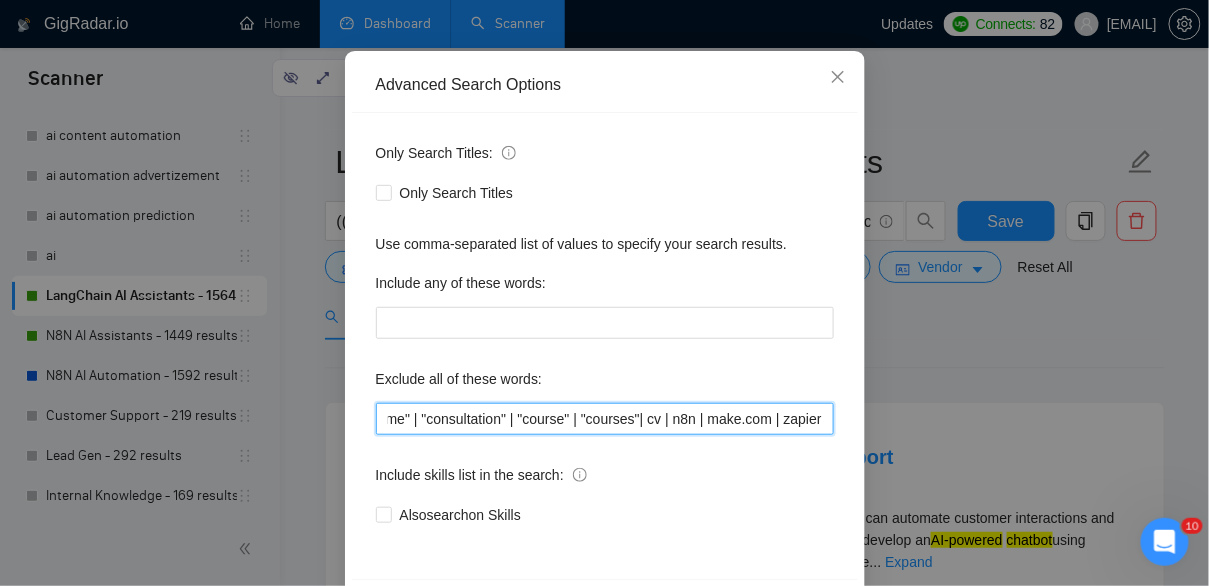 click on ""join our team" | "head of" | "competitive salary" | "intern" | "be a part of" | "tutor" | "educator" | "instructor" | "mentor" | "teaching me" | "consultation" | "course" | "courses"| cv | n8n | make.com | zapier" at bounding box center [605, 419] 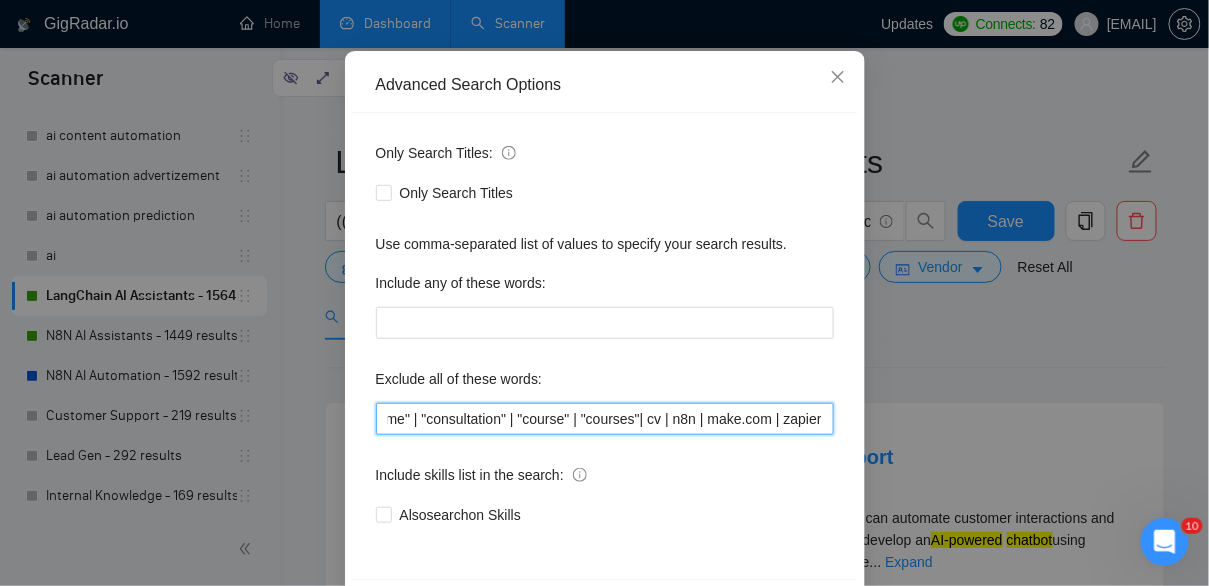 click on ""join our team" | "head of" | "competitive salary" | "intern" | "be a part of" | "tutor" | "educator" | "instructor" | "mentor" | "teaching me" | "consultation" | "course" | "courses"| cv | n8n | make.com | zapier" at bounding box center (605, 419) 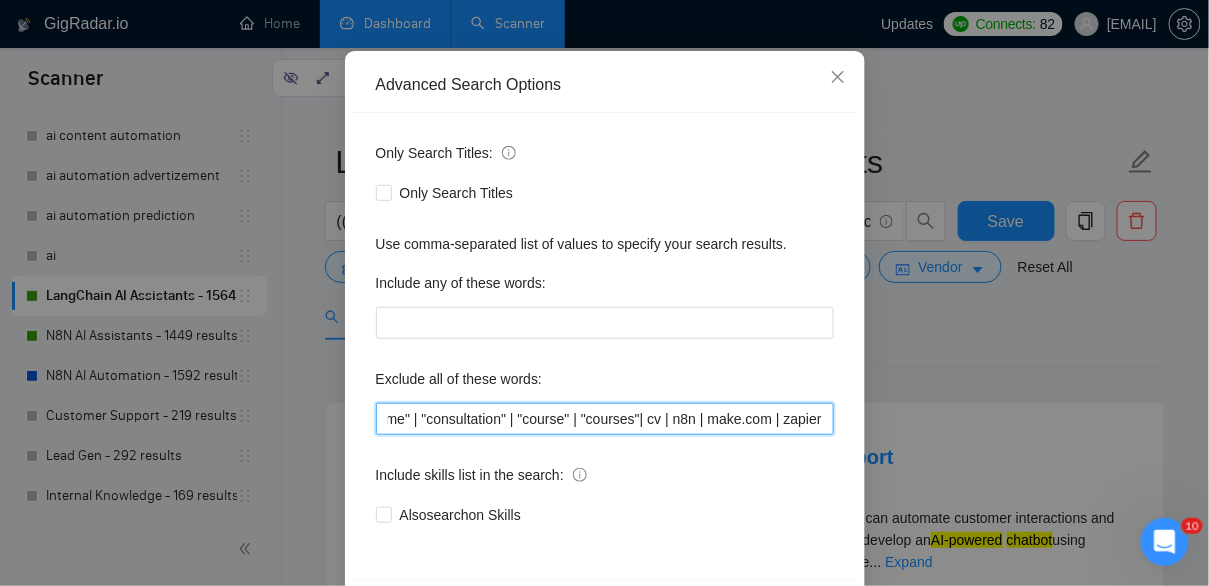 click on ""join our team" | "head of" | "competitive salary" | "intern" | "be a part of" | "tutor" | "educator" | "instructor" | "mentor" | "teaching me" | "consultation" | "course" | "courses"| cv | n8n | make.com | zapier" at bounding box center [605, 419] 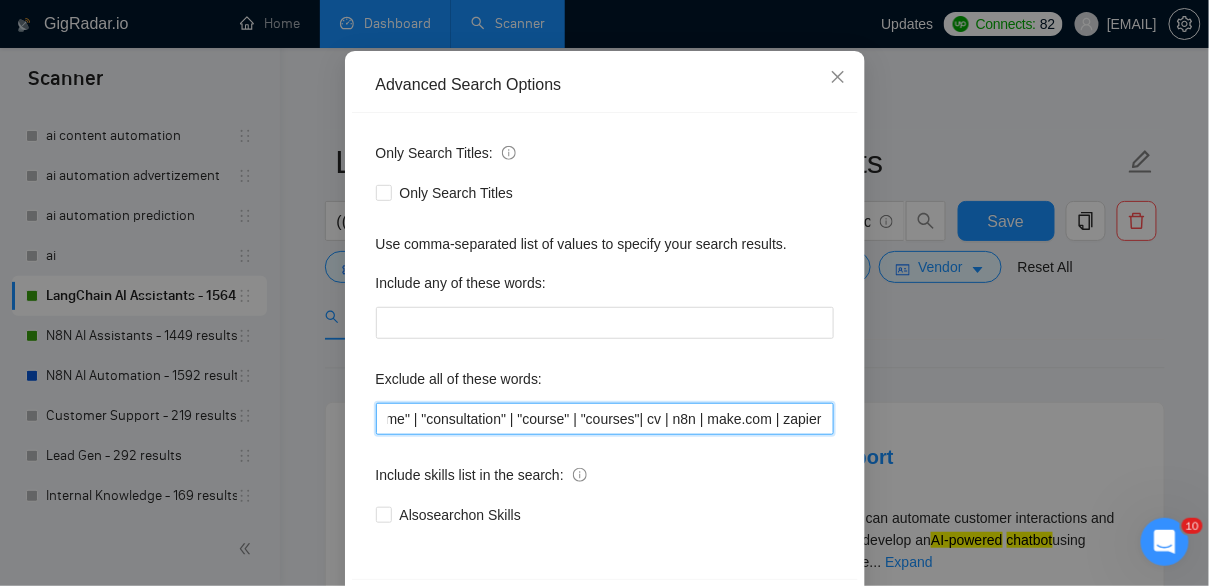 scroll, scrollTop: 0, scrollLeft: 0, axis: both 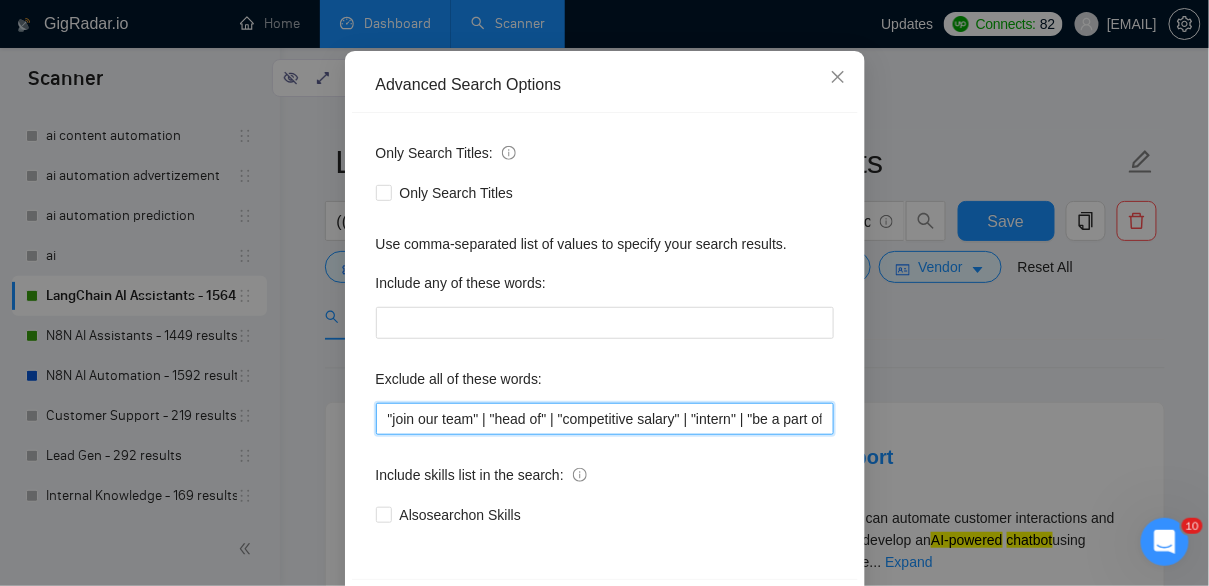 click on ""join our team" | "head of" | "competitive salary" | "intern" | "be a part of" | "tutor" | "educator" | "instructor" | "mentor" | "teaching me" | "consultation" | "course" | "courses"| cv | n8n | make.com | zapier" at bounding box center [605, 419] 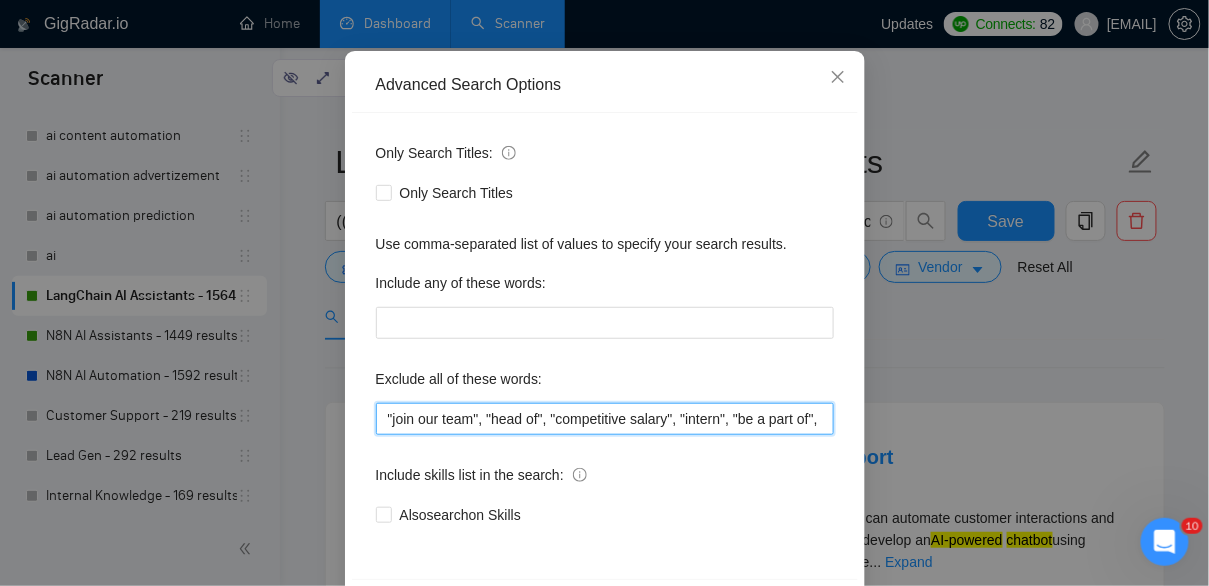 scroll, scrollTop: 0, scrollLeft: 741, axis: horizontal 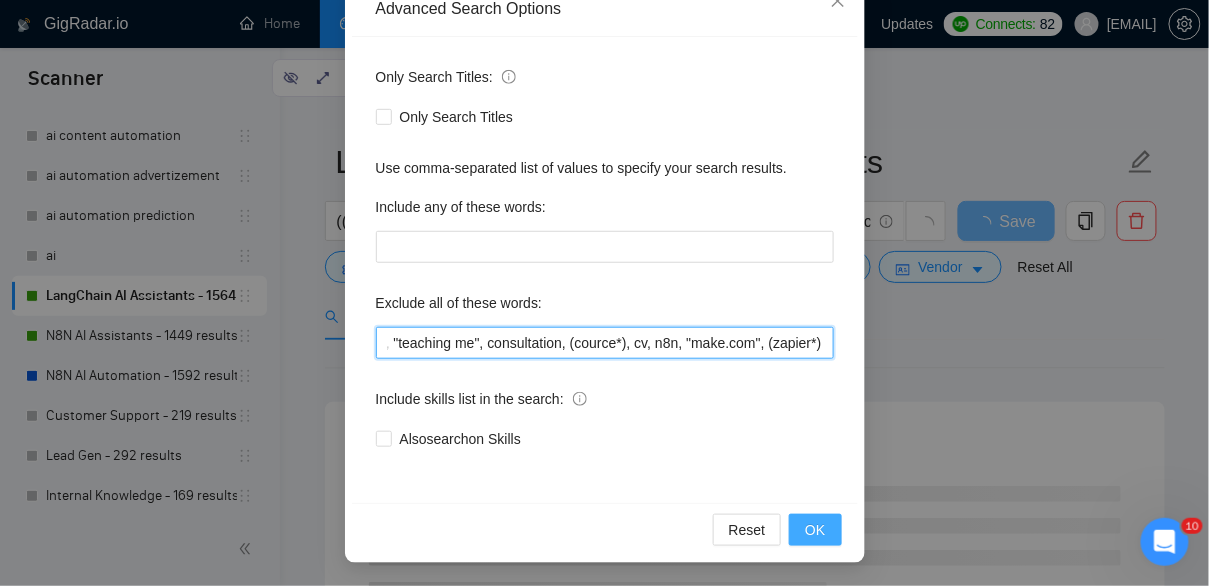 type on ""join our team", "head of", "competitive salary", "intern", "be a part of", (tutor*), (educator*), instructor, mentor, "teaching me", consultation, (cource*), cv, n8n, "make.com", (zapier*)" 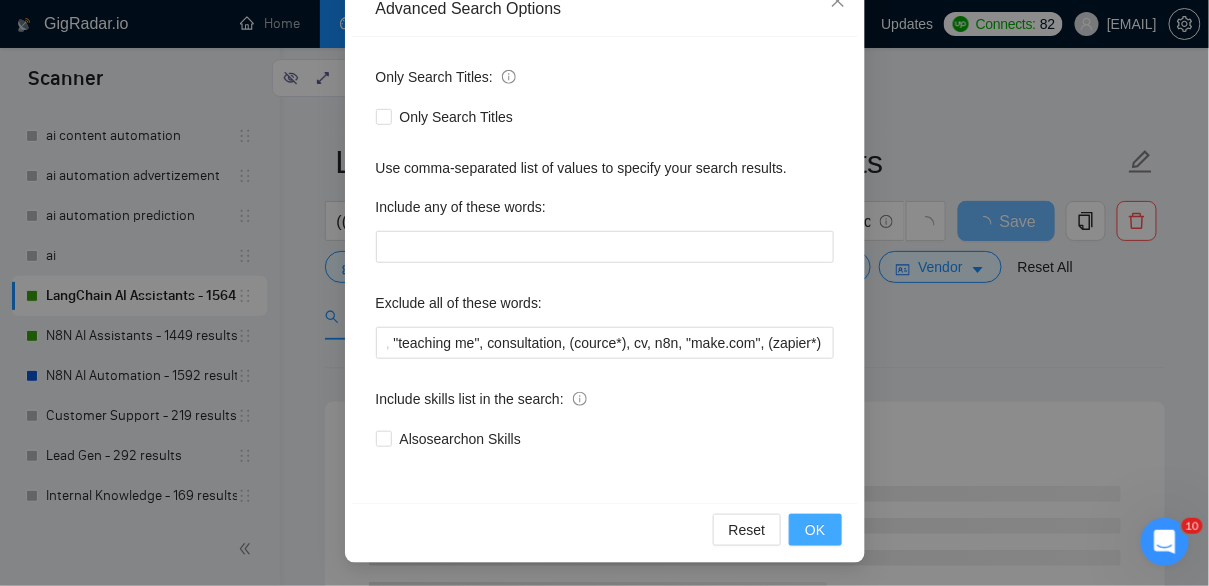 scroll, scrollTop: 0, scrollLeft: 0, axis: both 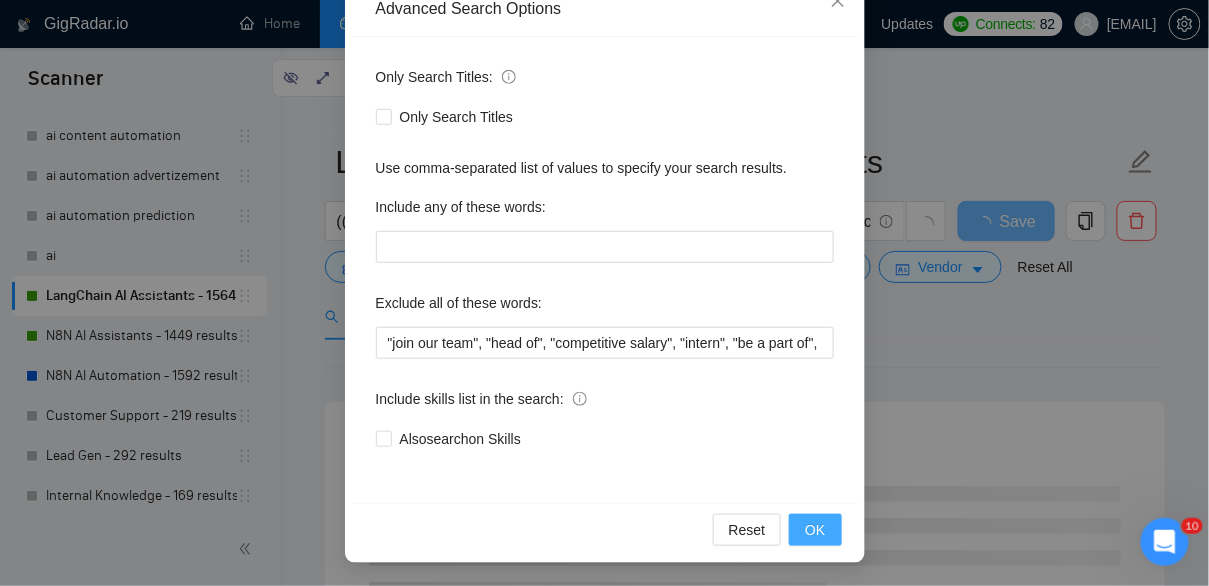 click on "OK" at bounding box center [815, 530] 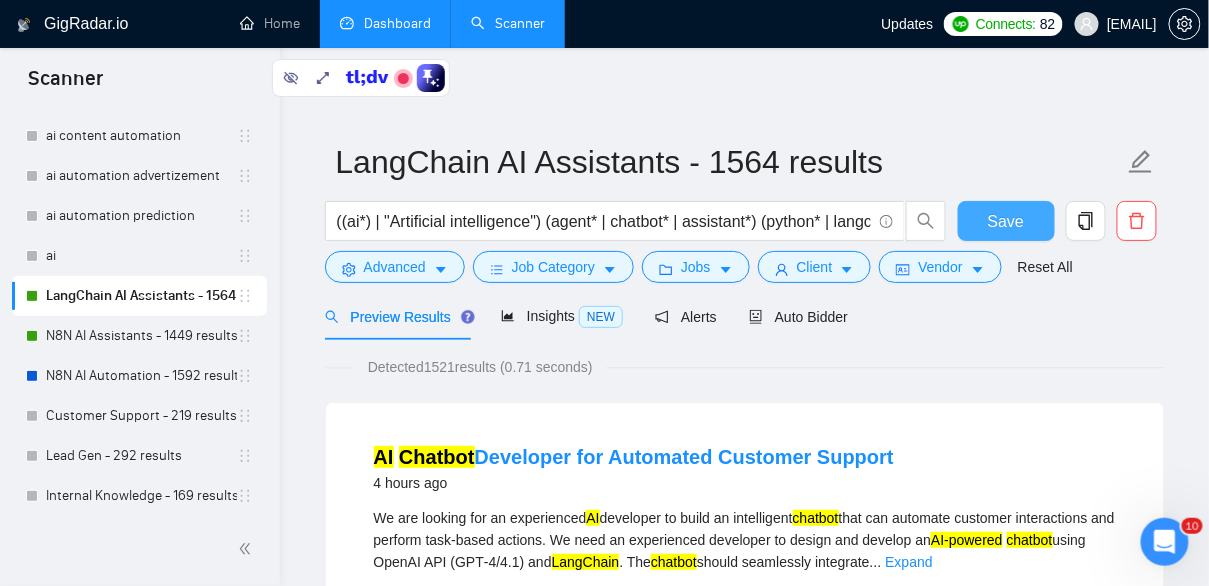 click on "Save" at bounding box center (1006, 221) 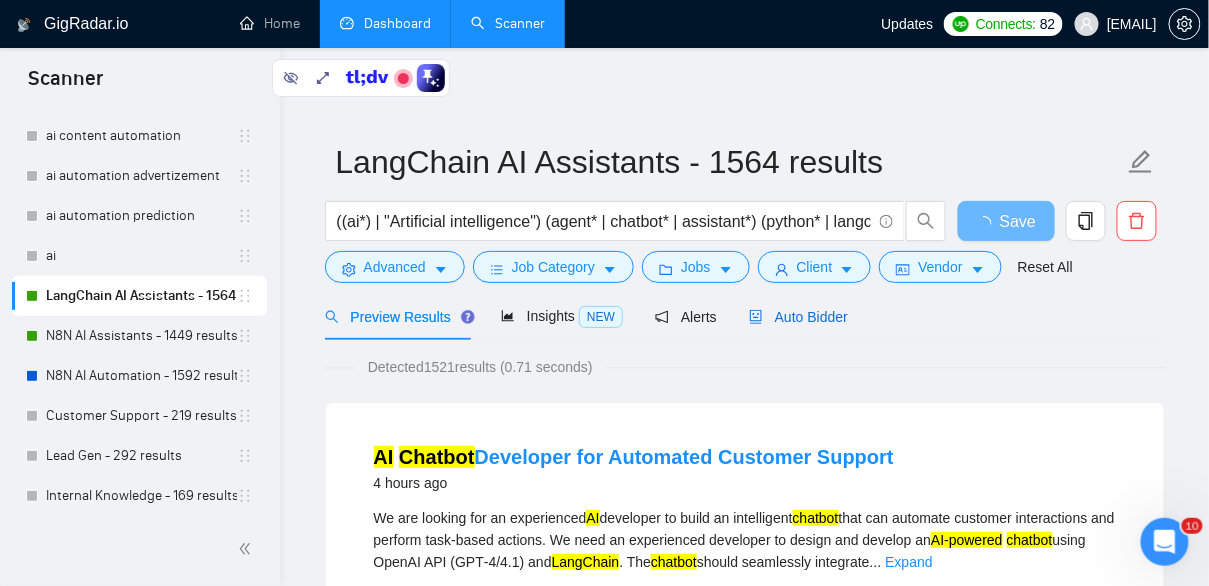 click on "Auto Bidder" at bounding box center [798, 317] 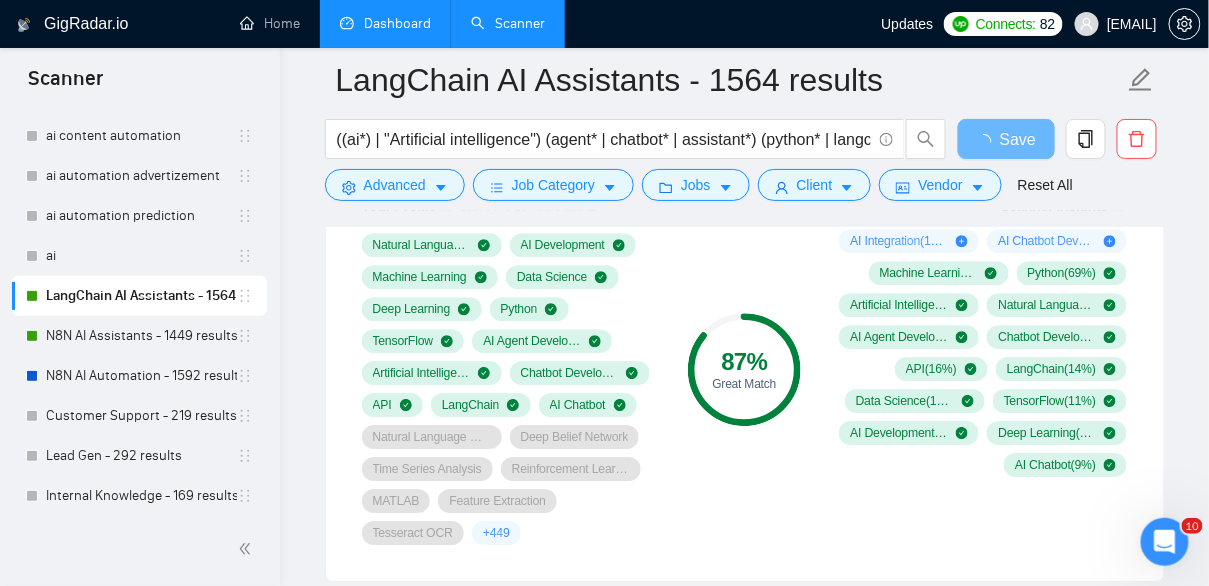 scroll, scrollTop: 1467, scrollLeft: 0, axis: vertical 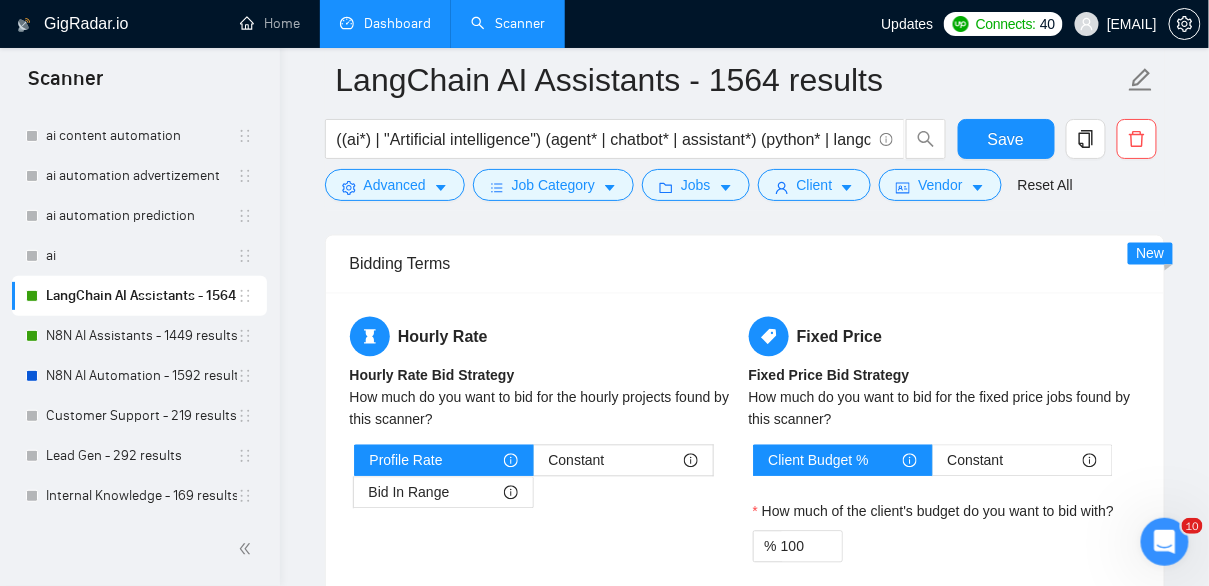 type 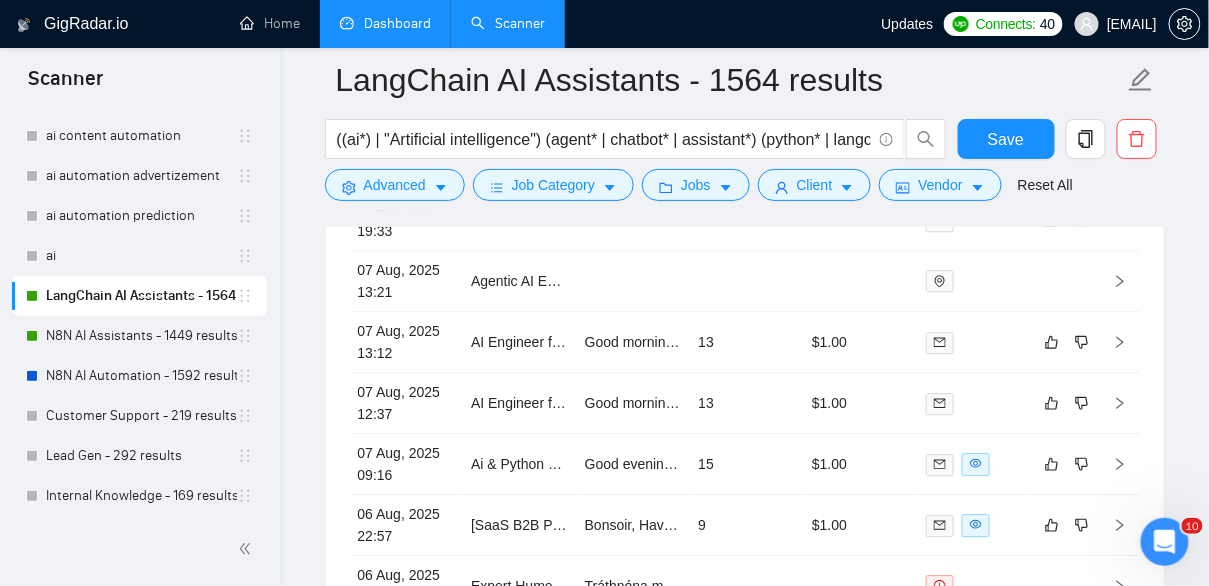 scroll, scrollTop: 4906, scrollLeft: 0, axis: vertical 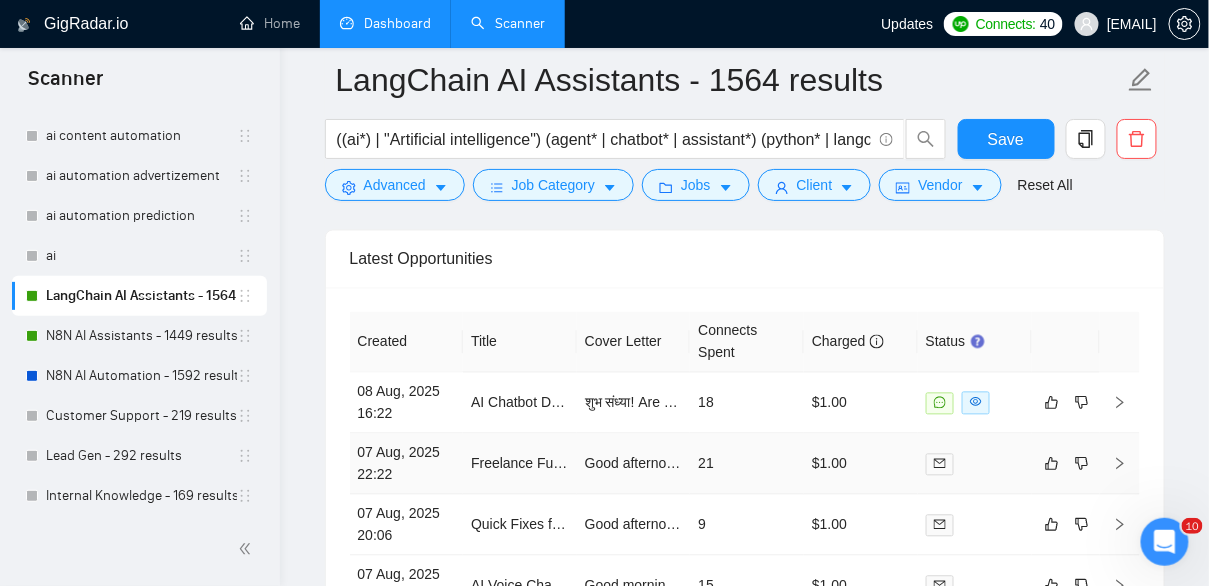 click on "Good afternoon,
Are you ready to transform news consumption with cutting-edge AI? As a specialist in AI agents and LLM technology, I can help you build a sophisticated news app. My work on an AI Chatbot with RAG-powered search demonstrates my capability in LLM integration and vector DBs. Do you have a clear MVP timeline in mind?undefined" at bounding box center (634, 464) 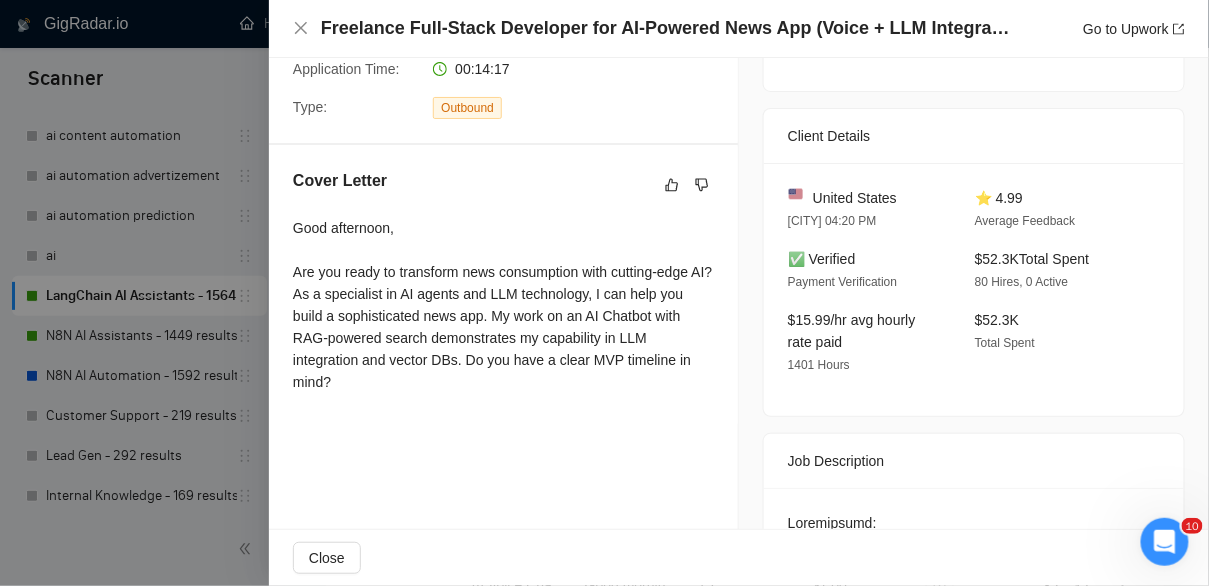 scroll, scrollTop: 413, scrollLeft: 0, axis: vertical 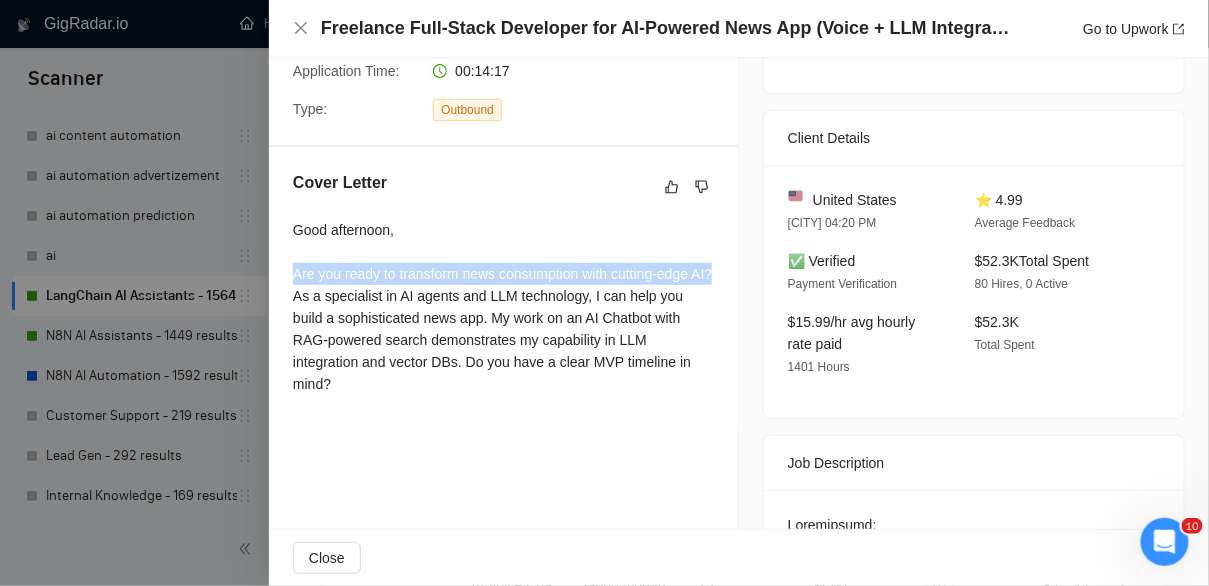 drag, startPoint x: 314, startPoint y: 297, endPoint x: 289, endPoint y: 266, distance: 39.824615 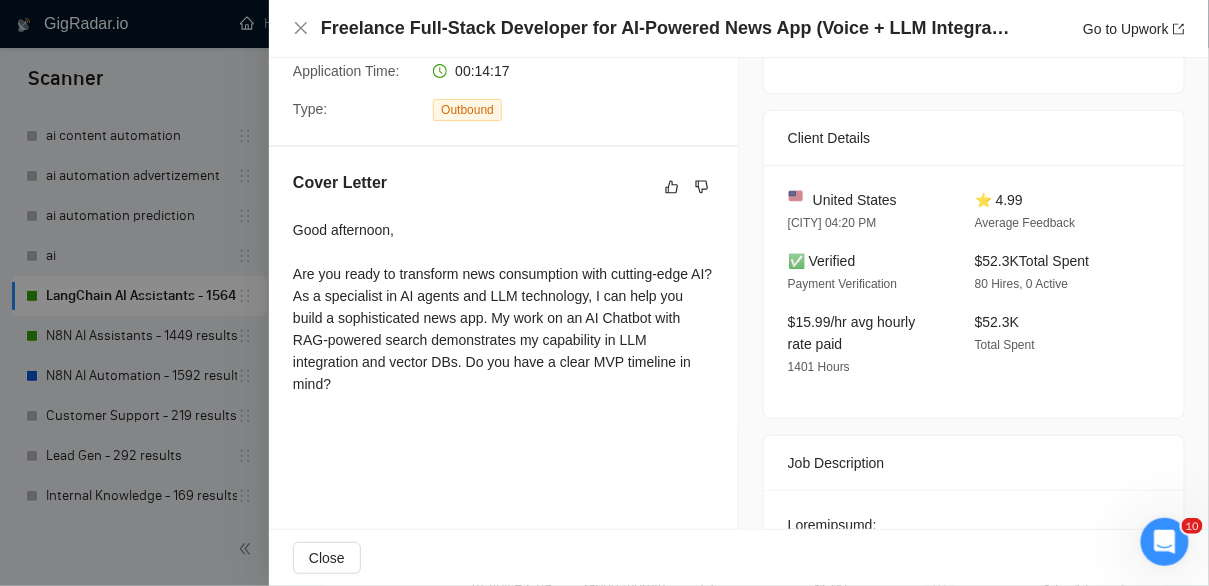 click on "Good afternoon,
Are you ready to transform news consumption with cutting-edge AI? As a specialist in AI agents and LLM technology, I can help you build a sophisticated news app. My work on an AI Chatbot with RAG-powered search demonstrates my capability in LLM integration and vector DBs. Do you have a clear MVP timeline in mind?" at bounding box center [503, 307] 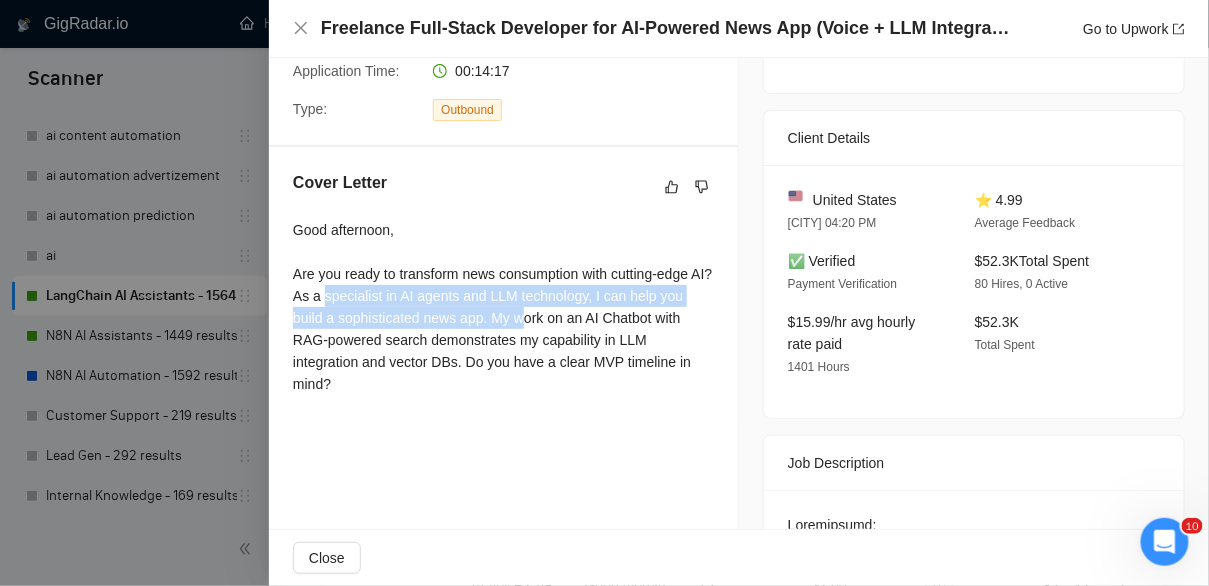 drag, startPoint x: 349, startPoint y: 295, endPoint x: 556, endPoint y: 313, distance: 207.78113 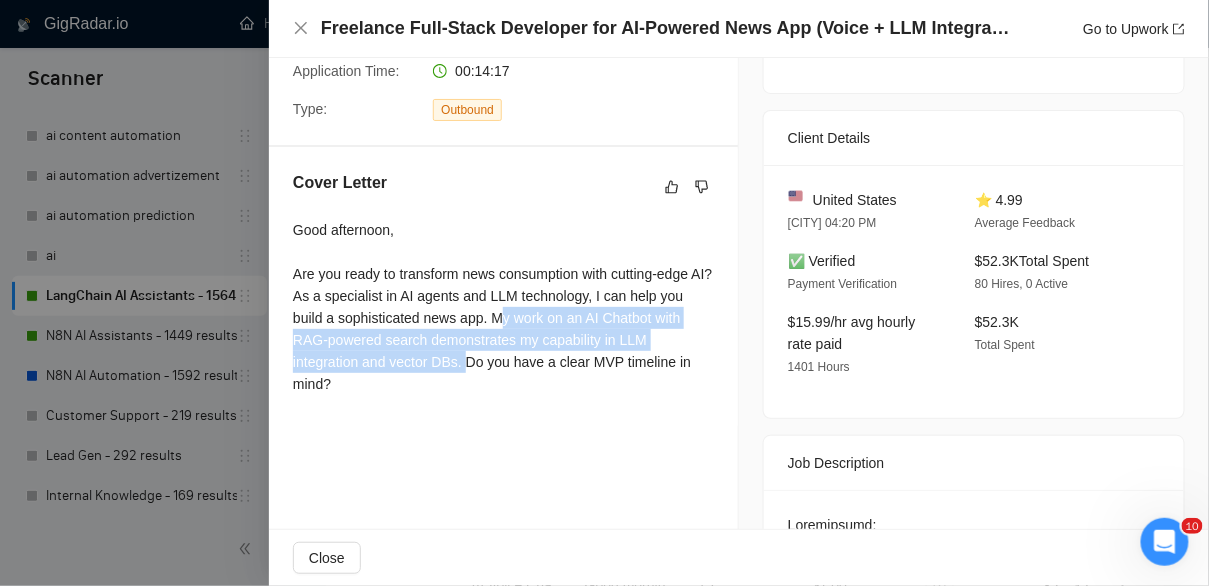 drag, startPoint x: 534, startPoint y: 321, endPoint x: 472, endPoint y: 361, distance: 73.78347 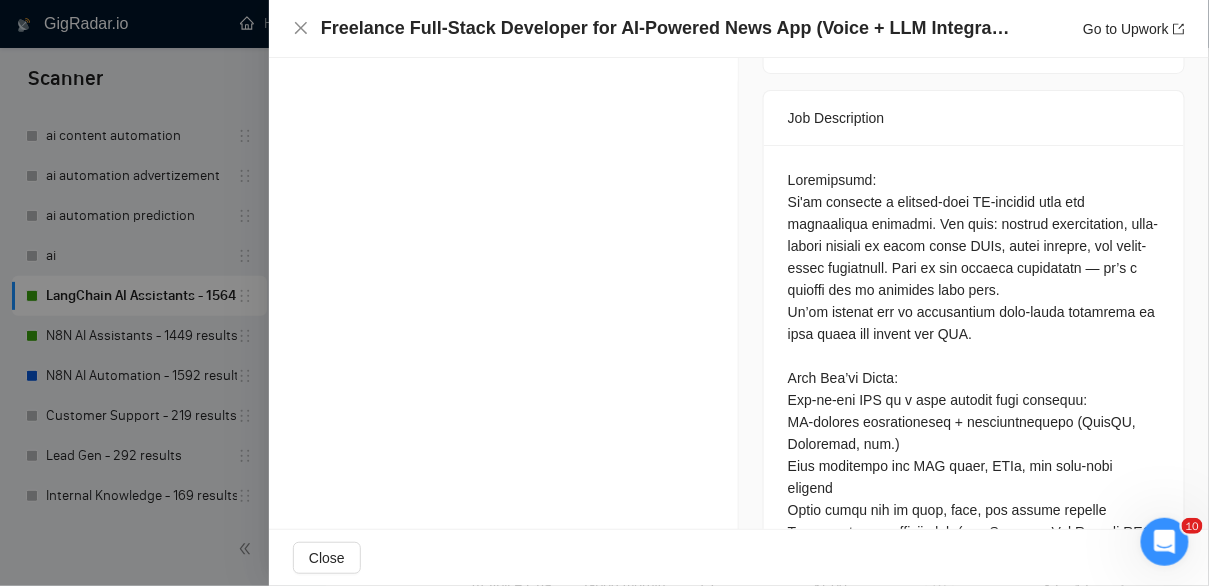 scroll, scrollTop: 760, scrollLeft: 0, axis: vertical 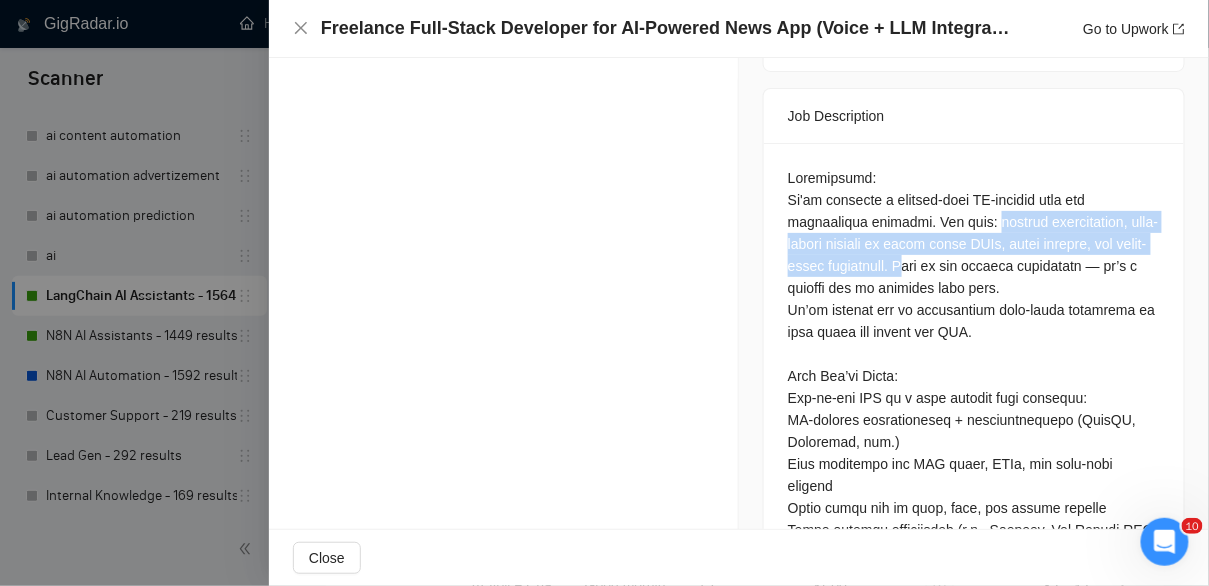 drag, startPoint x: 992, startPoint y: 220, endPoint x: 980, endPoint y: 262, distance: 43.68066 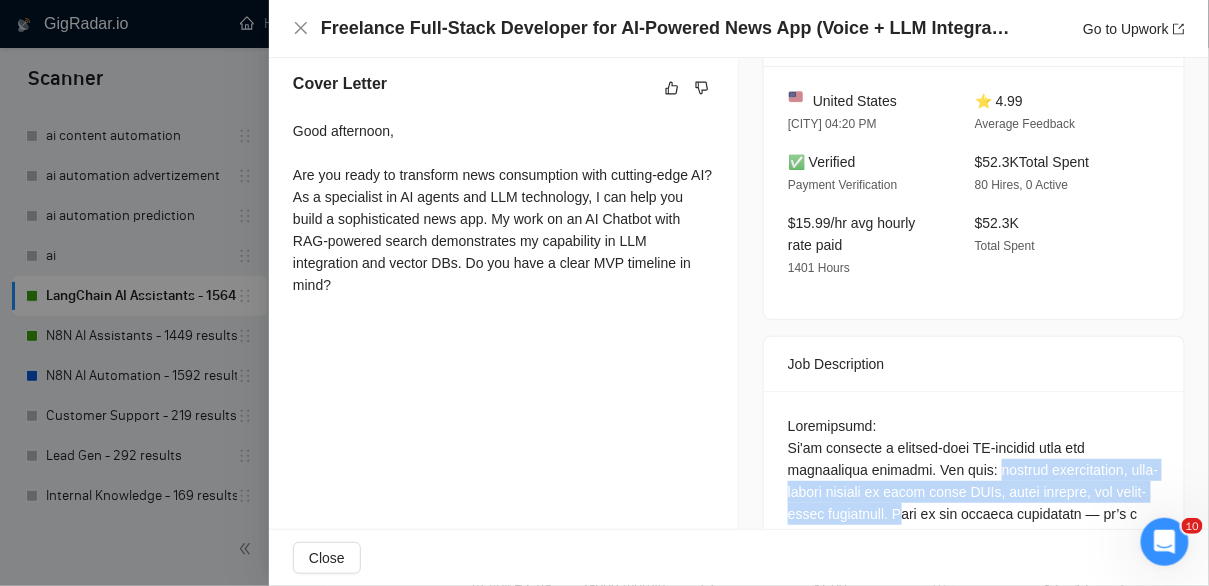 scroll, scrollTop: 589, scrollLeft: 0, axis: vertical 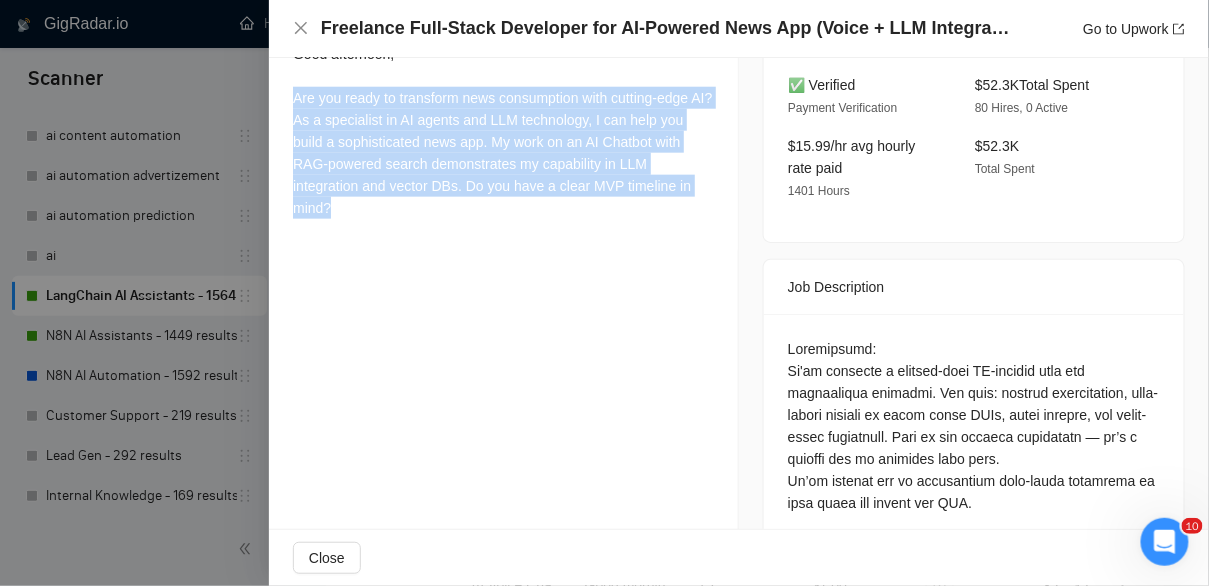 drag, startPoint x: 362, startPoint y: 212, endPoint x: 289, endPoint y: 100, distance: 133.68994 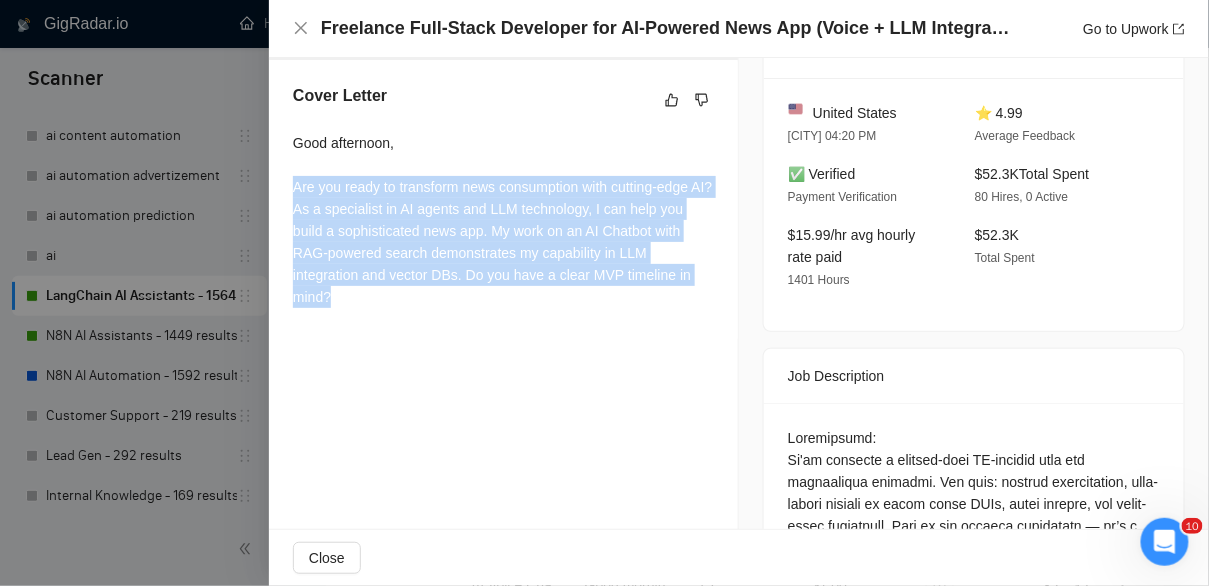 scroll, scrollTop: 443, scrollLeft: 0, axis: vertical 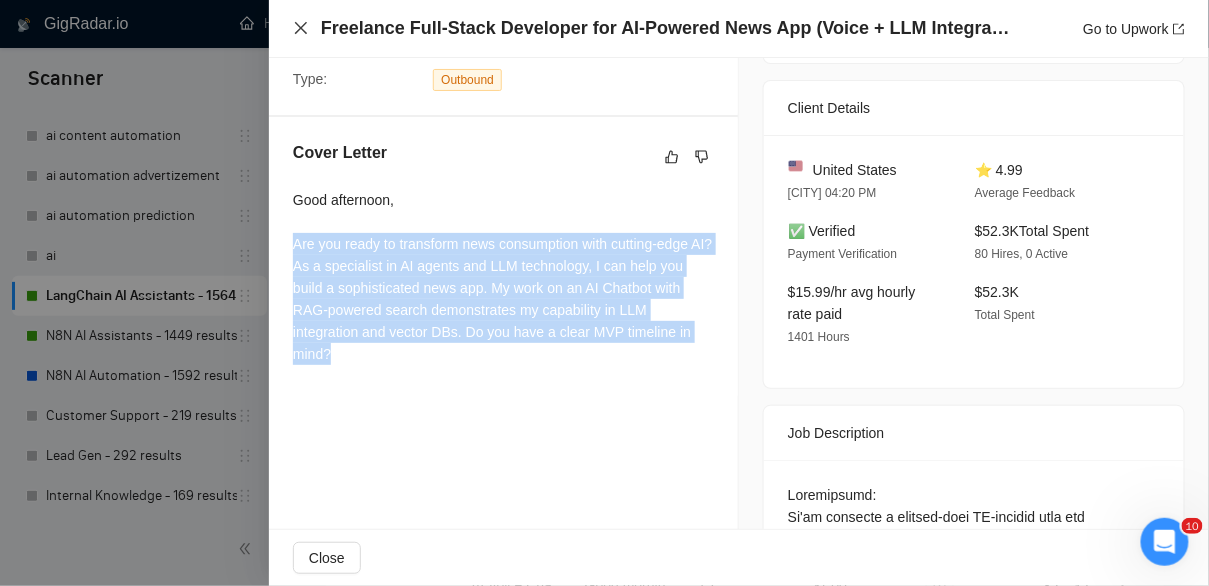 click 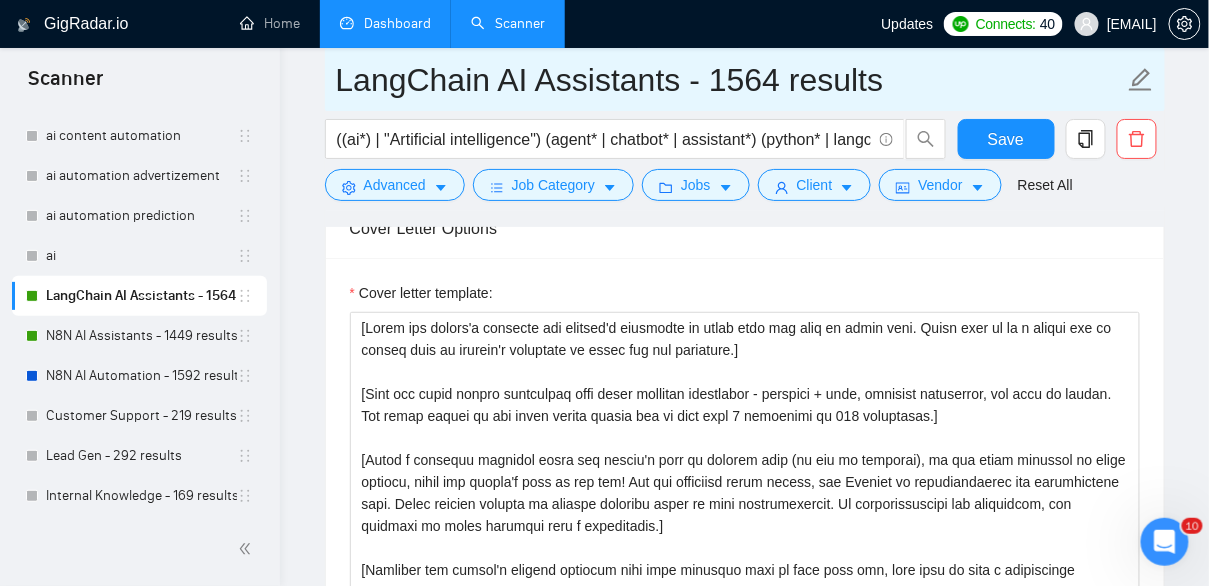 scroll, scrollTop: 2191, scrollLeft: 0, axis: vertical 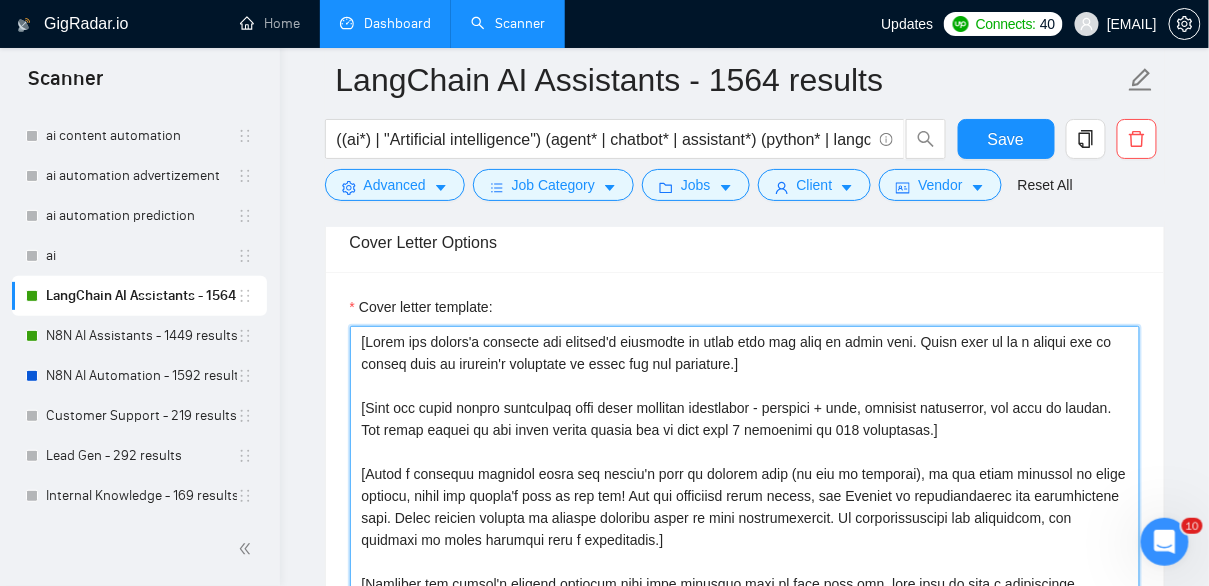 click on "Cover letter template:" at bounding box center (745, 551) 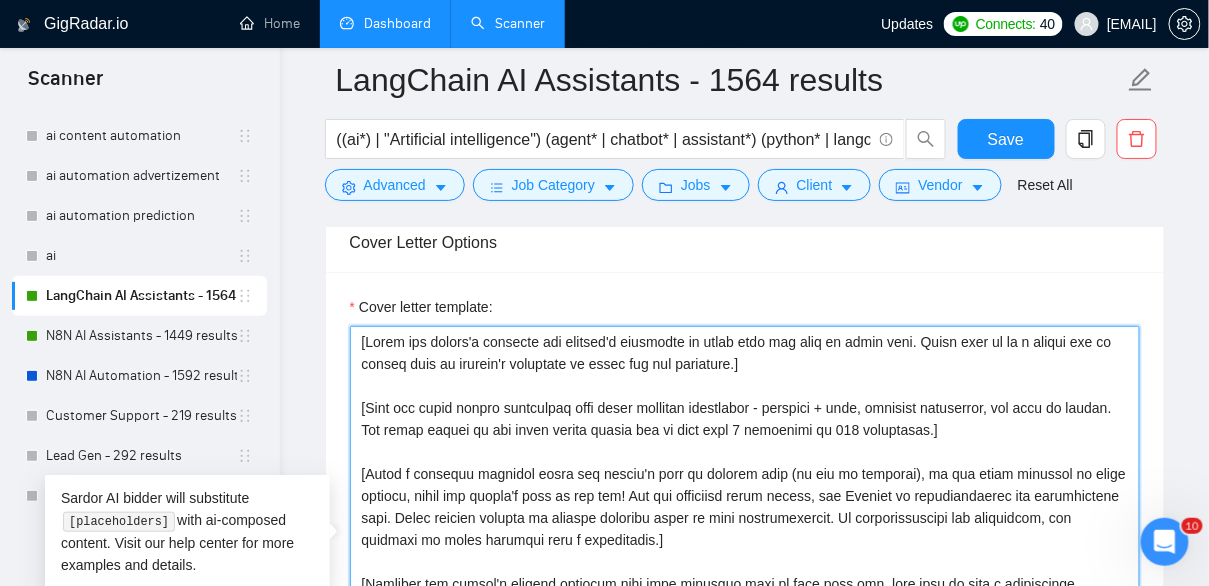 drag, startPoint x: 774, startPoint y: 362, endPoint x: 355, endPoint y: 329, distance: 420.29752 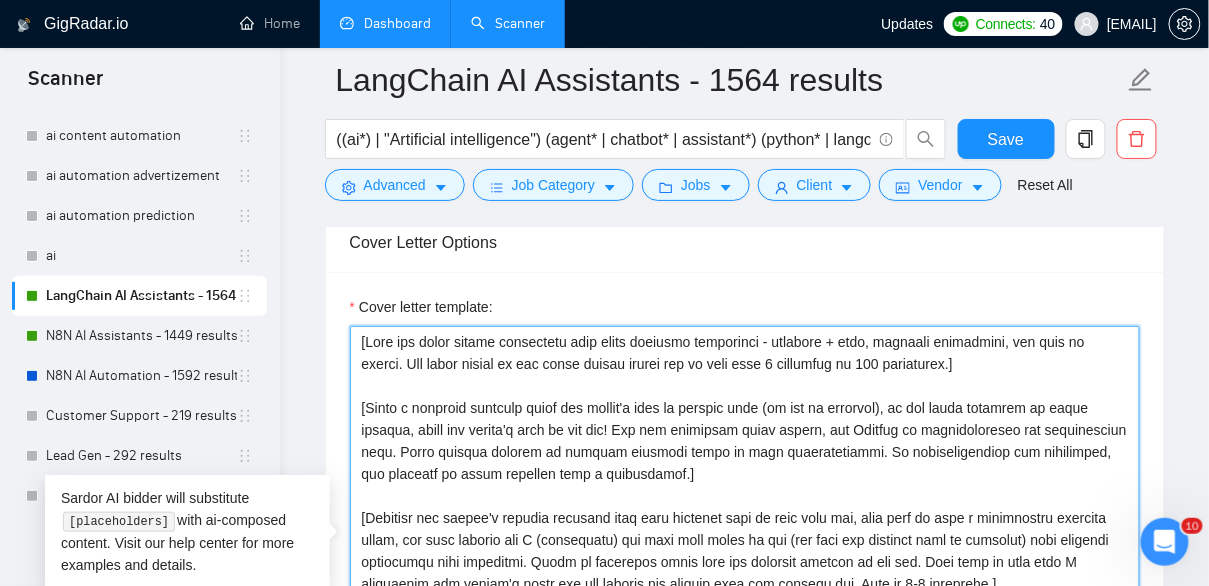 paste on "I am IMMEDIATELY AVAILABLE to create [delivered result from job post and add a real catchy % of possible achievements]." 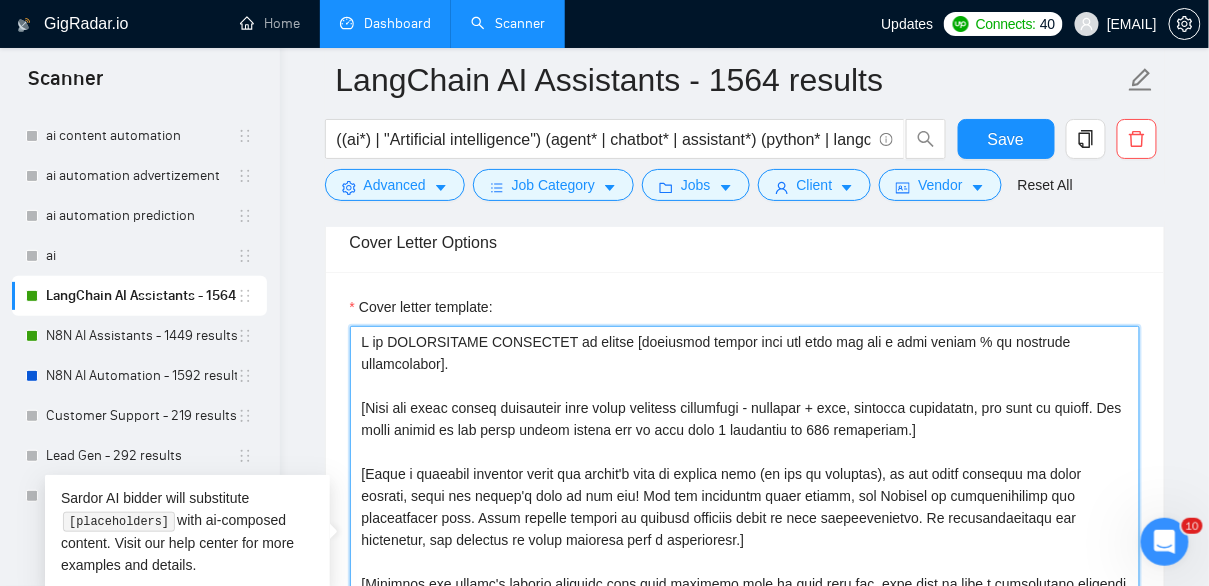 drag, startPoint x: 622, startPoint y: 340, endPoint x: 619, endPoint y: 353, distance: 13.341664 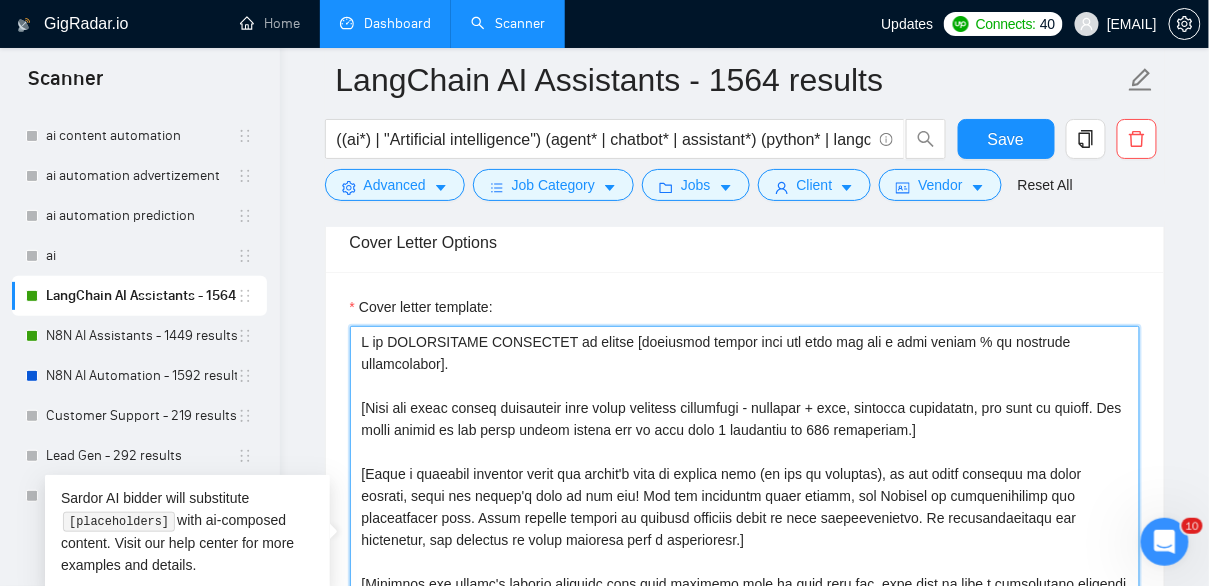 click on "Cover letter template:" at bounding box center [745, 551] 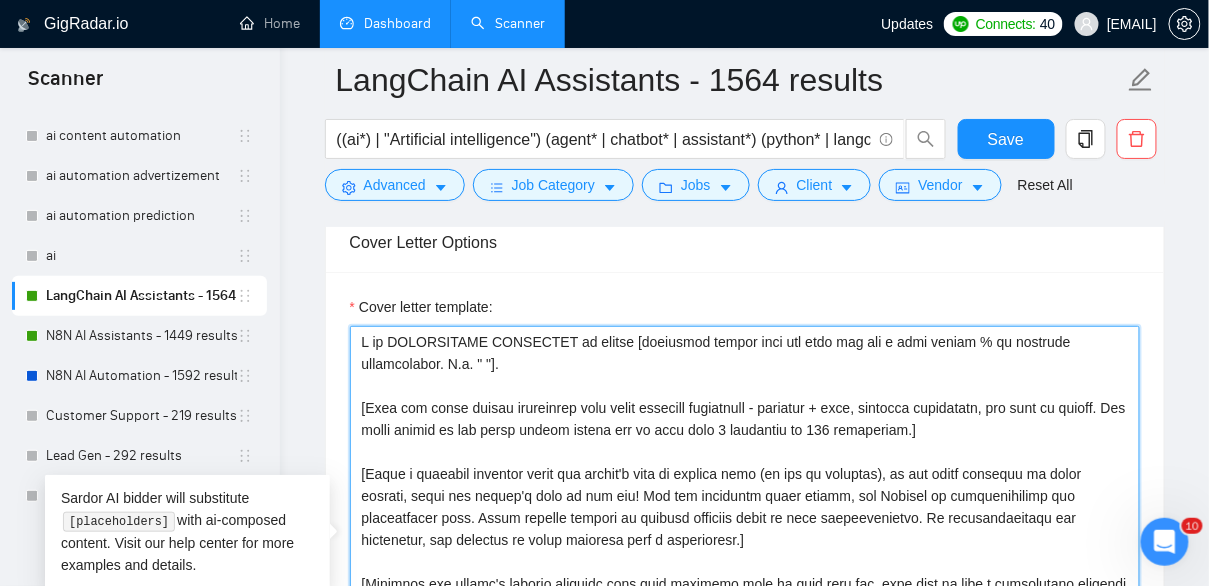 click on "Cover letter template:" at bounding box center [745, 551] 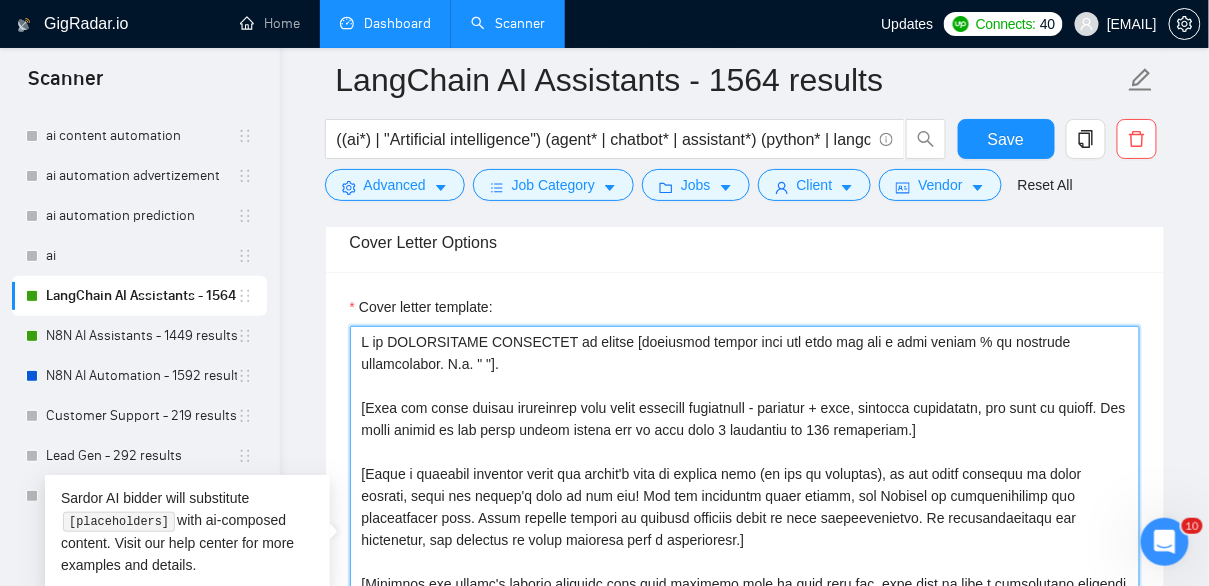 click on "Cover letter template:" at bounding box center (745, 551) 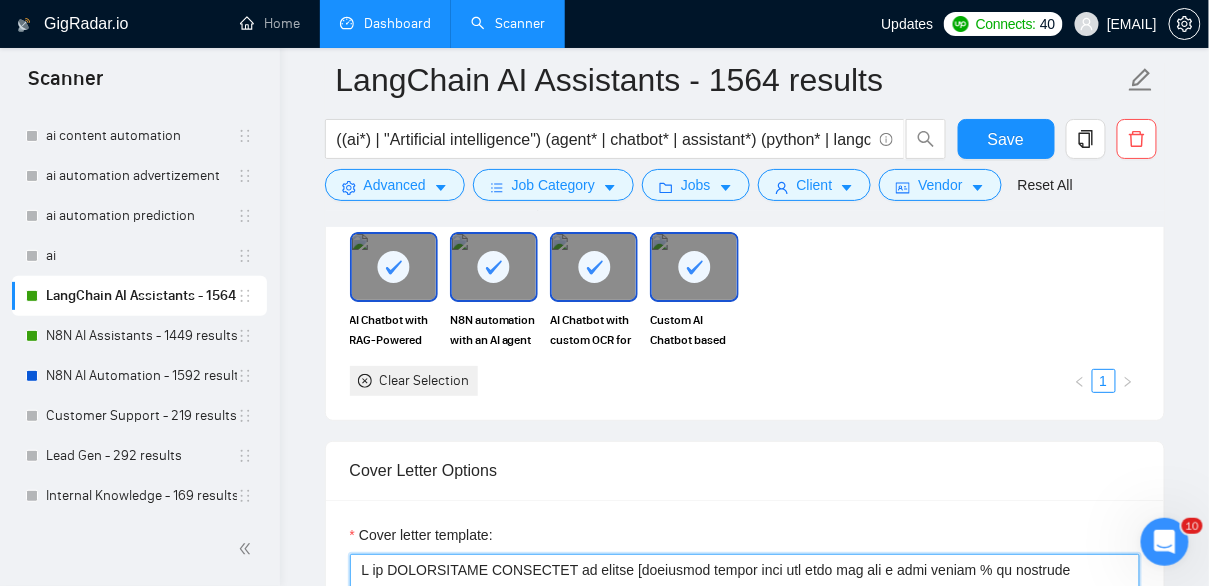 scroll, scrollTop: 1953, scrollLeft: 0, axis: vertical 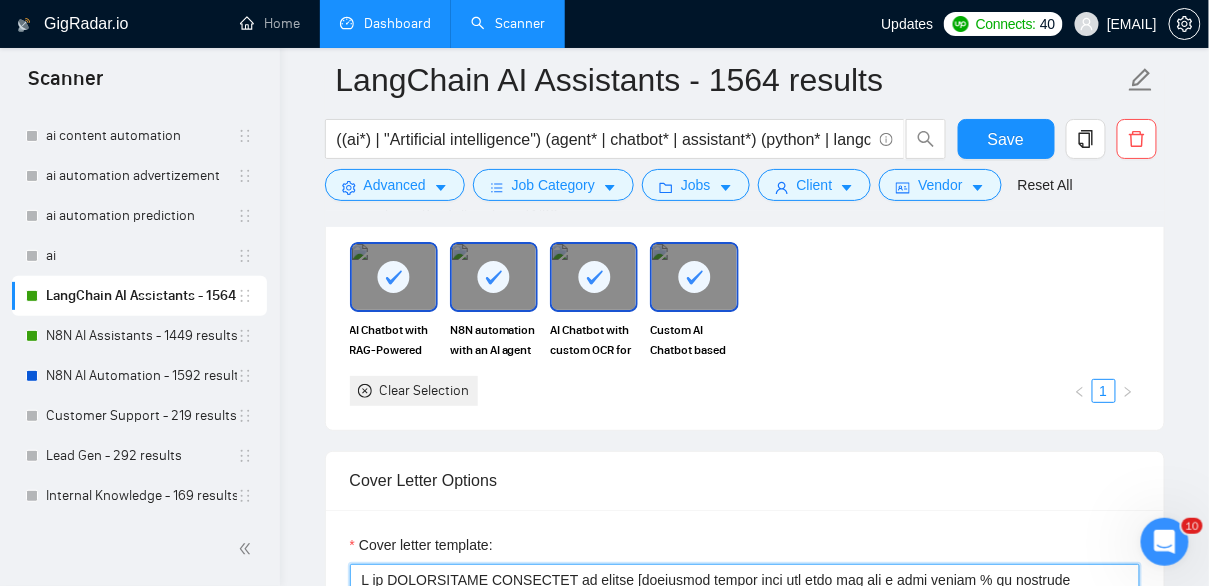 type on "I am IMMEDIATELY AVAILABLE to create [delivered result from job post and add a real catchy % of possible achievements. E.g. " "].
[Make the cover letter structured with three distinct paragraphs - greeting + hook, relevant experience, and call to action. The total length of the cover letter should not be more than 6 sentences or 350 characters.]
[Write a personal greeting using the client's name or company name (if any is provided), in the local language of their country, using the client's time of the day! For the remaining cover letter, use English in conversational yet professional tone. Avoid generic phrases or cliches commonly found in such communications. Be straightforward and respectful, and remember to avoid sounding like a salesperson.]
[Identify the client's biggest business pain that provoked them to post this job, hook into it with a provocative question first, and then explain how I (freelancer) can help them solve it too (not only the specific task in question) with relevant experience fr..." 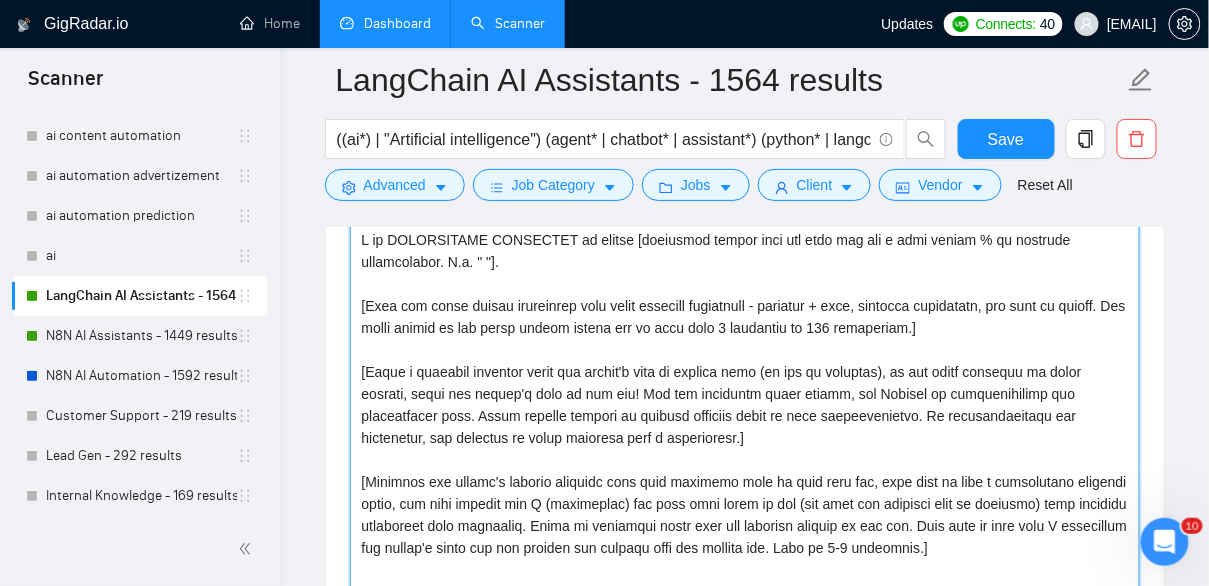 scroll, scrollTop: 2252, scrollLeft: 0, axis: vertical 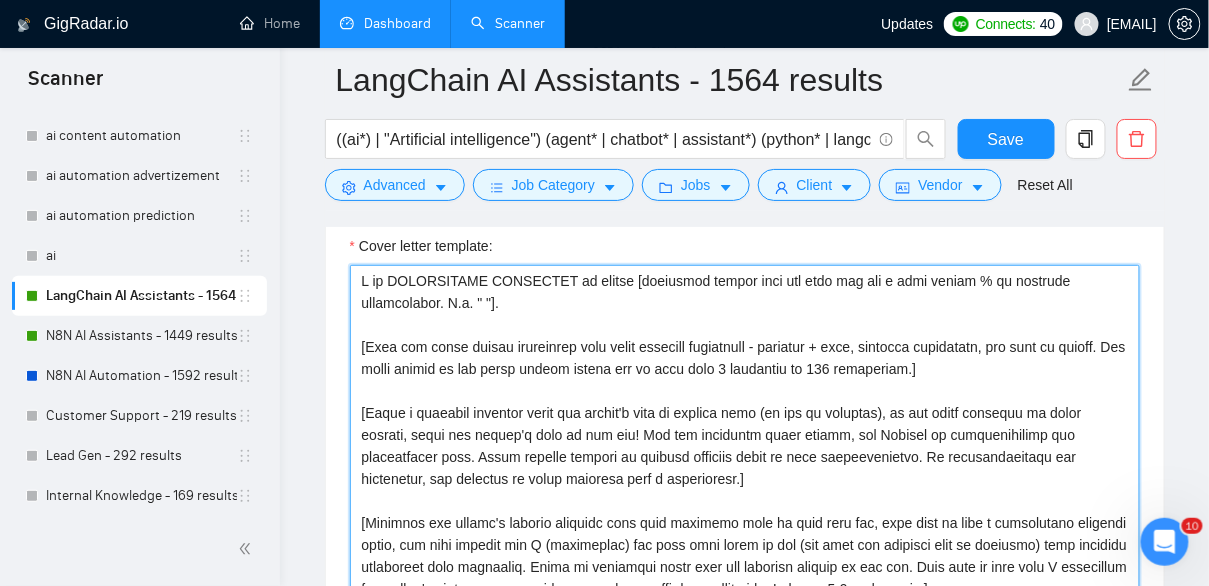 drag, startPoint x: 617, startPoint y: 275, endPoint x: 360, endPoint y: 270, distance: 257.04865 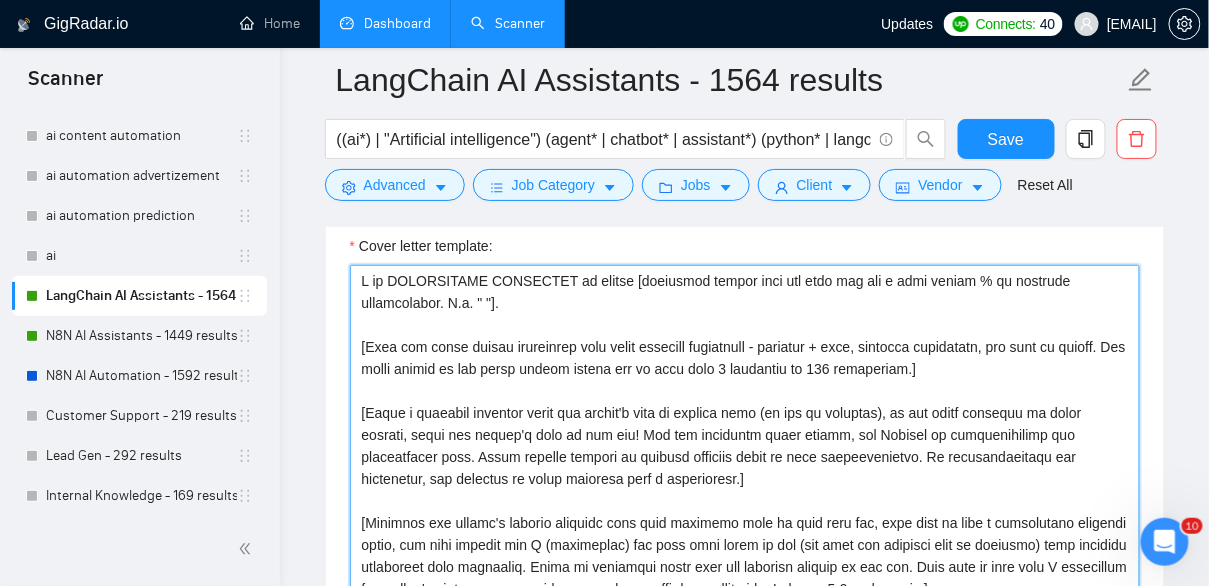 click on "Cover letter template:" at bounding box center [745, 490] 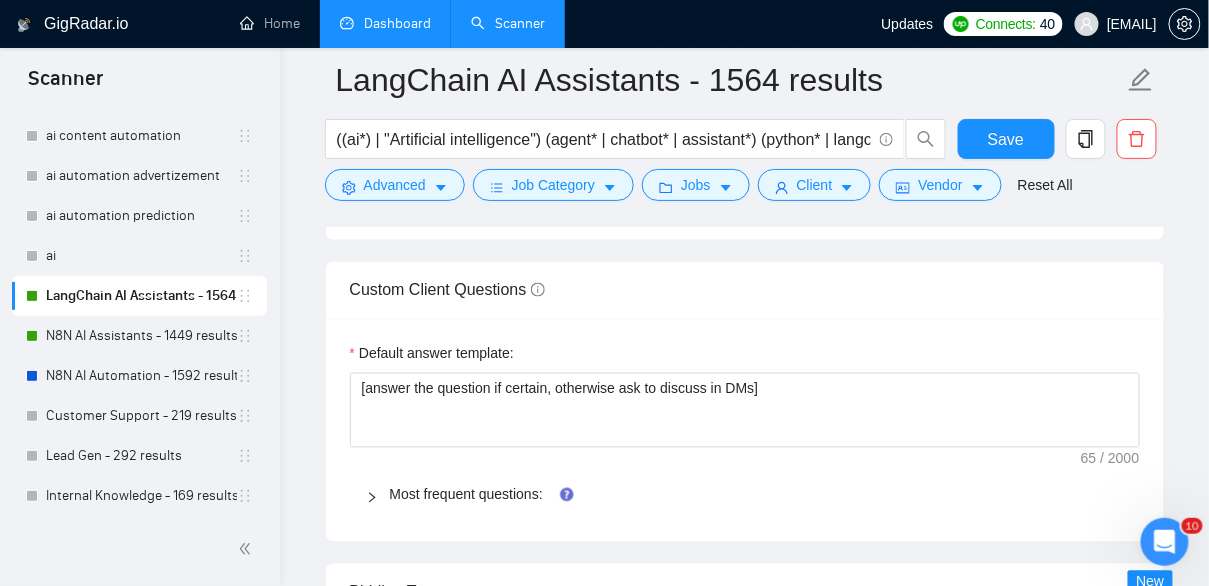 scroll, scrollTop: 2866, scrollLeft: 0, axis: vertical 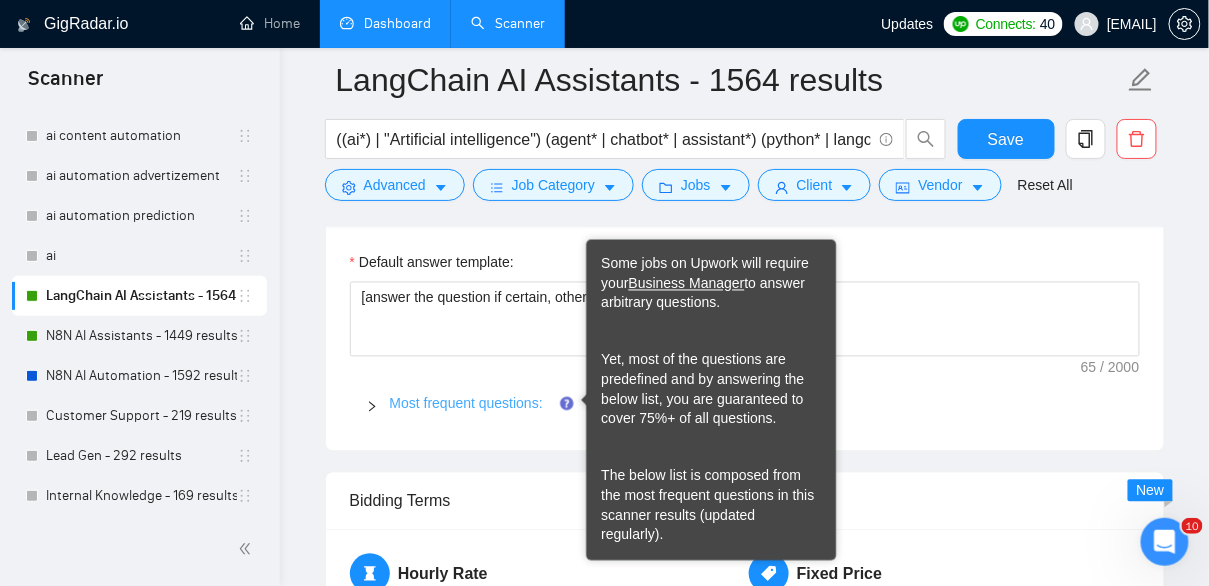 click on "Most frequent questions:" at bounding box center [466, 404] 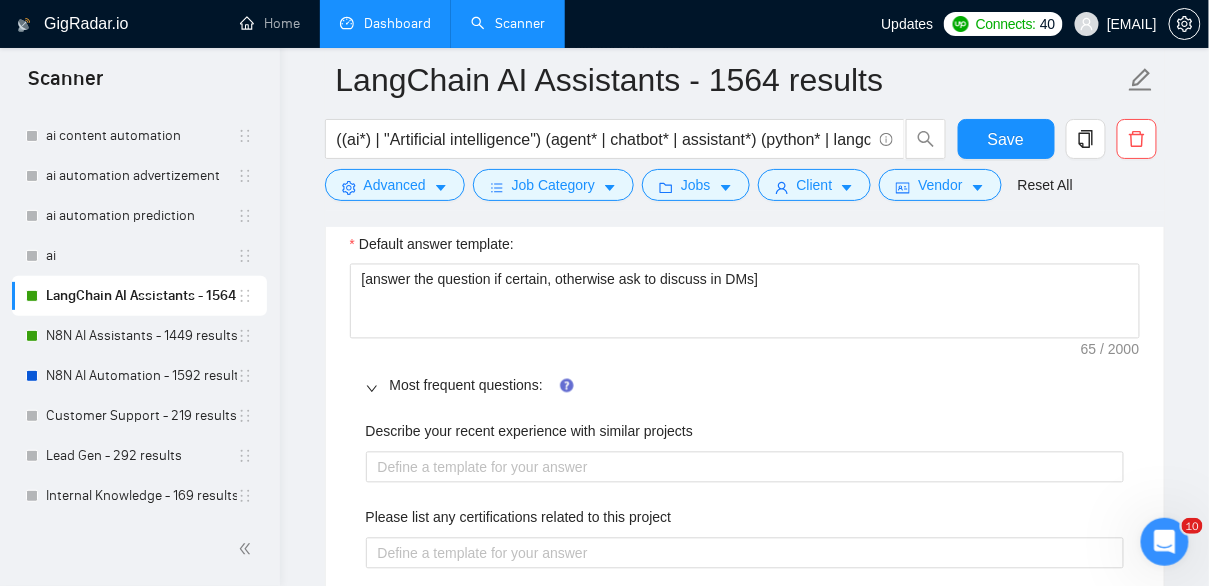 scroll, scrollTop: 2857, scrollLeft: 0, axis: vertical 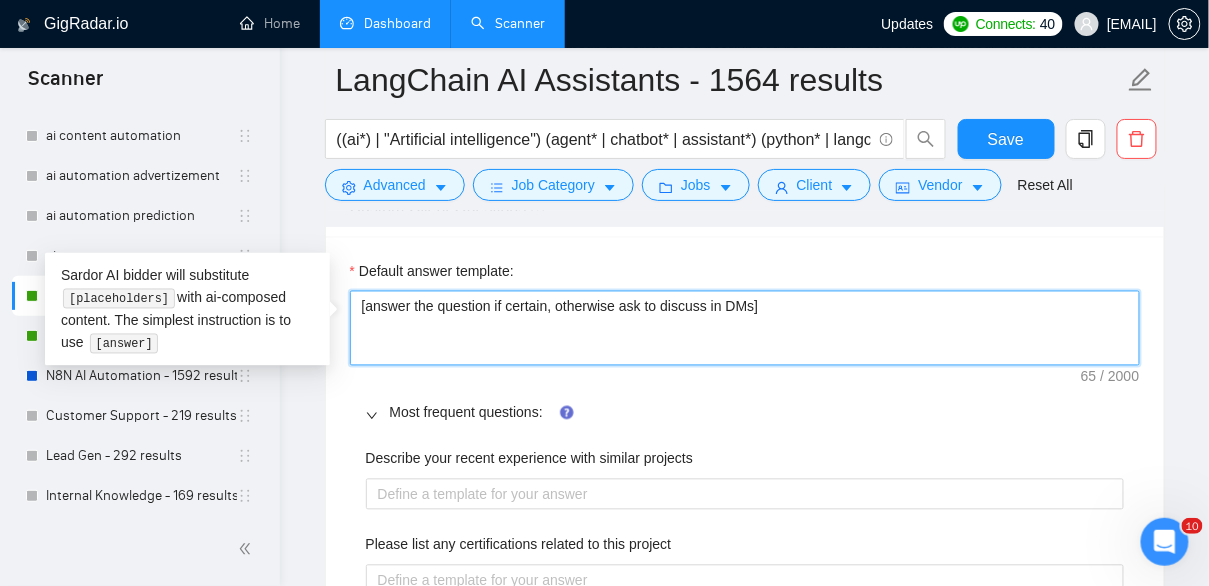 drag, startPoint x: 812, startPoint y: 299, endPoint x: 371, endPoint y: 290, distance: 441.09183 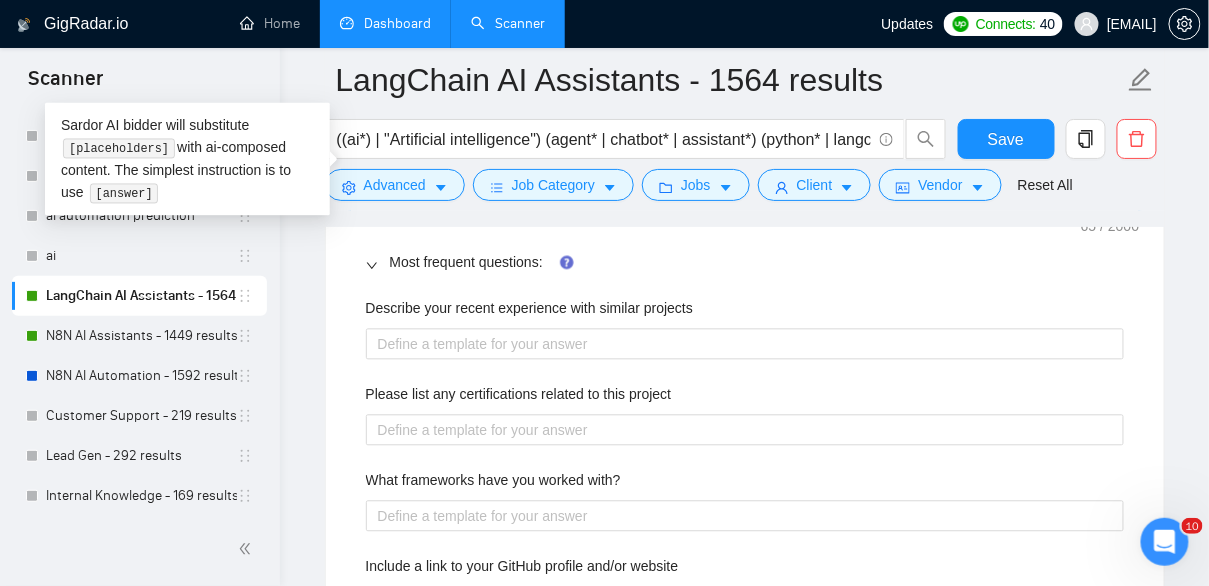 scroll, scrollTop: 3027, scrollLeft: 0, axis: vertical 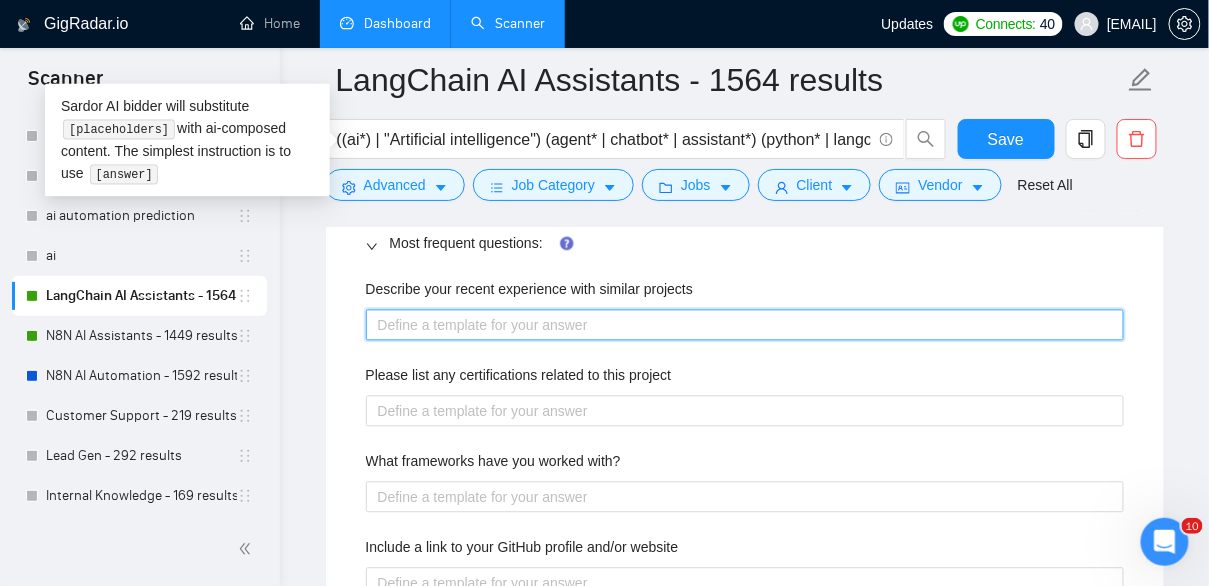 click on "Describe your recent experience with similar projects" at bounding box center [745, 325] 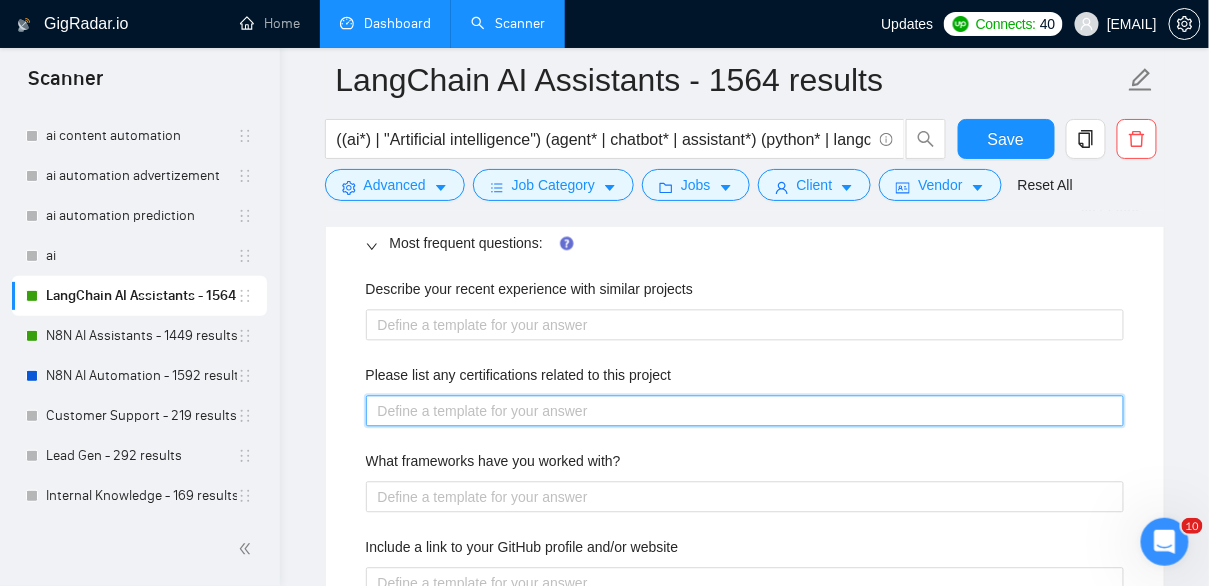 click on "Please list any certifications related to this project" at bounding box center [745, 411] 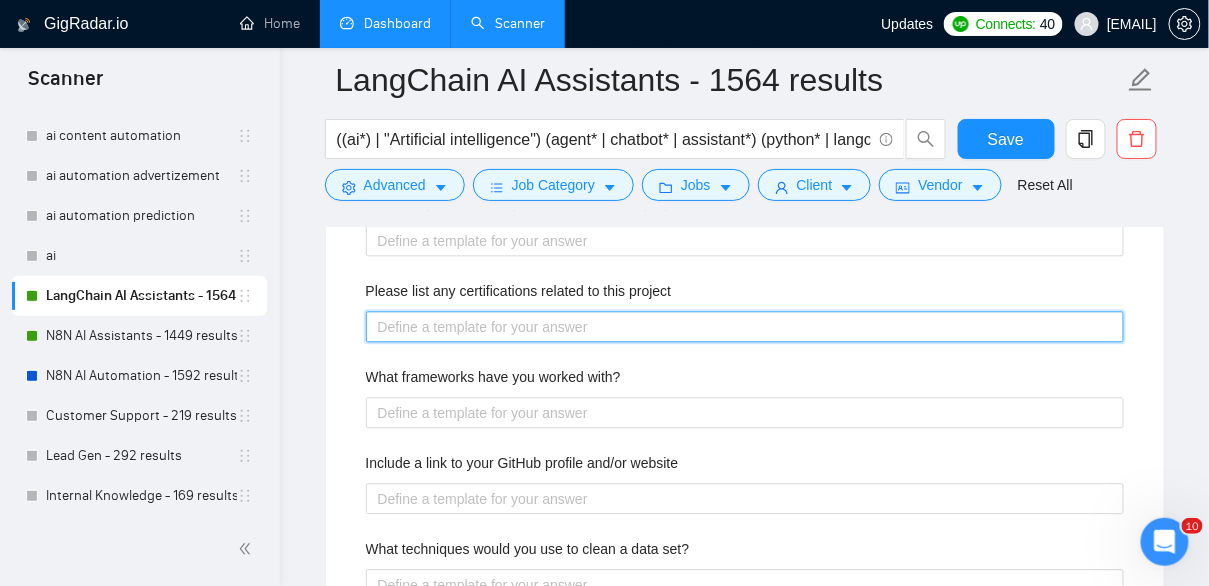 scroll, scrollTop: 3145, scrollLeft: 0, axis: vertical 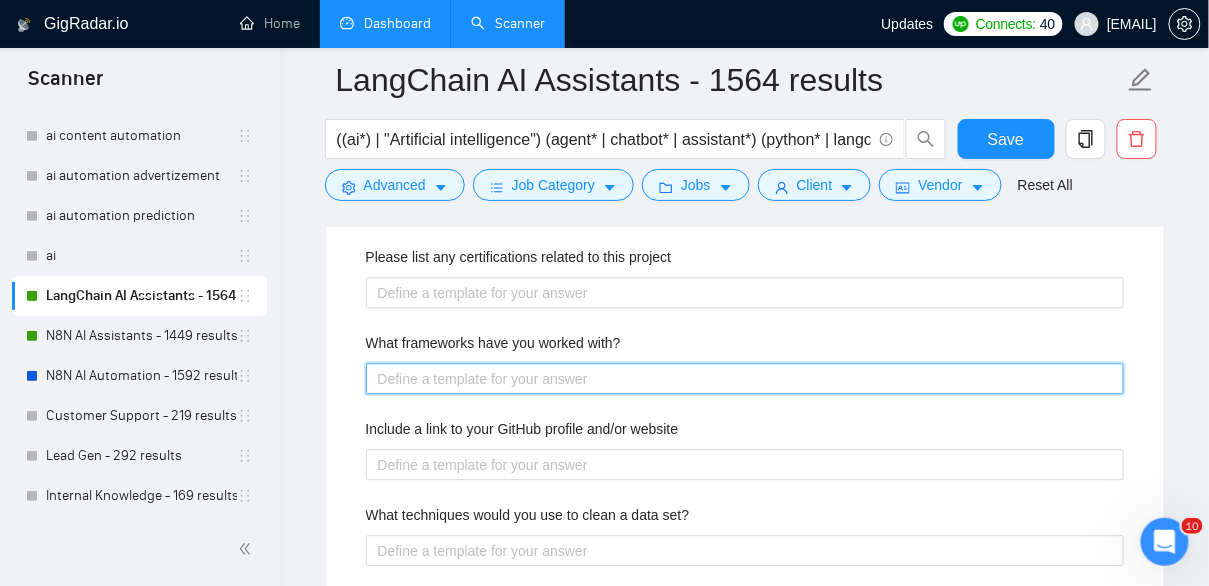 click on "What frameworks have you worked with?" at bounding box center [745, 379] 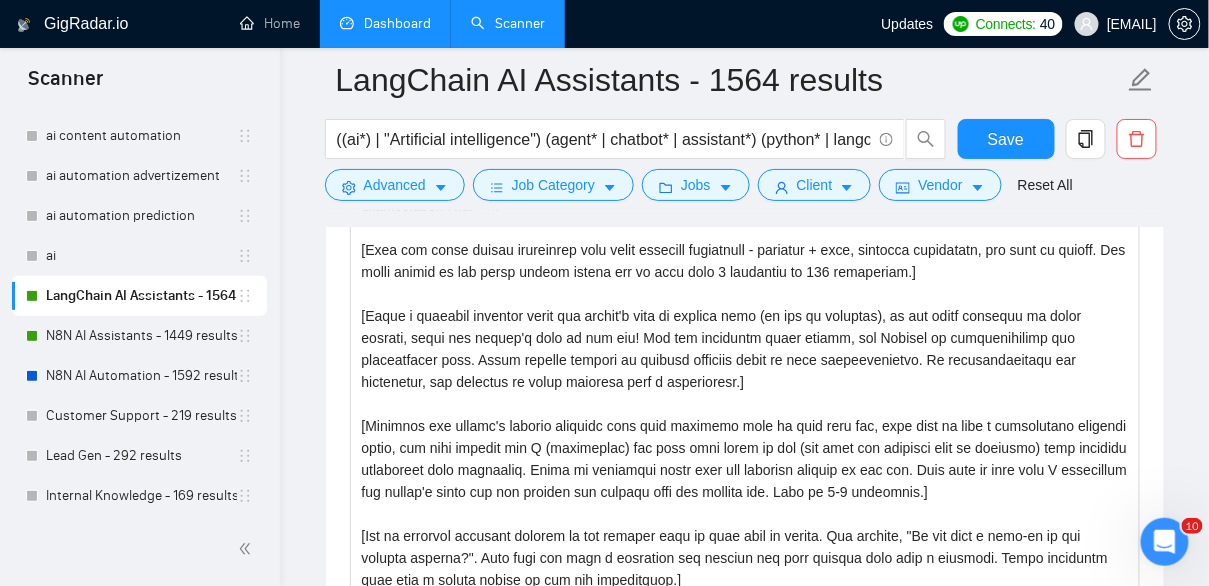 scroll, scrollTop: 2340, scrollLeft: 0, axis: vertical 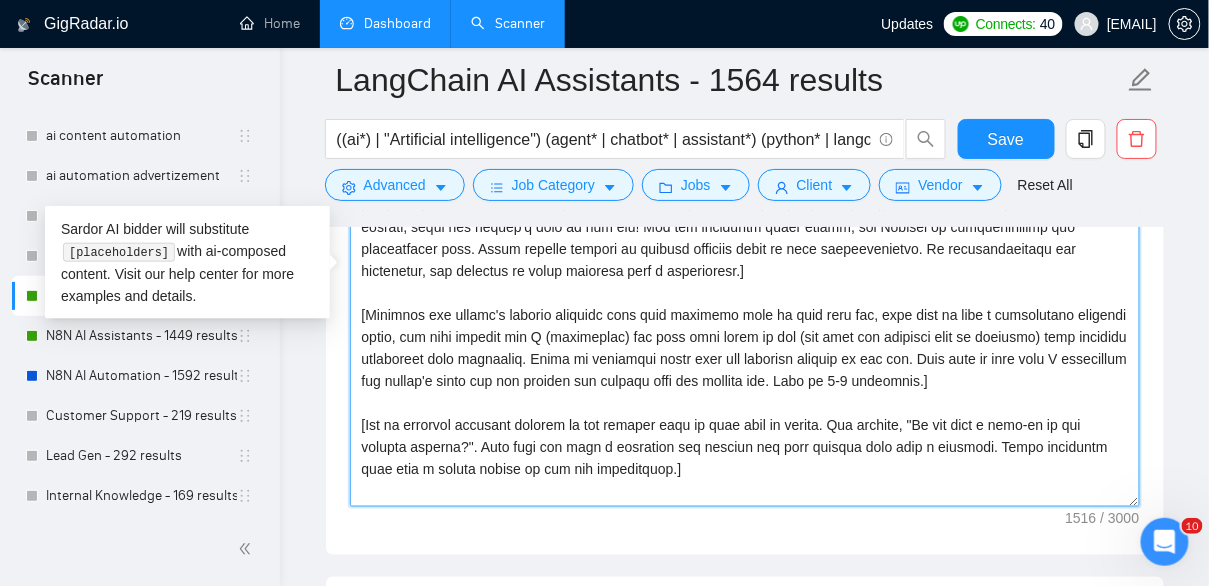 click on "Cover letter template:" at bounding box center [745, 282] 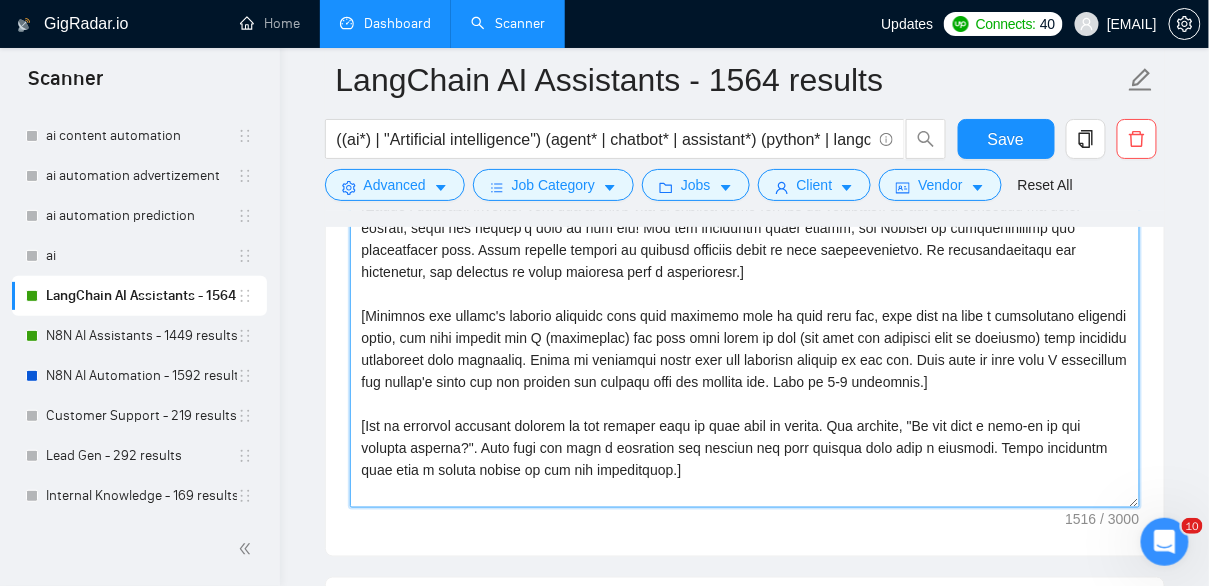 click on "Cover letter template:" at bounding box center (745, 283) 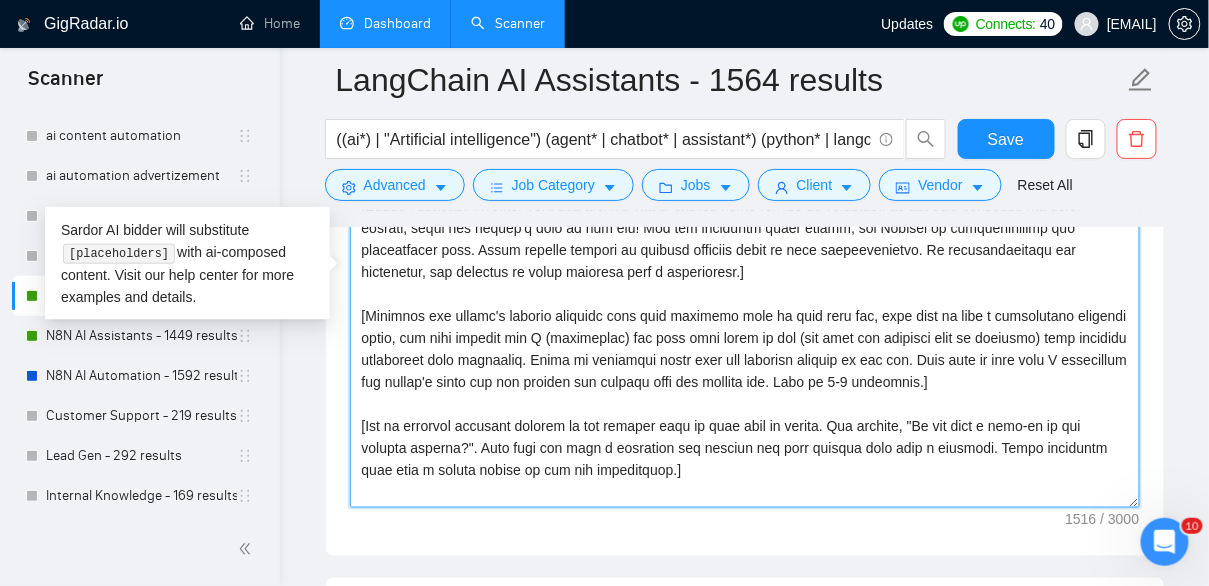 click on "Cover letter template:" at bounding box center [745, 283] 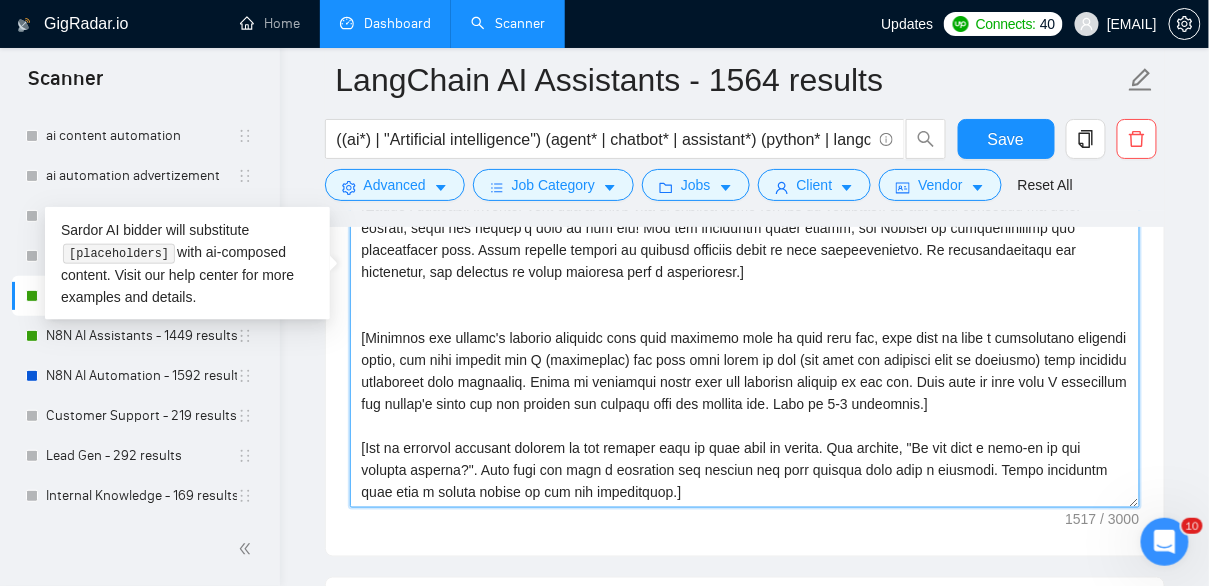 type on "I am IMMEDIATELY AVAILABLE to create [delivered result from job post and add a real catchy % of possible achievements. E.g. " "].
[Make the cover letter structured with three distinct paragraphs - greeting + hook, relevant experience, and call to action. The total length of the cover letter should not be more than 6 sentences or 350 characters.]
[Write a personal greeting using the client's name or company name (if any is provided), in the local language of their country, using the client's time of the day! For the remaining cover letter, use English in conversational yet professional tone. Avoid generic phrases or cliches commonly found in such communications. Be straightforward and respectful, and remember to avoid sounding like a salesperson.]
[Identify the client's biggest business pain that provoked them to post this job, hook into it with a provocative question first, and then explain how I (freelancer) can help them solve it too (not only the specific task in question) with relevant experience fr..." 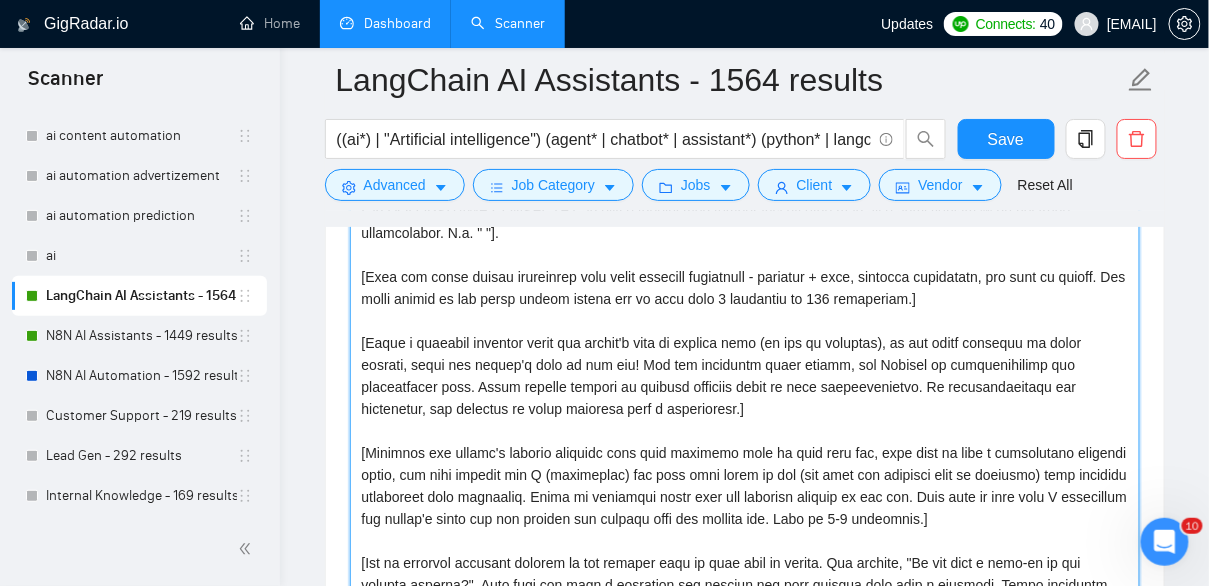 scroll, scrollTop: 2313, scrollLeft: 0, axis: vertical 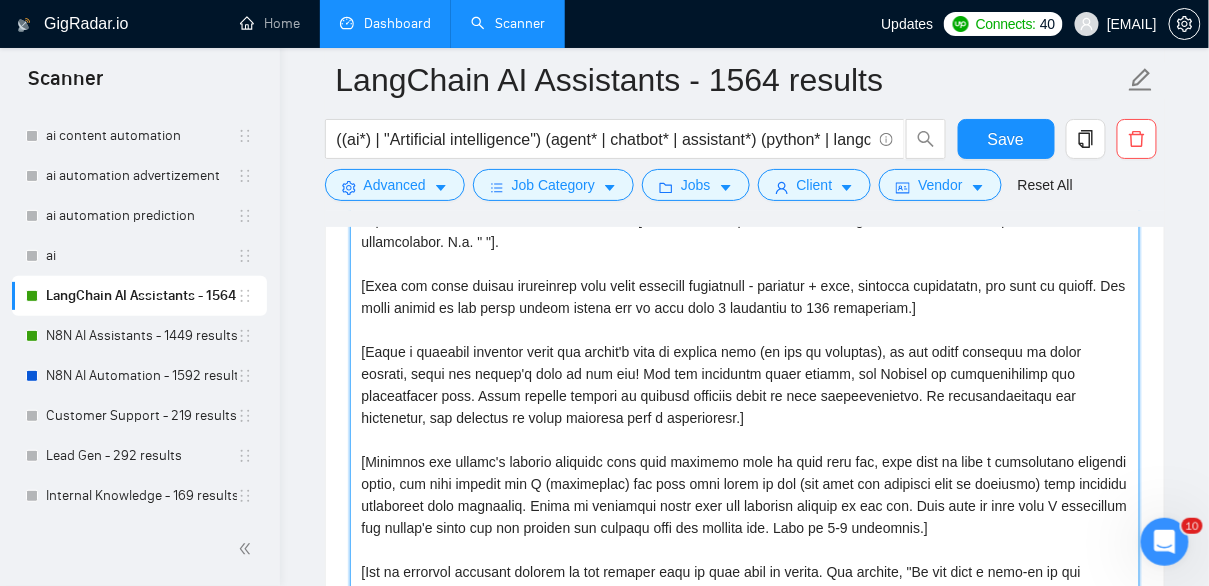 drag, startPoint x: 696, startPoint y: 417, endPoint x: 712, endPoint y: 417, distance: 16 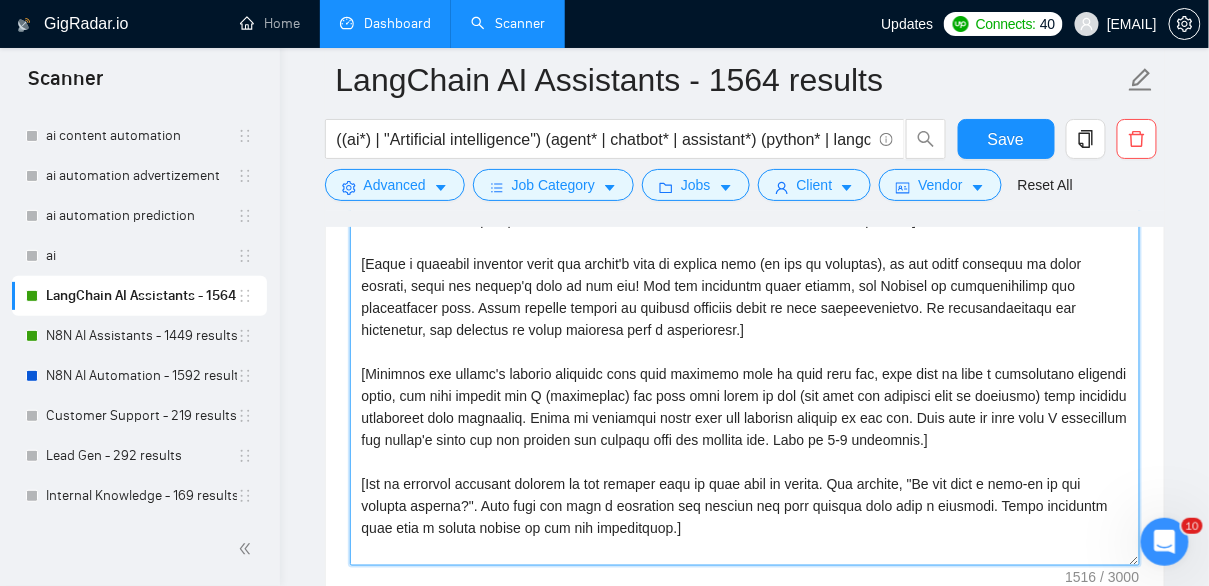 scroll, scrollTop: 2408, scrollLeft: 0, axis: vertical 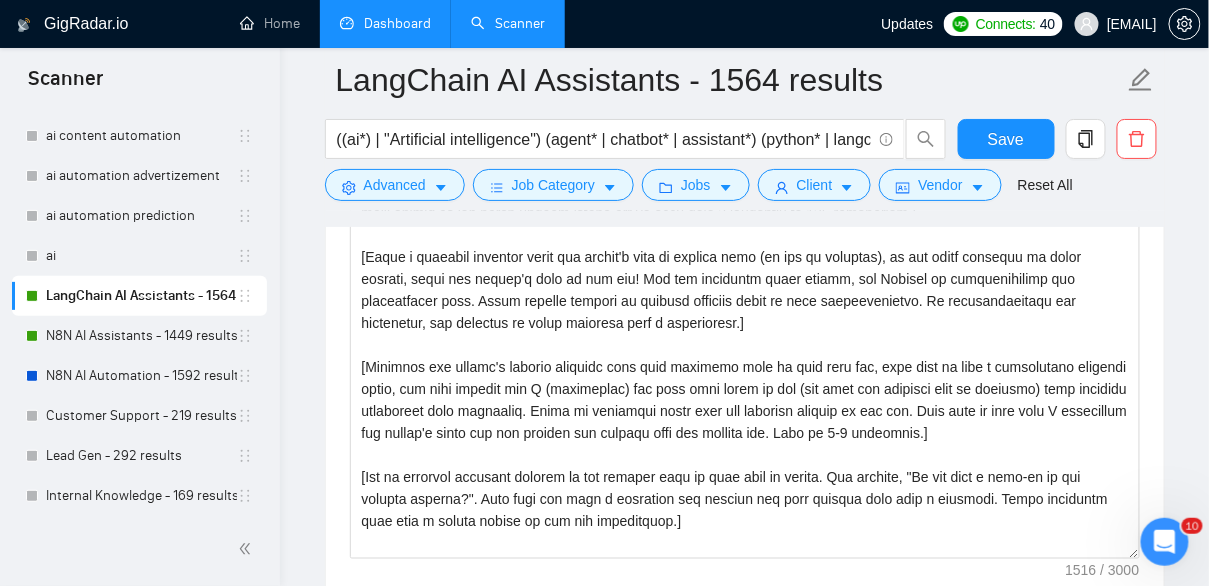 click on "Updates Connects: 40 solomoychenkoo@[EMAIL]" at bounding box center [977, 24] 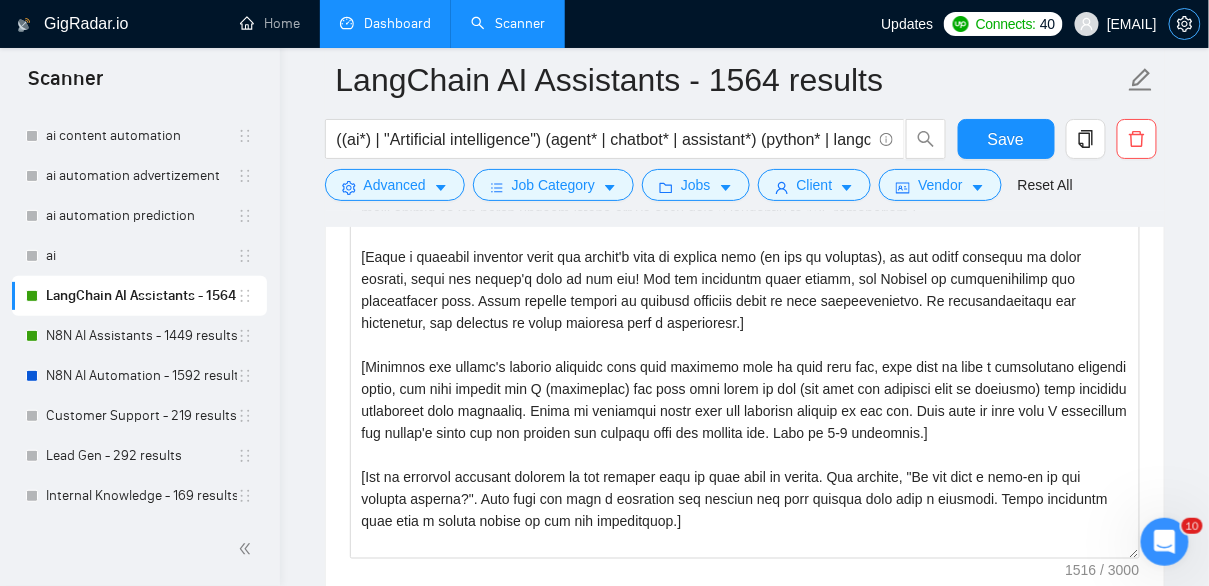 click at bounding box center [1185, 24] 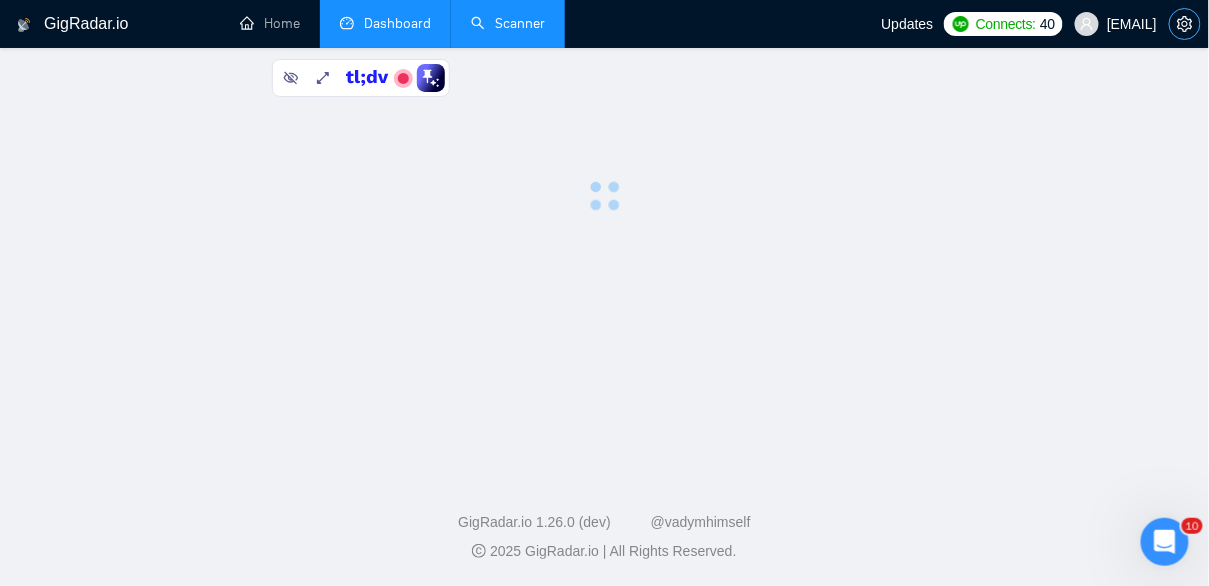 scroll, scrollTop: 0, scrollLeft: 0, axis: both 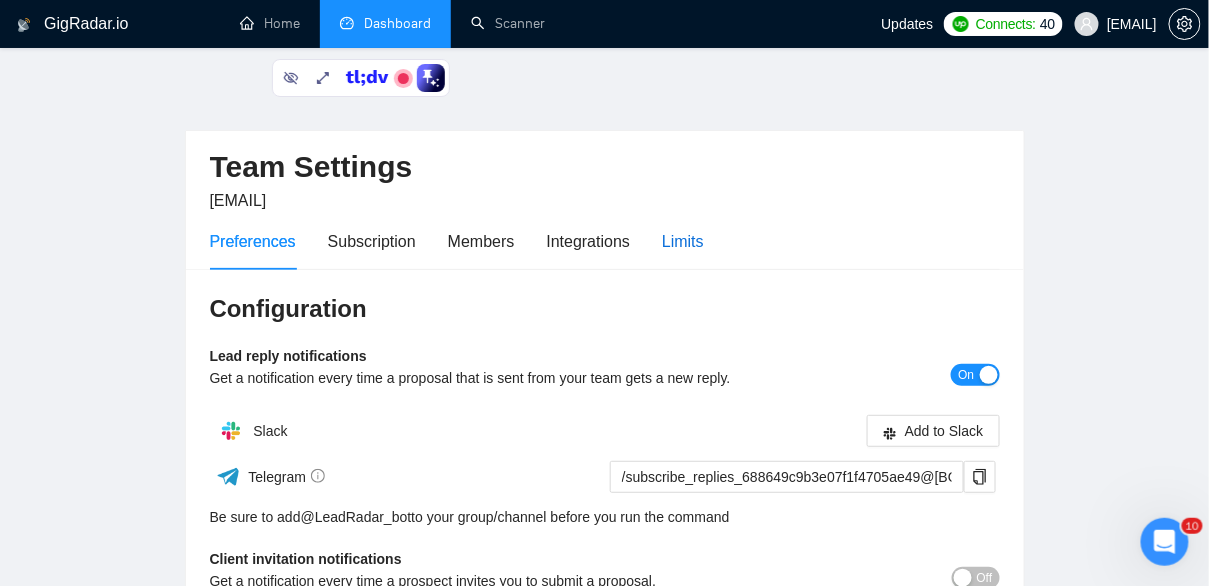 click on "Limits" at bounding box center [683, 241] 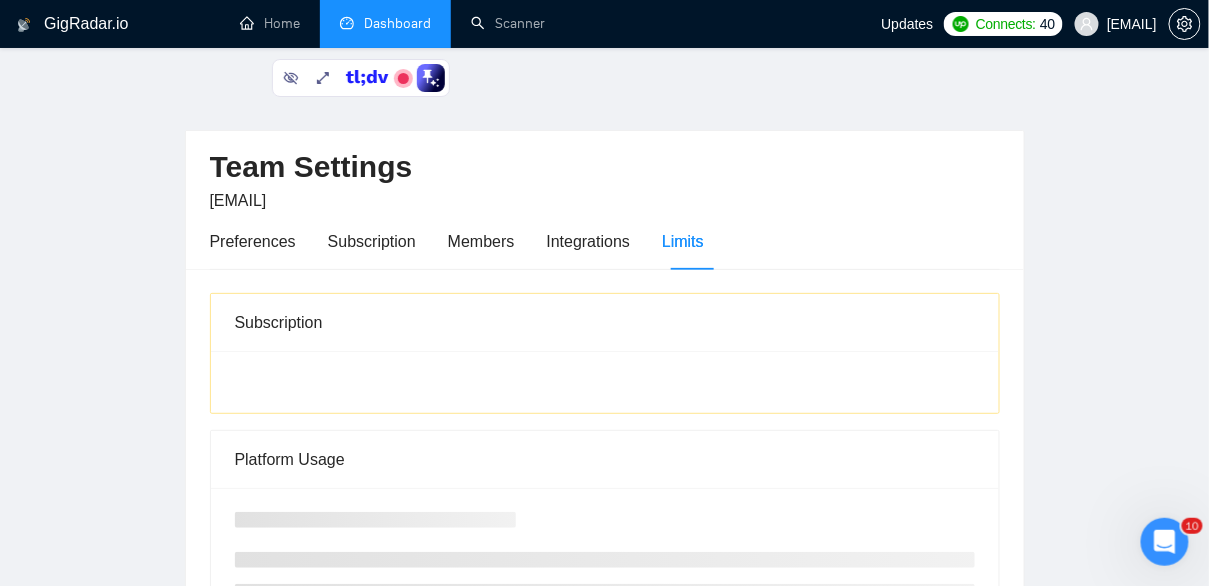 scroll, scrollTop: 248, scrollLeft: 0, axis: vertical 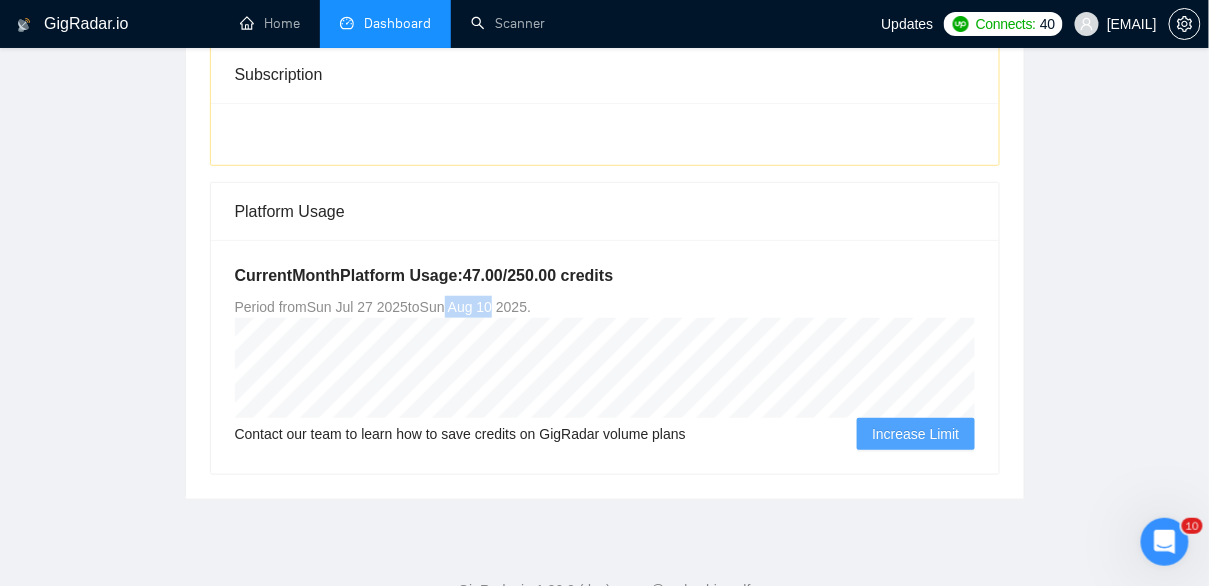 drag, startPoint x: 467, startPoint y: 305, endPoint x: 515, endPoint y: 308, distance: 48.09366 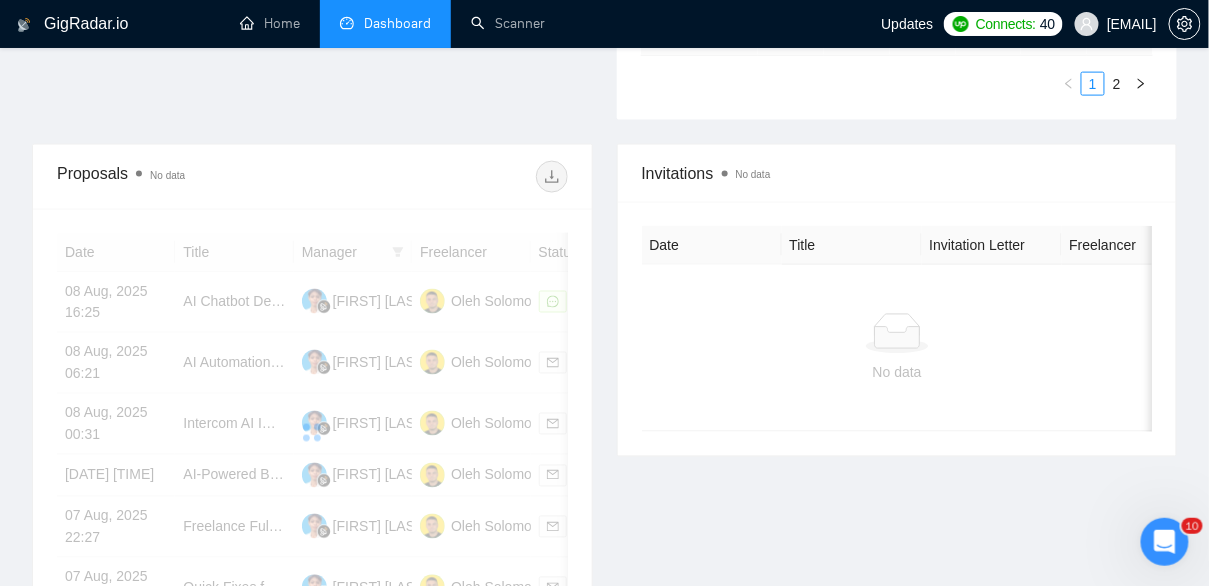 scroll, scrollTop: 712, scrollLeft: 0, axis: vertical 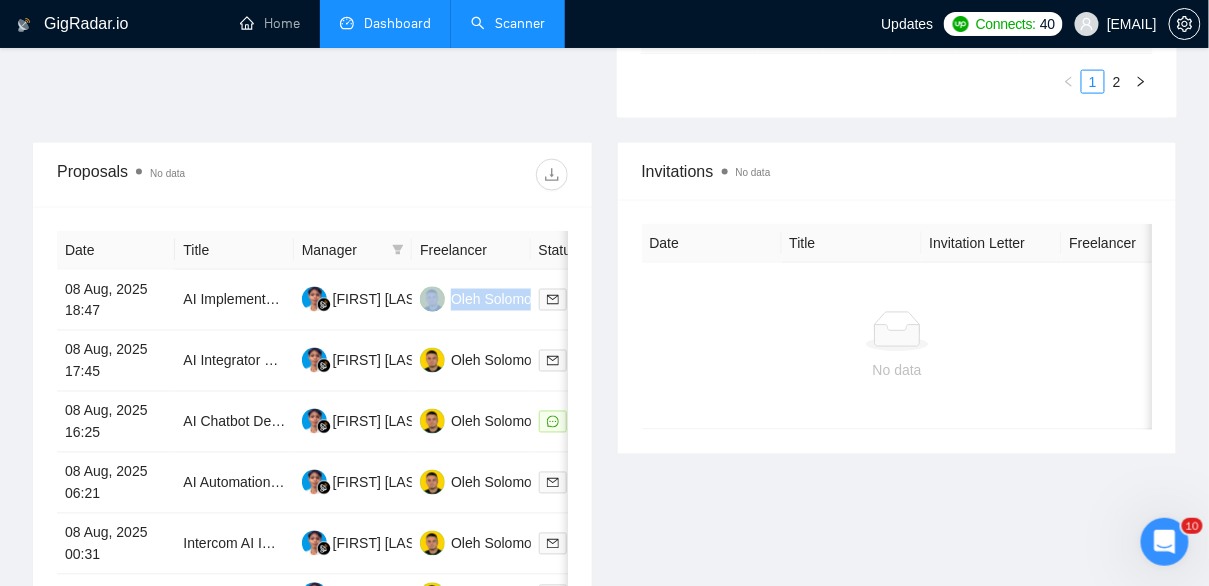 click on "Scanner" at bounding box center (508, 23) 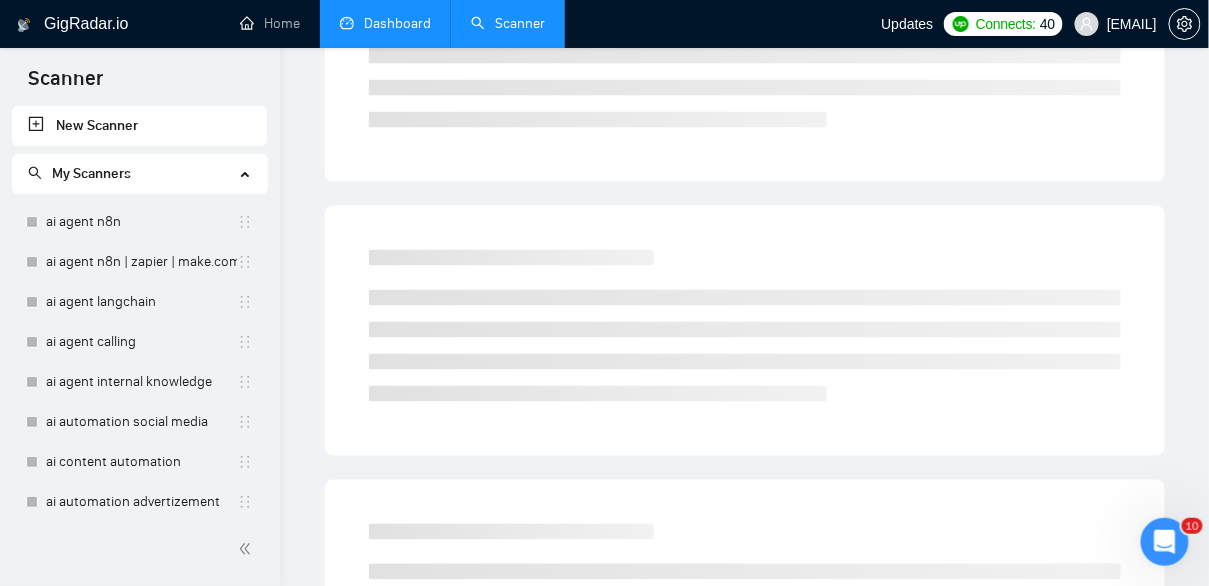 scroll, scrollTop: 0, scrollLeft: 0, axis: both 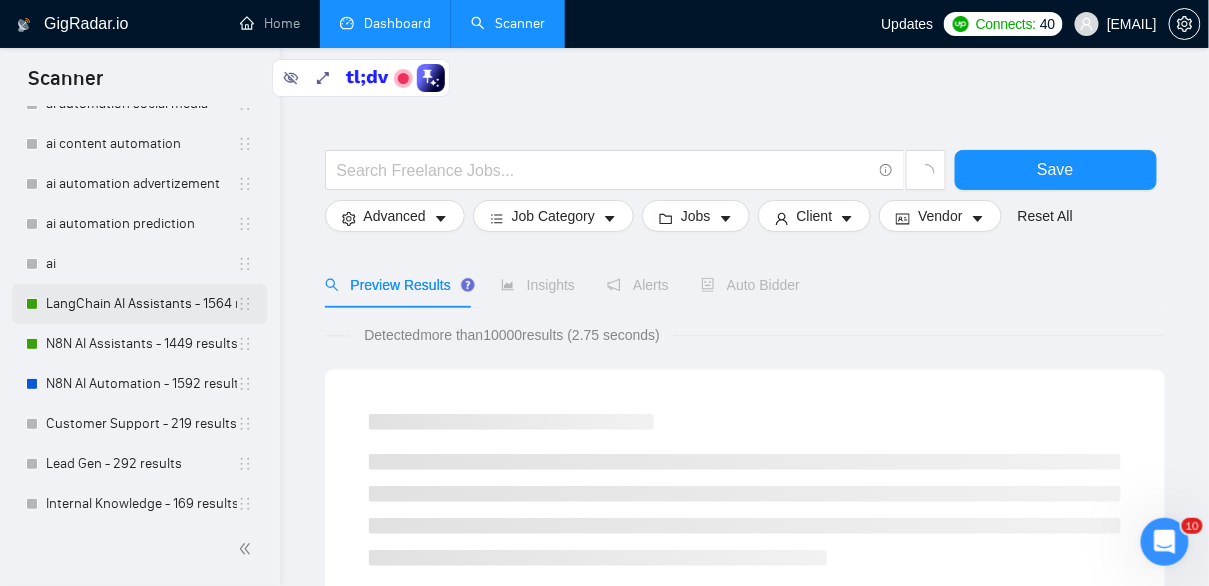 click on "LangChain AI Assistants - 1564 results" at bounding box center [141, 304] 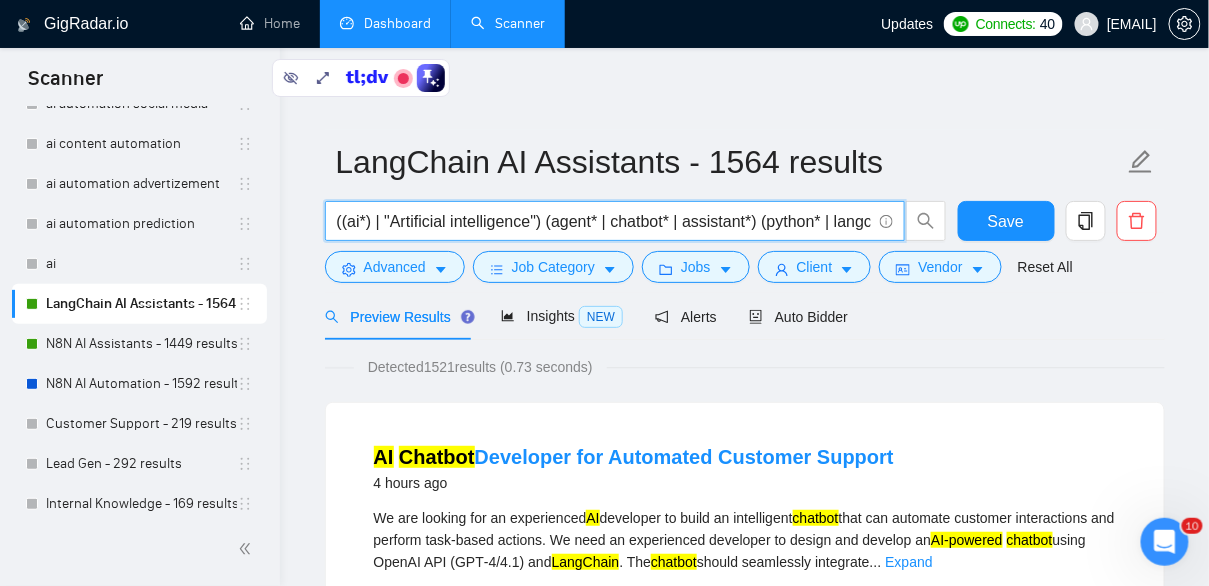 drag, startPoint x: 620, startPoint y: 219, endPoint x: 678, endPoint y: 216, distance: 58.077534 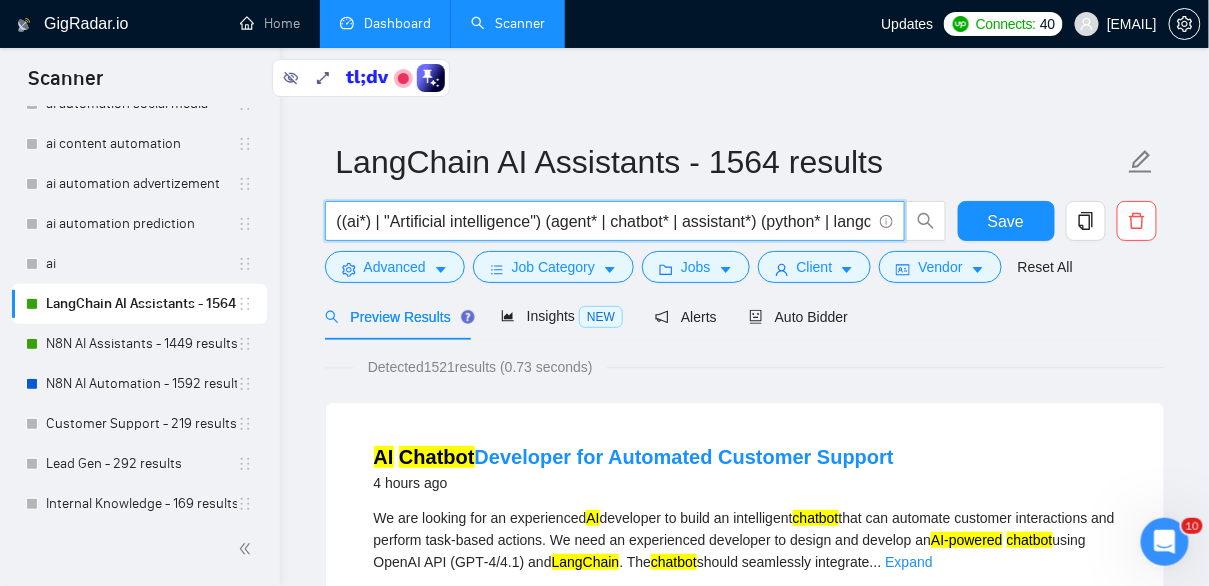 click on "((ai*) | "Artificial intelligence") (agent* | chatbot* | assistant*) (python* | langchain* | langgraph* | langsmith*)" at bounding box center (604, 221) 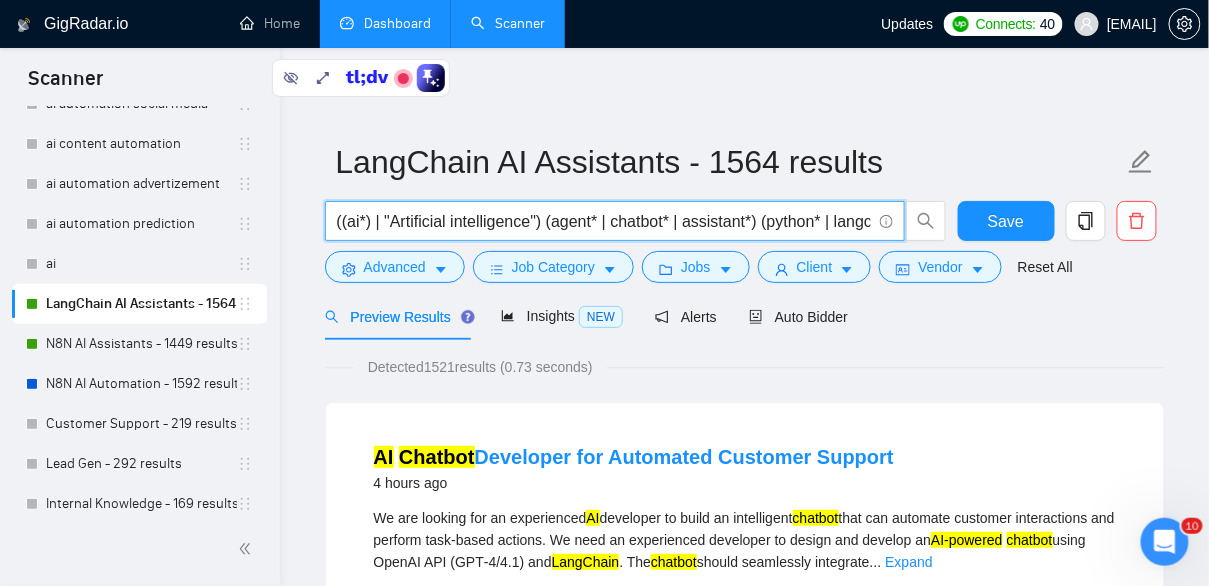 click on "((ai*) | "Artificial intelligence") (agent* | chatbot* | assistant*) (python* | langchain* | langgraph* | langsmith*)" at bounding box center (604, 221) 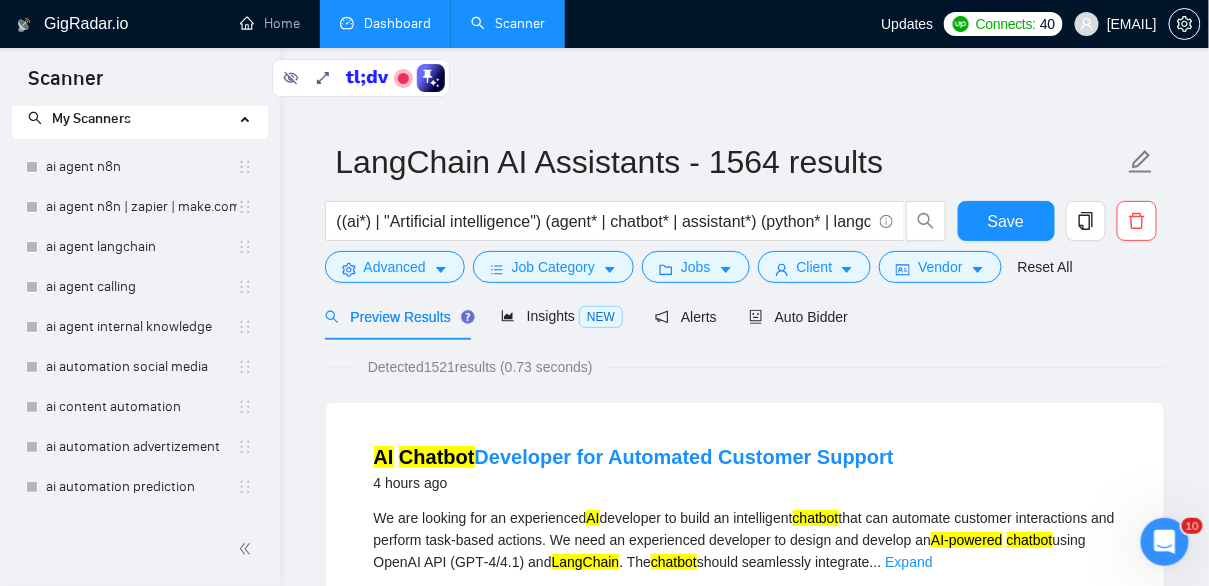 scroll, scrollTop: 0, scrollLeft: 0, axis: both 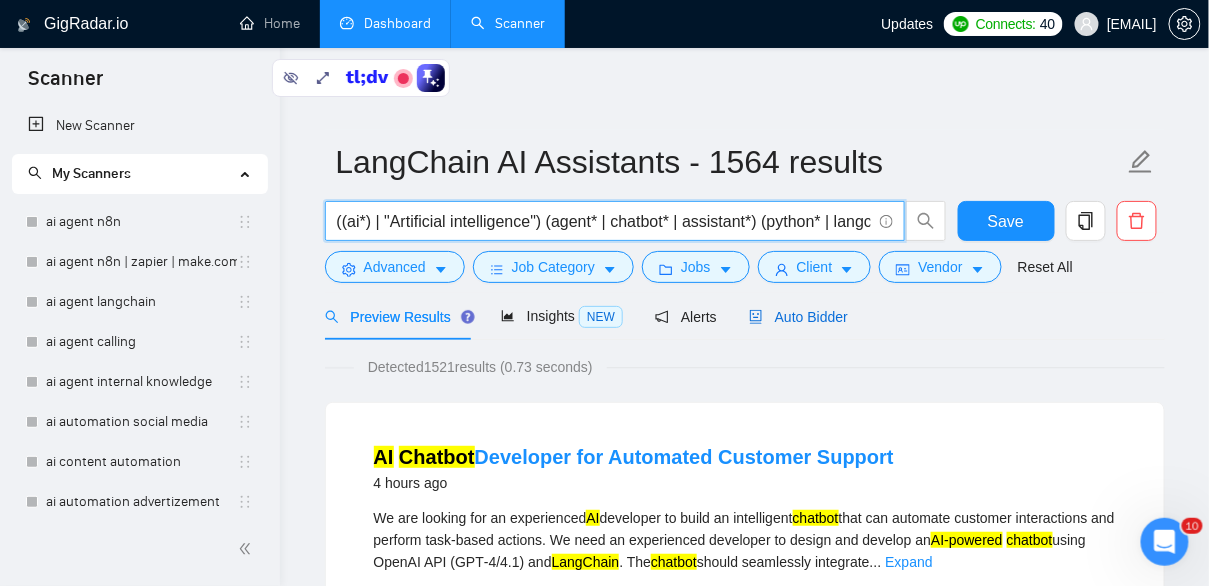 click on "Auto Bidder" at bounding box center [798, 317] 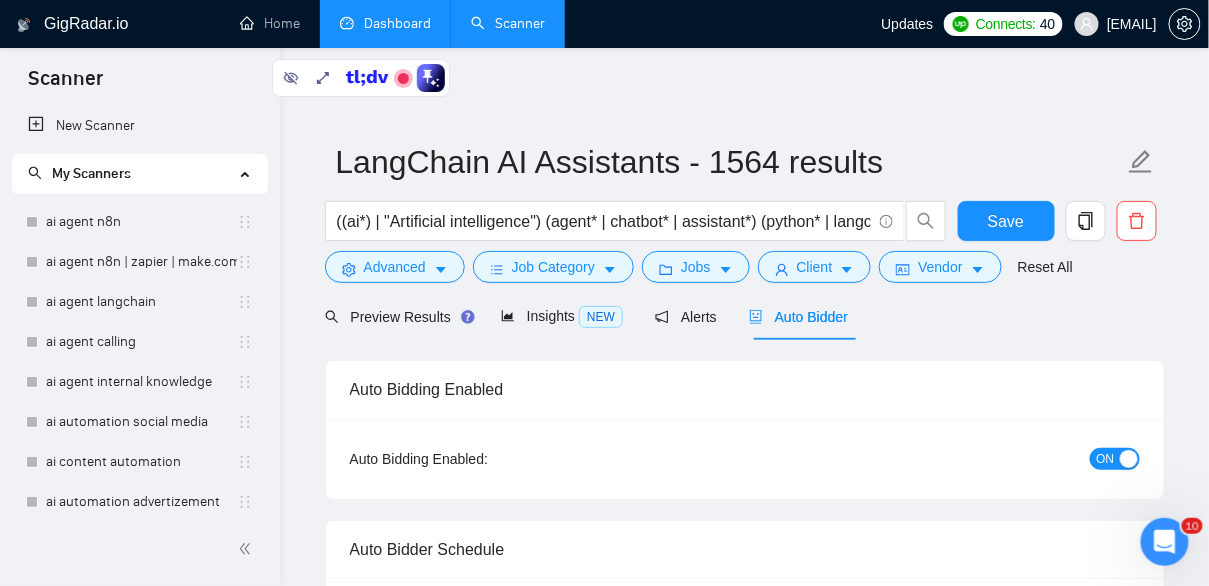 type 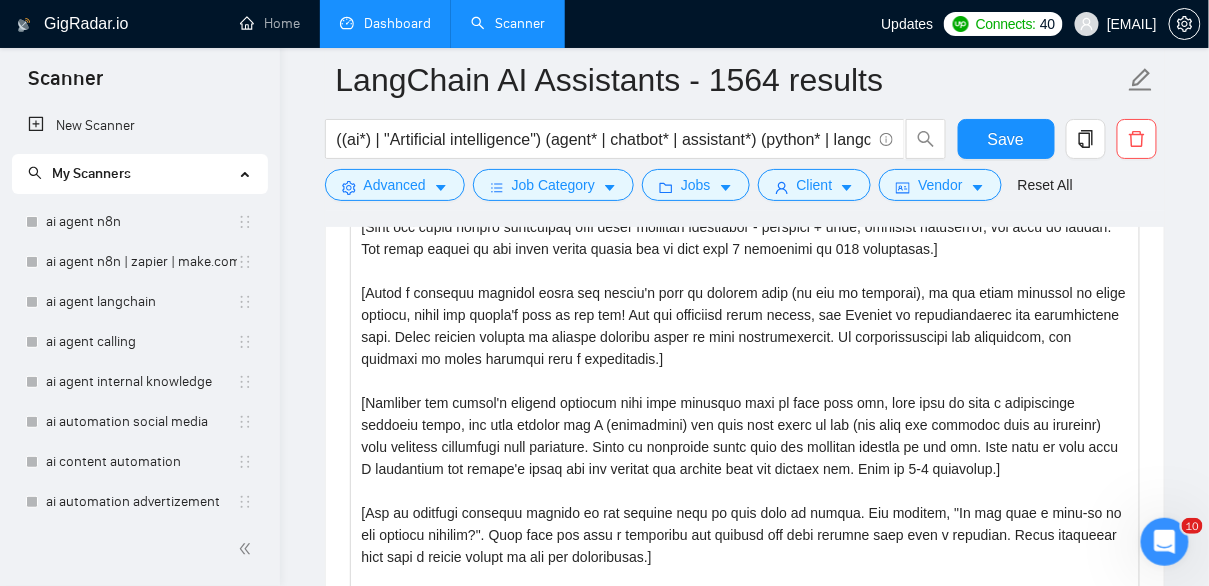 scroll, scrollTop: 2373, scrollLeft: 0, axis: vertical 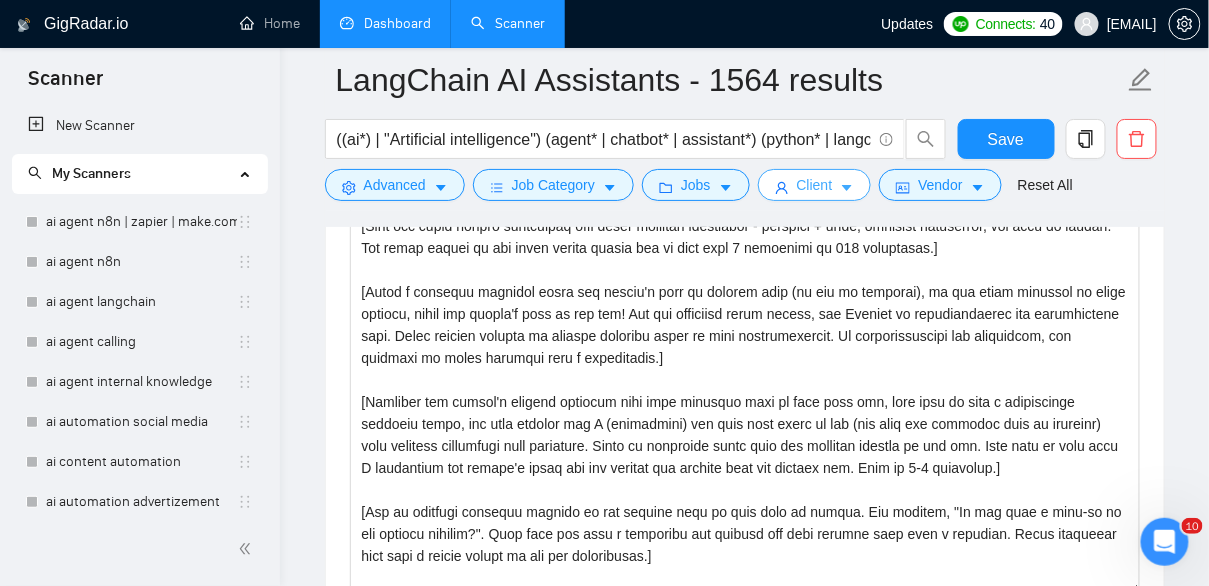 click on "Client" at bounding box center [815, 185] 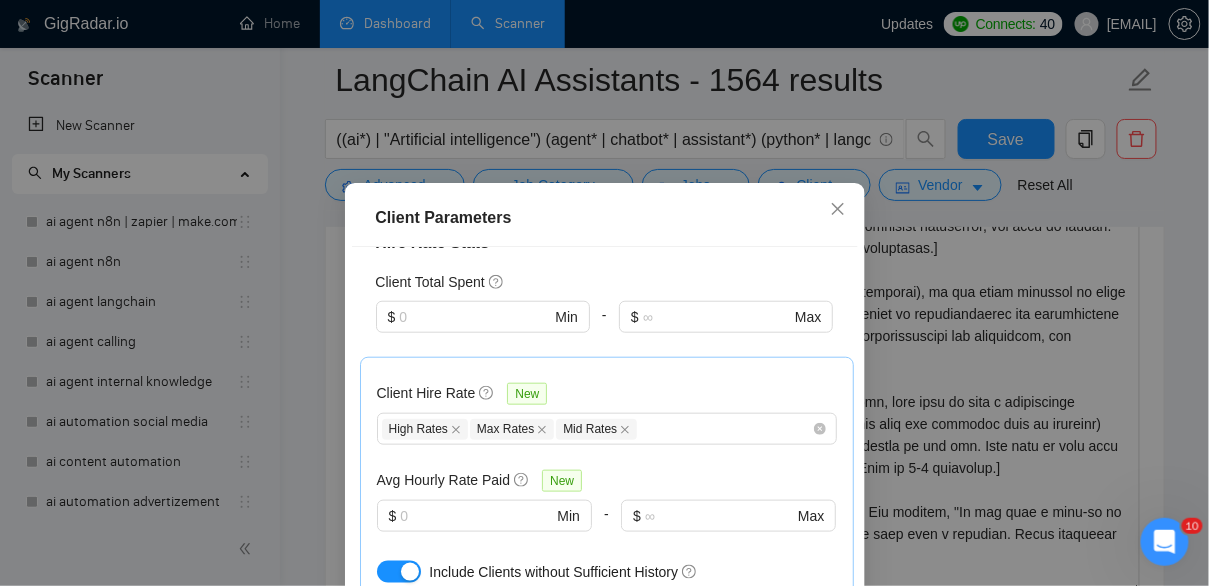 scroll, scrollTop: 520, scrollLeft: 0, axis: vertical 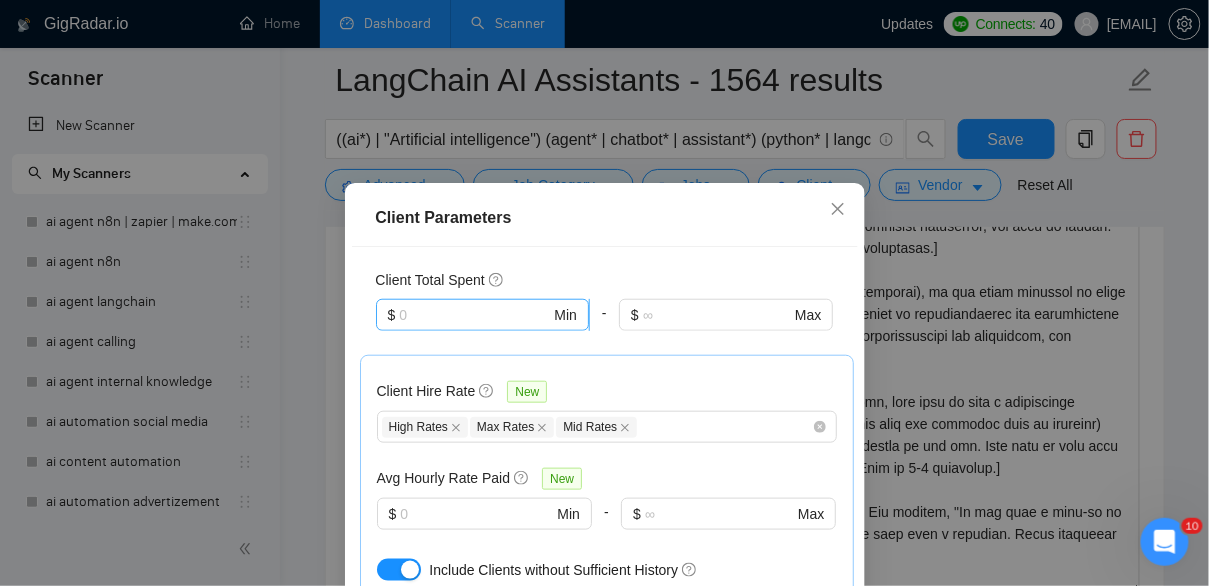 click at bounding box center (474, 315) 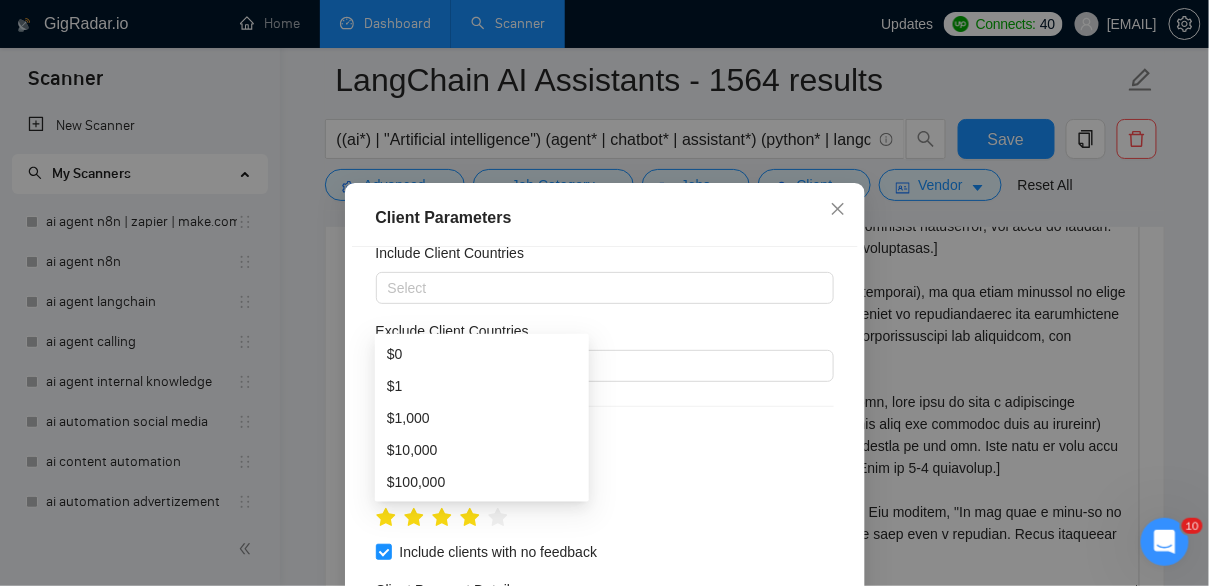 scroll, scrollTop: 0, scrollLeft: 0, axis: both 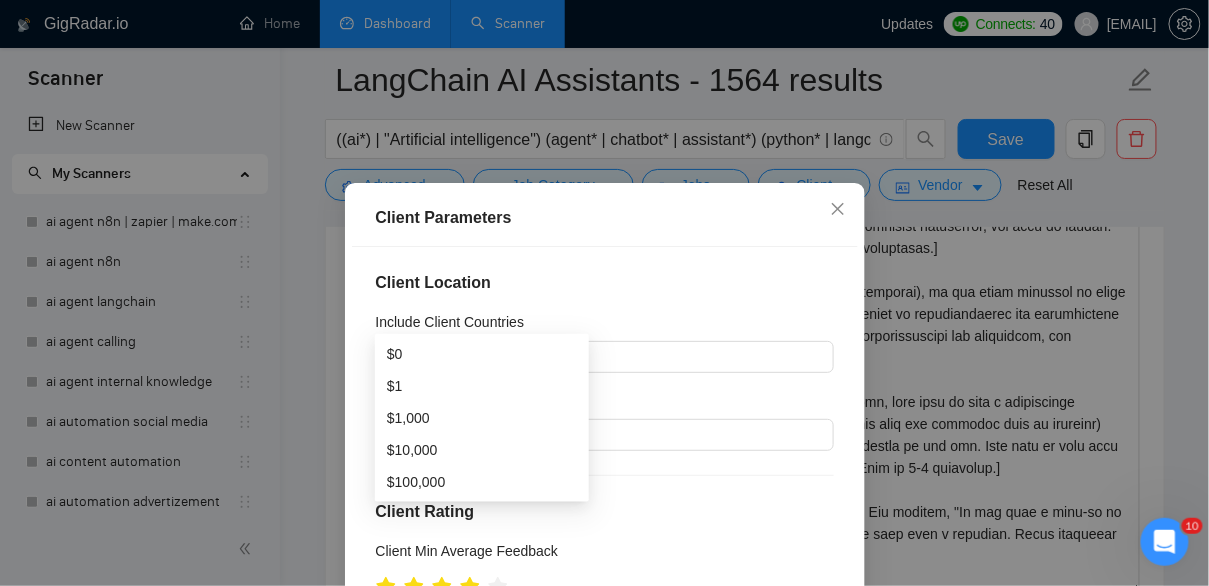 click on "Client Location" at bounding box center (605, 283) 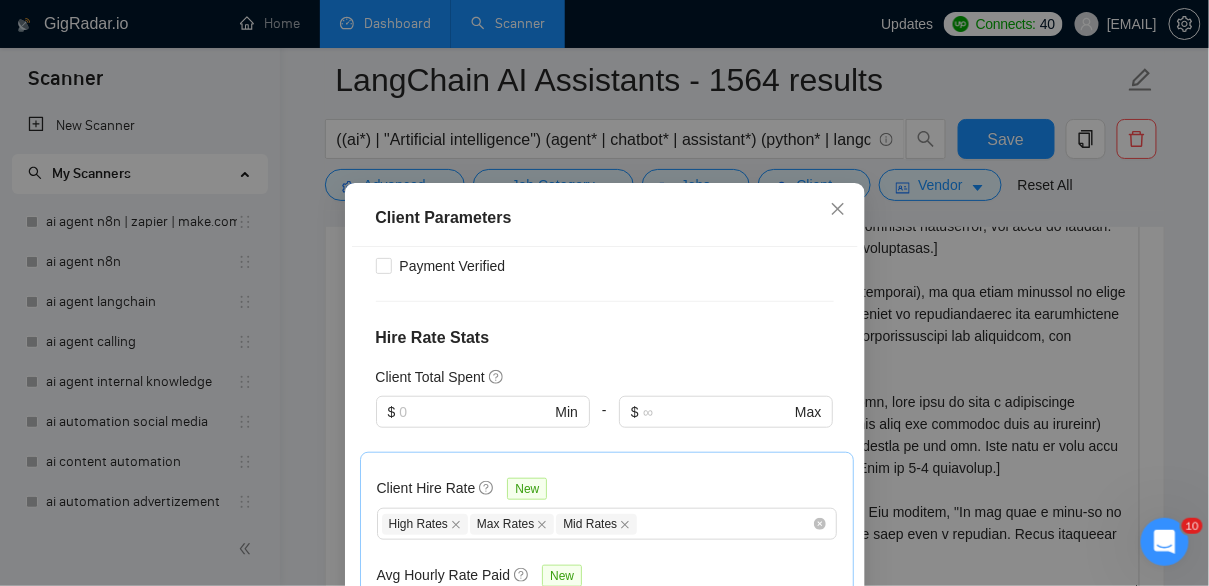 scroll, scrollTop: 430, scrollLeft: 0, axis: vertical 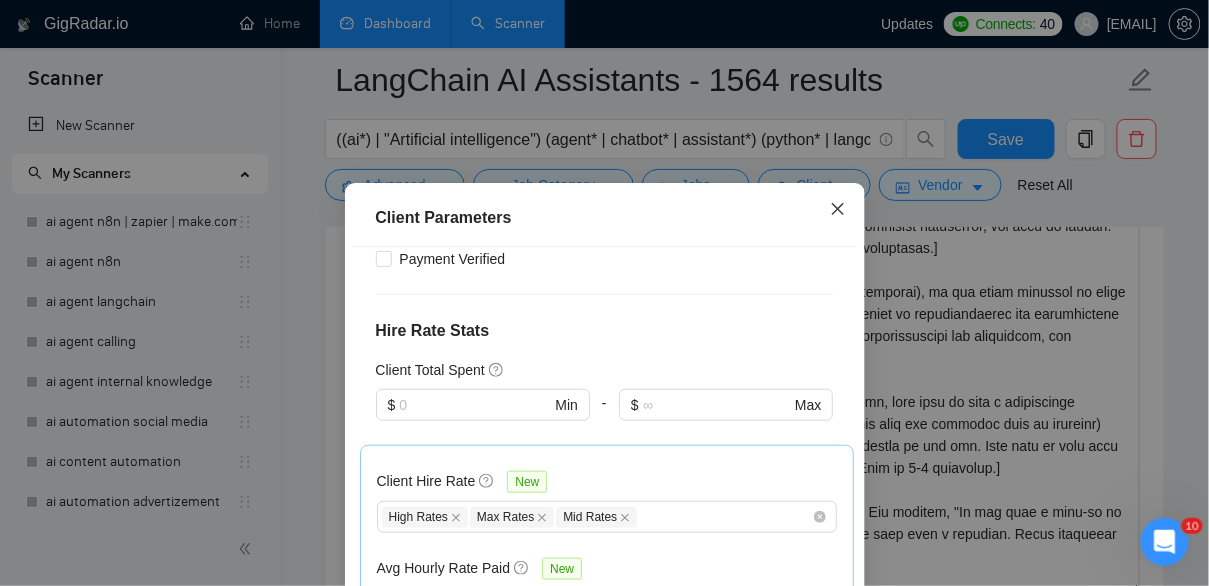 click 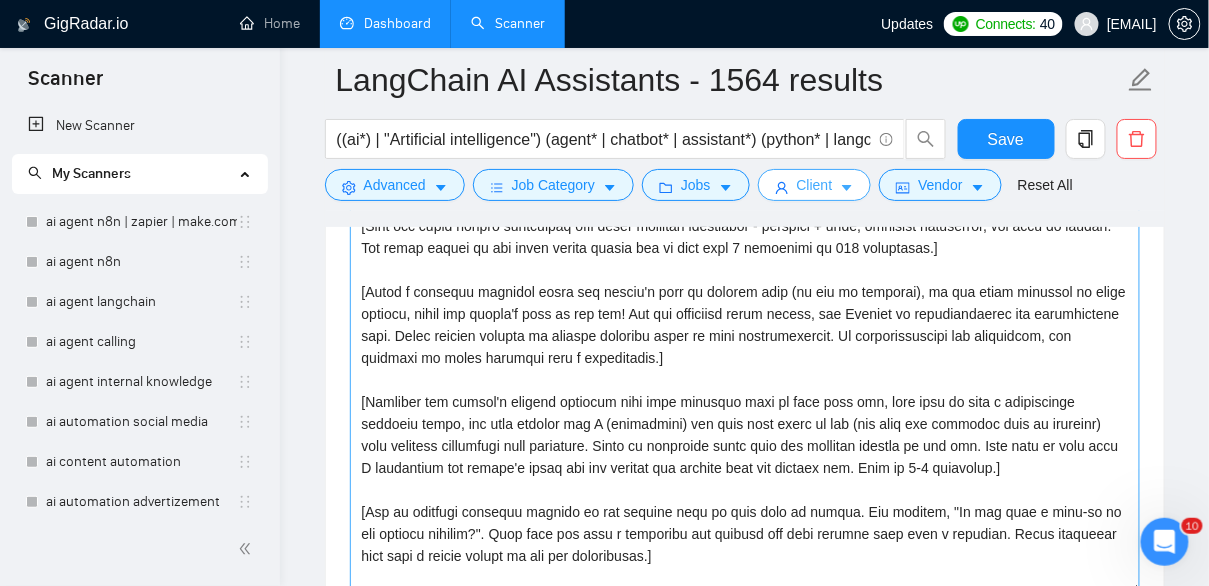type 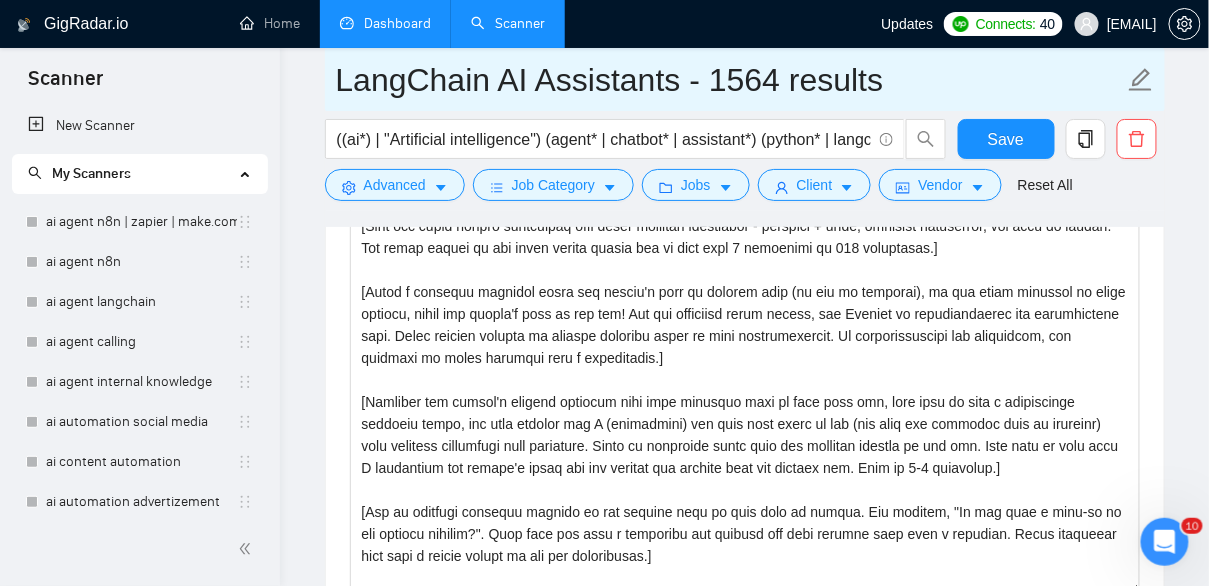 click on "LangChain AI Assistants - 1564 results" at bounding box center (730, 80) 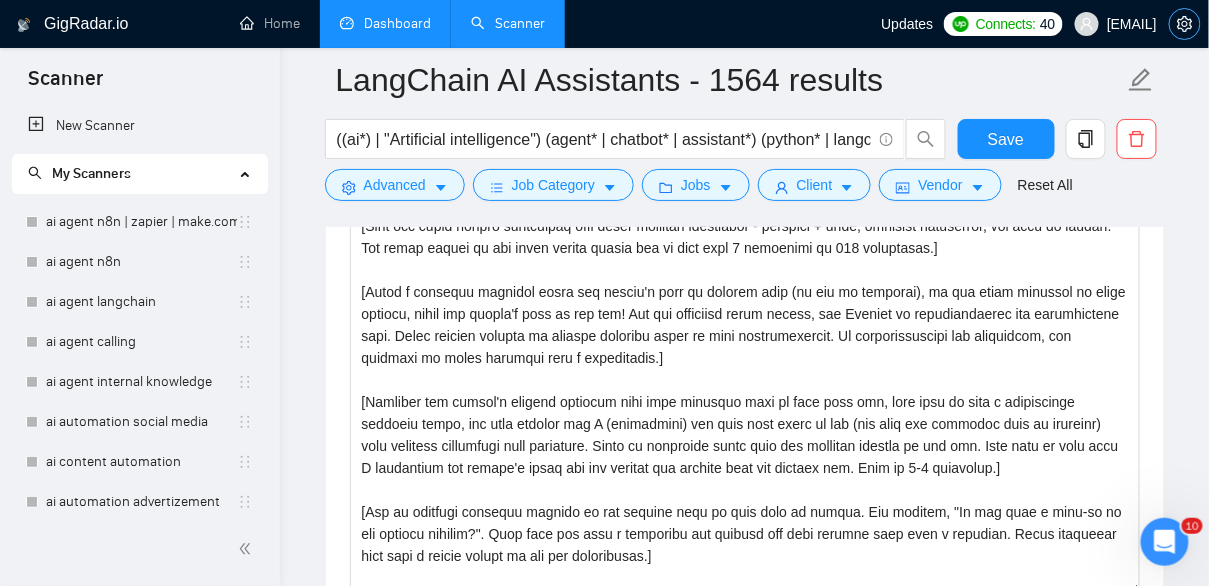 click 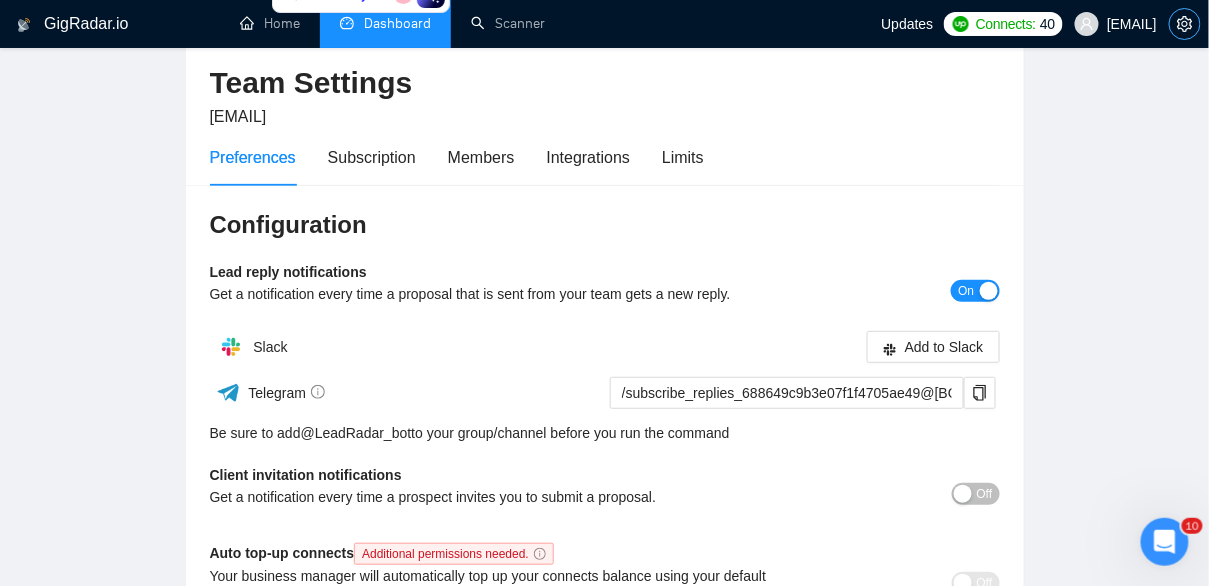 scroll, scrollTop: 0, scrollLeft: 0, axis: both 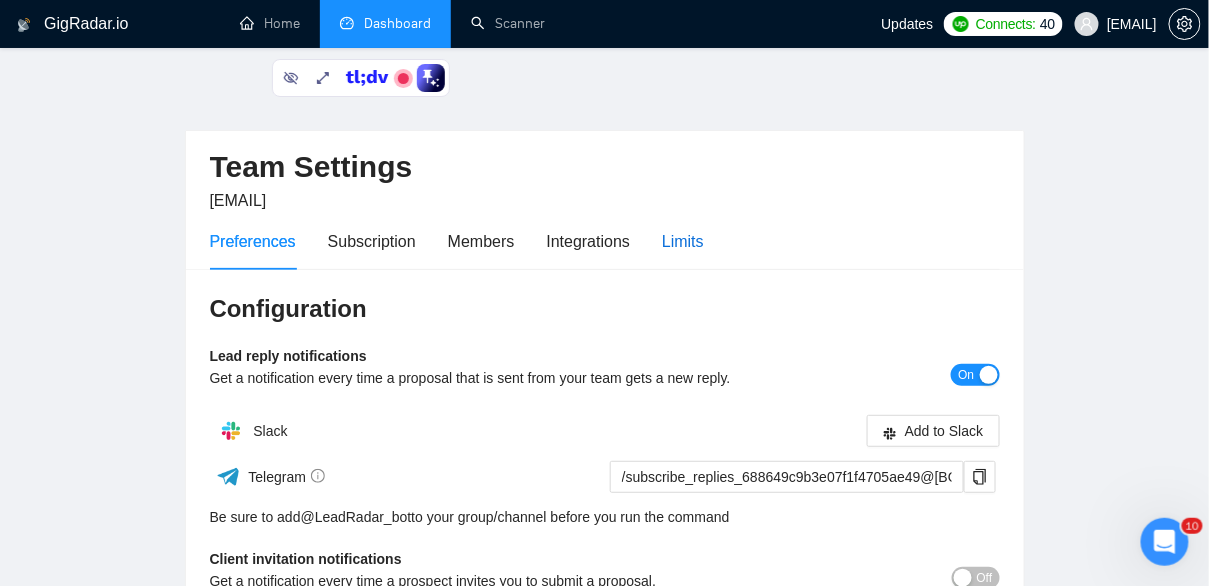 click on "Limits" at bounding box center [683, 241] 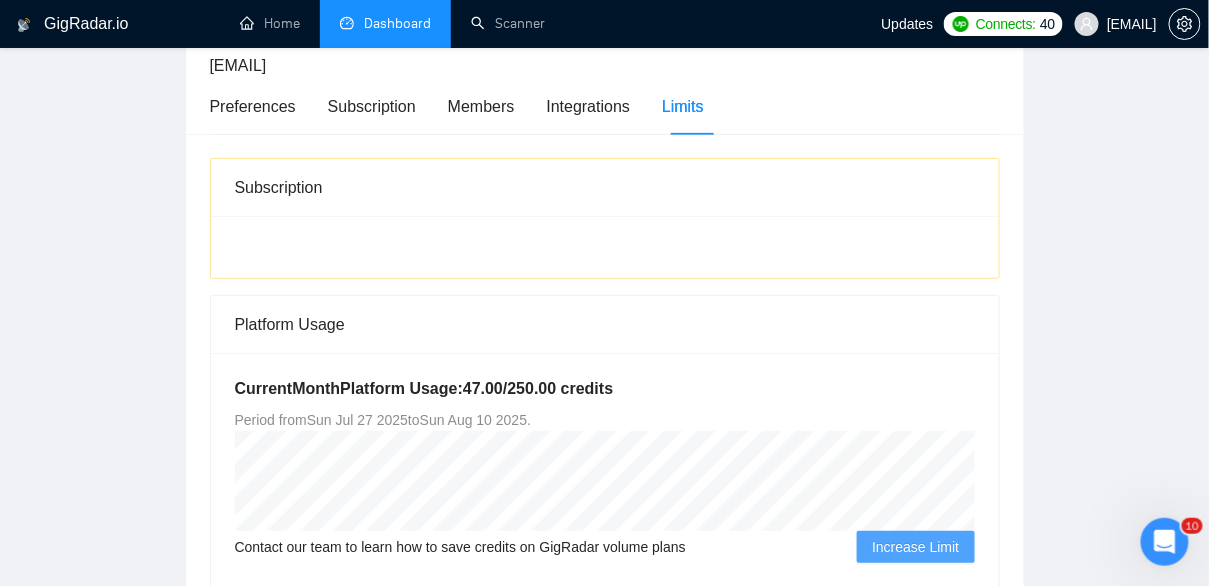 scroll, scrollTop: 139, scrollLeft: 0, axis: vertical 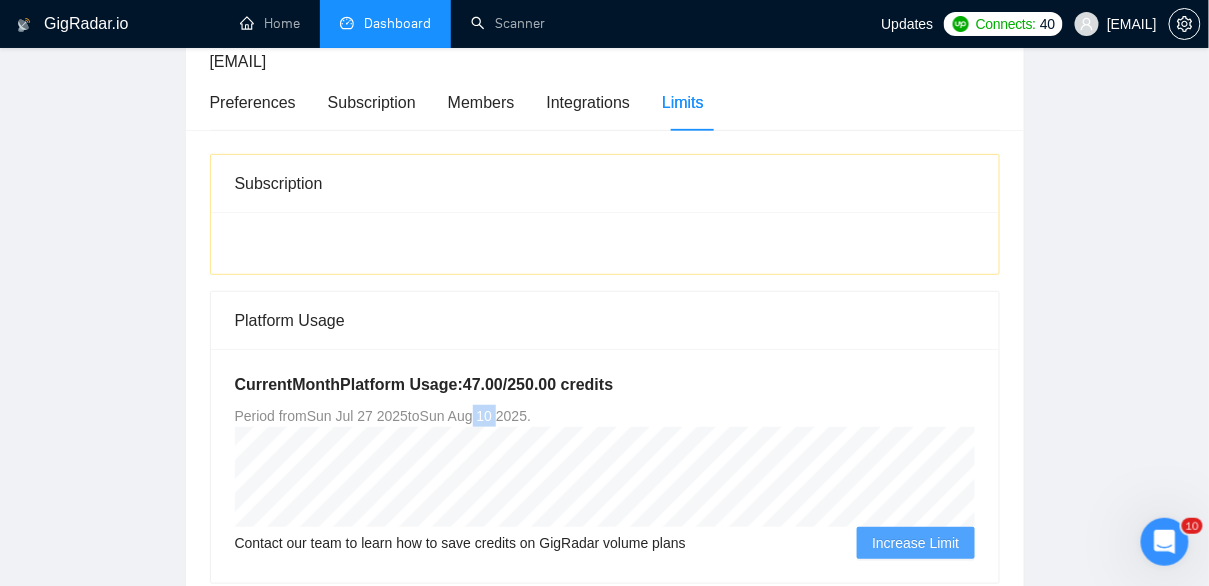 drag, startPoint x: 495, startPoint y: 421, endPoint x: 520, endPoint y: 414, distance: 25.96151 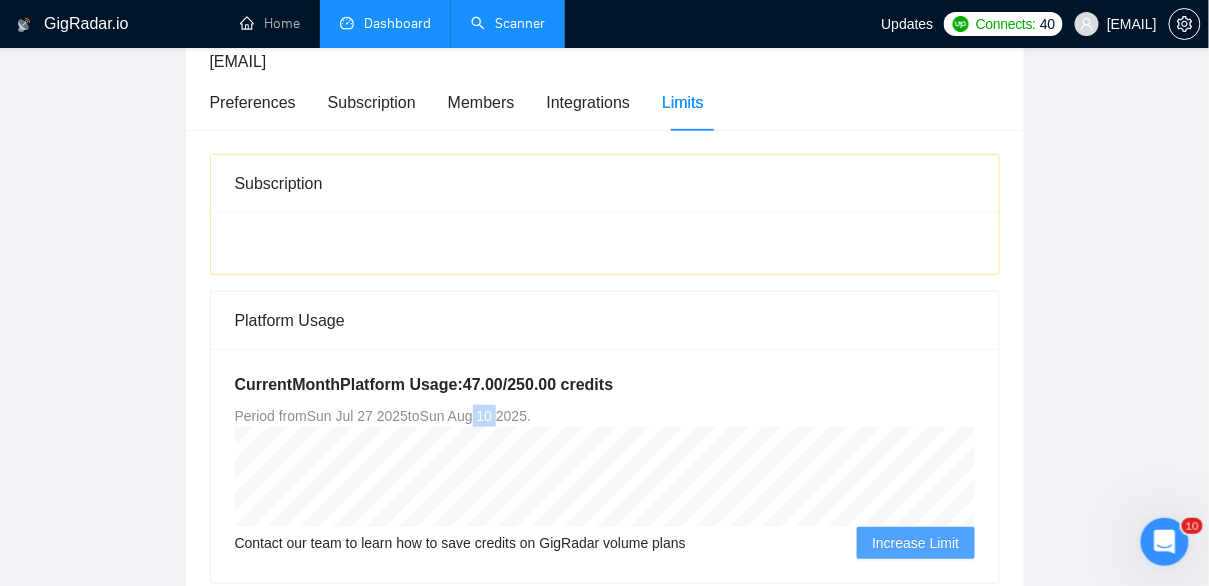 click on "Scanner" at bounding box center (508, 23) 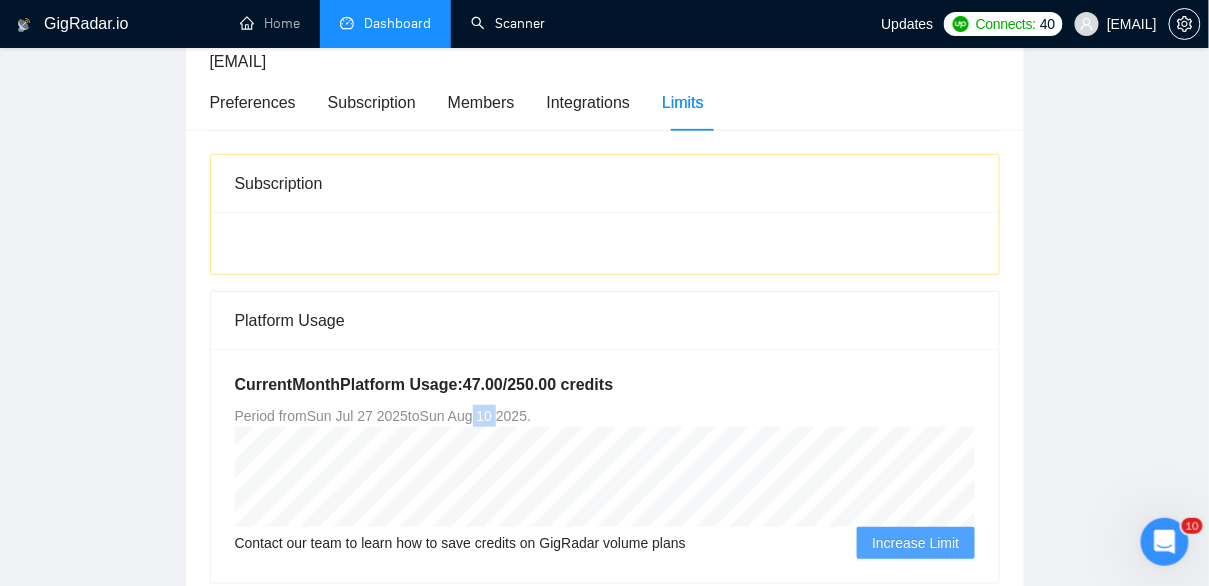 scroll, scrollTop: 0, scrollLeft: 0, axis: both 